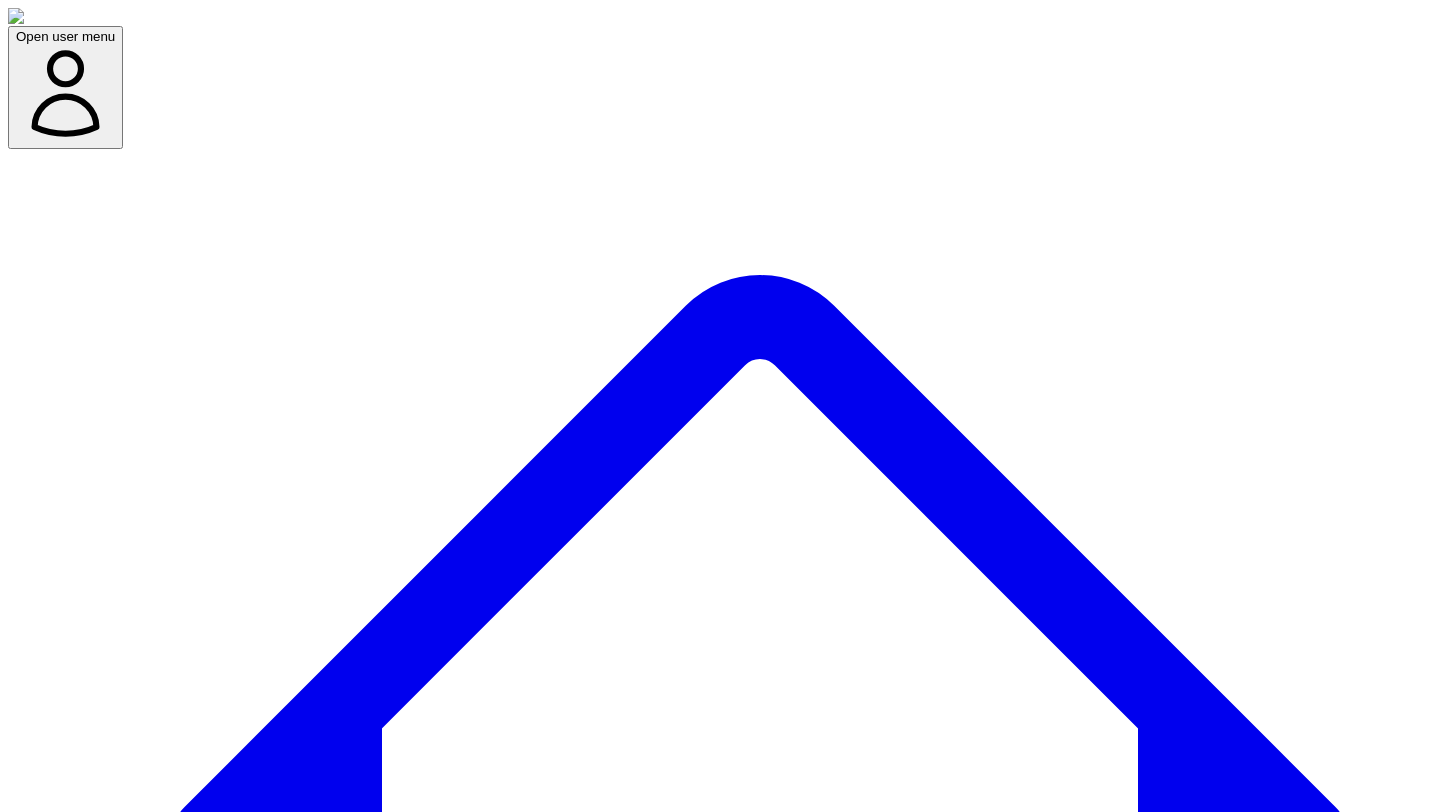 scroll, scrollTop: 0, scrollLeft: 0, axis: both 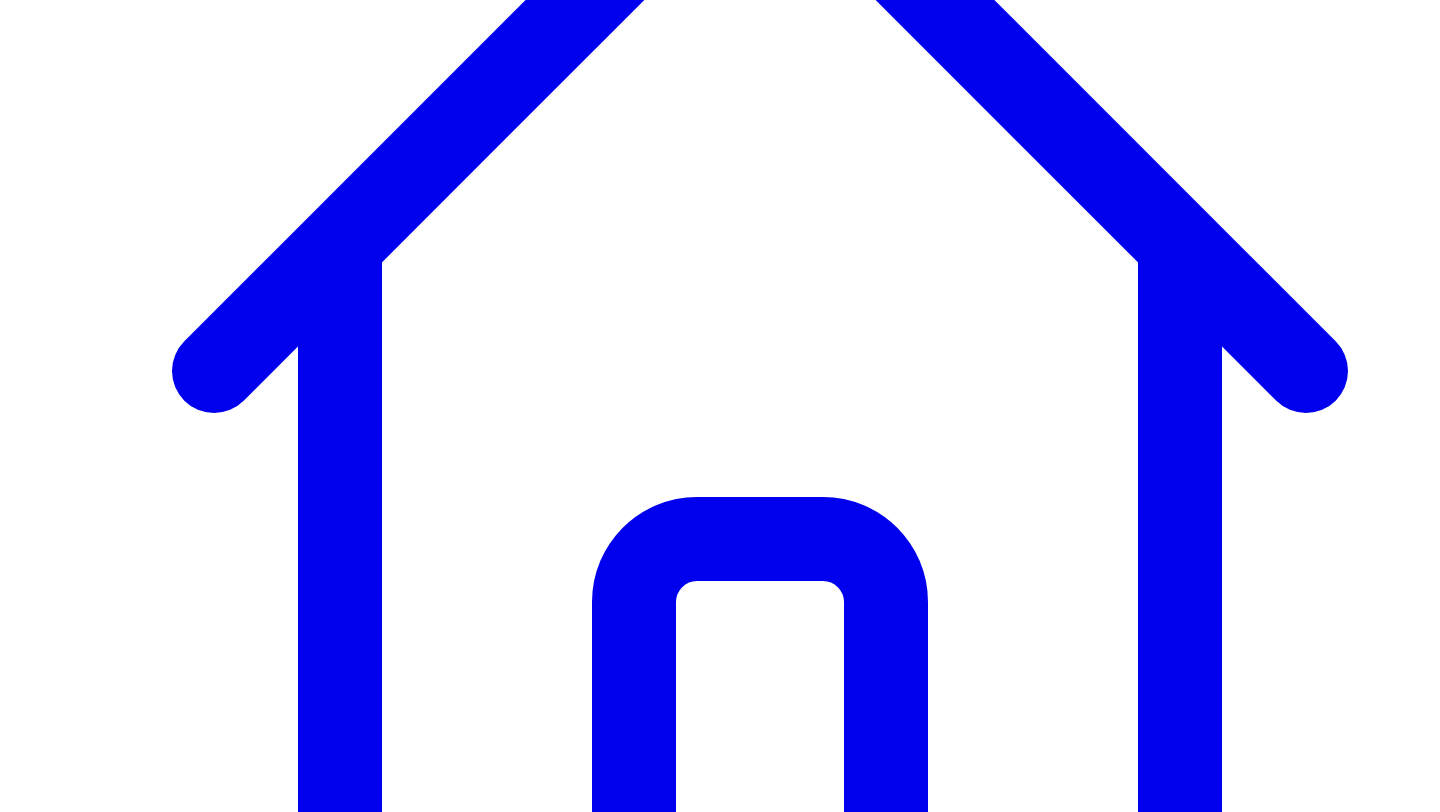 click on "Post Again" at bounding box center [60, 7613] 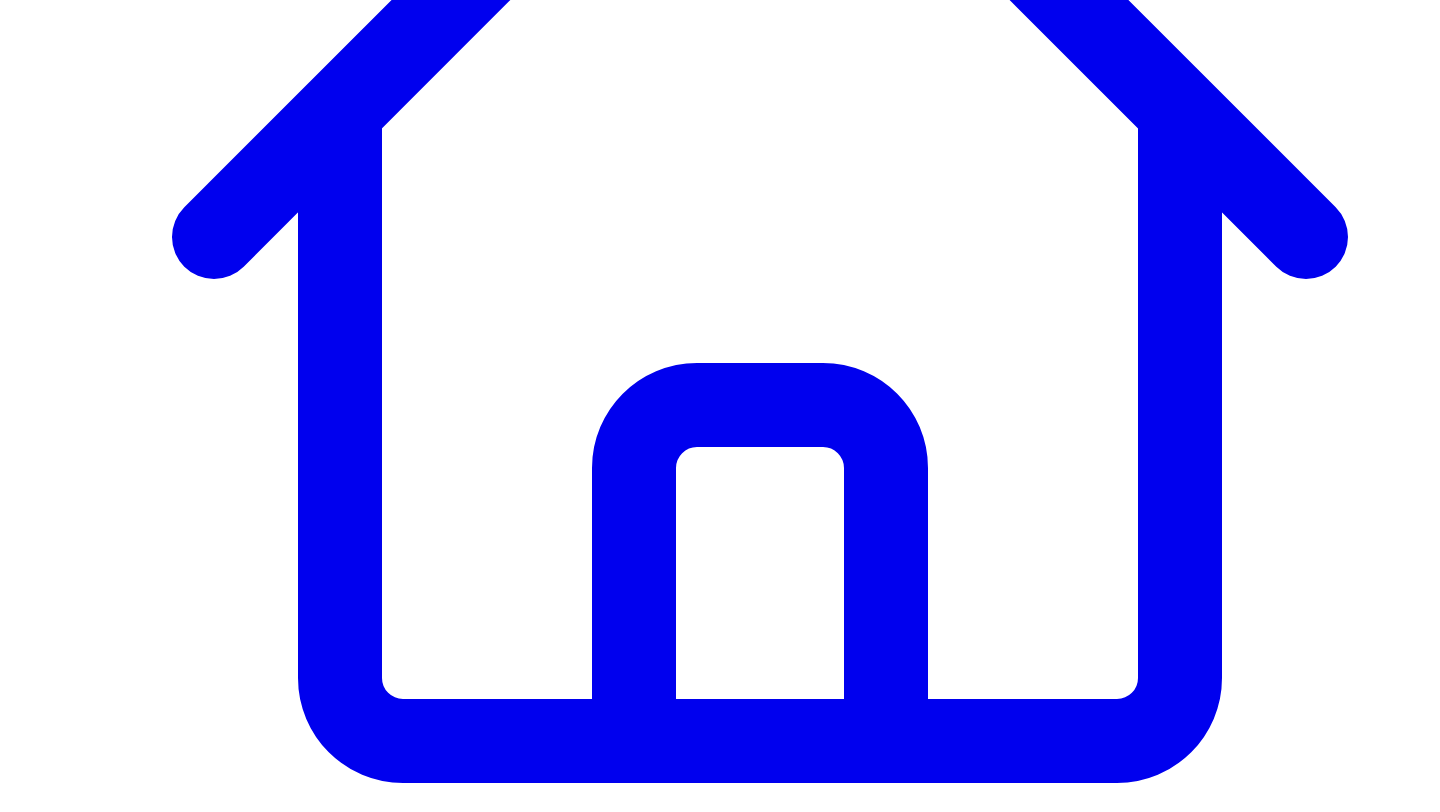 scroll, scrollTop: 608, scrollLeft: 0, axis: vertical 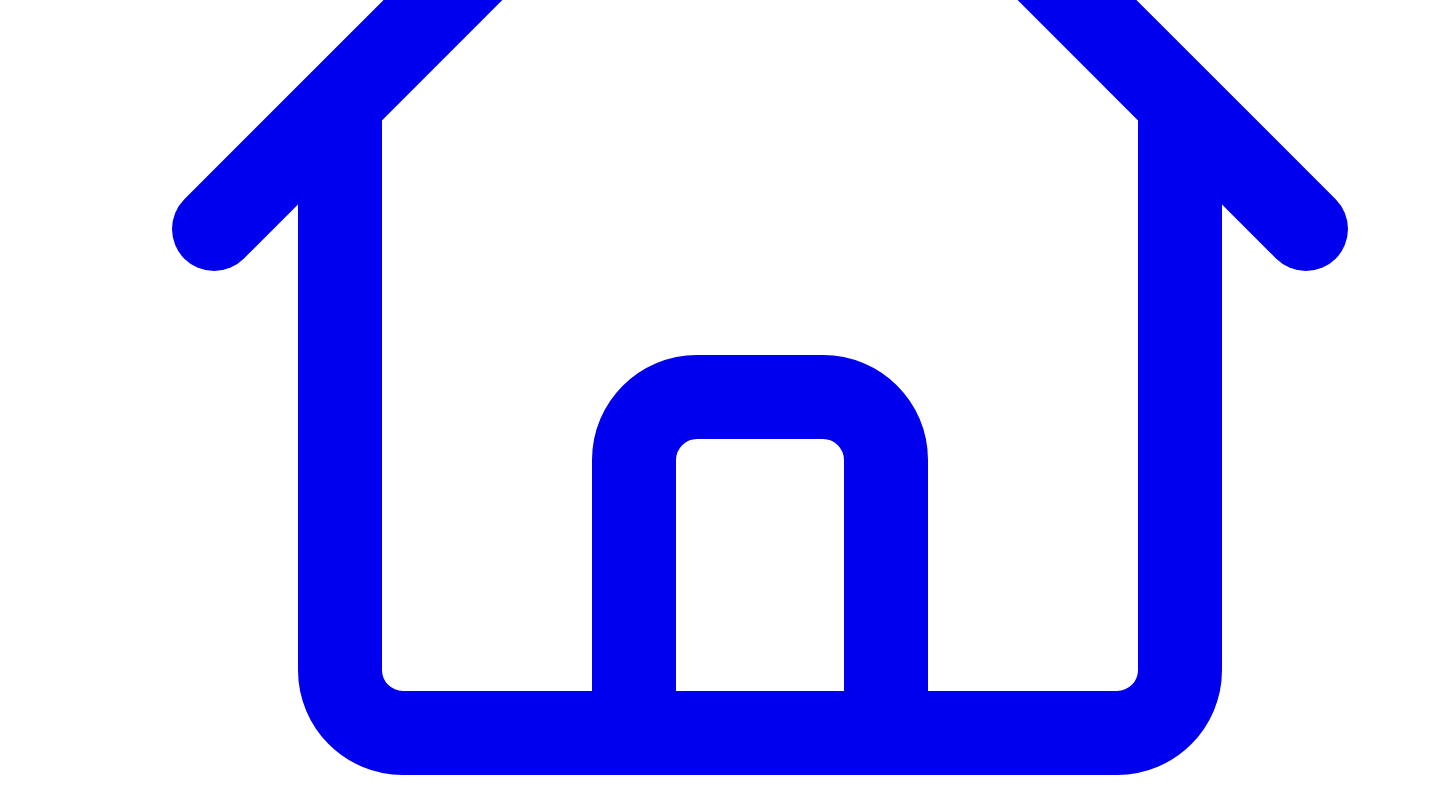 click on "Post Again" at bounding box center (60, 7471) 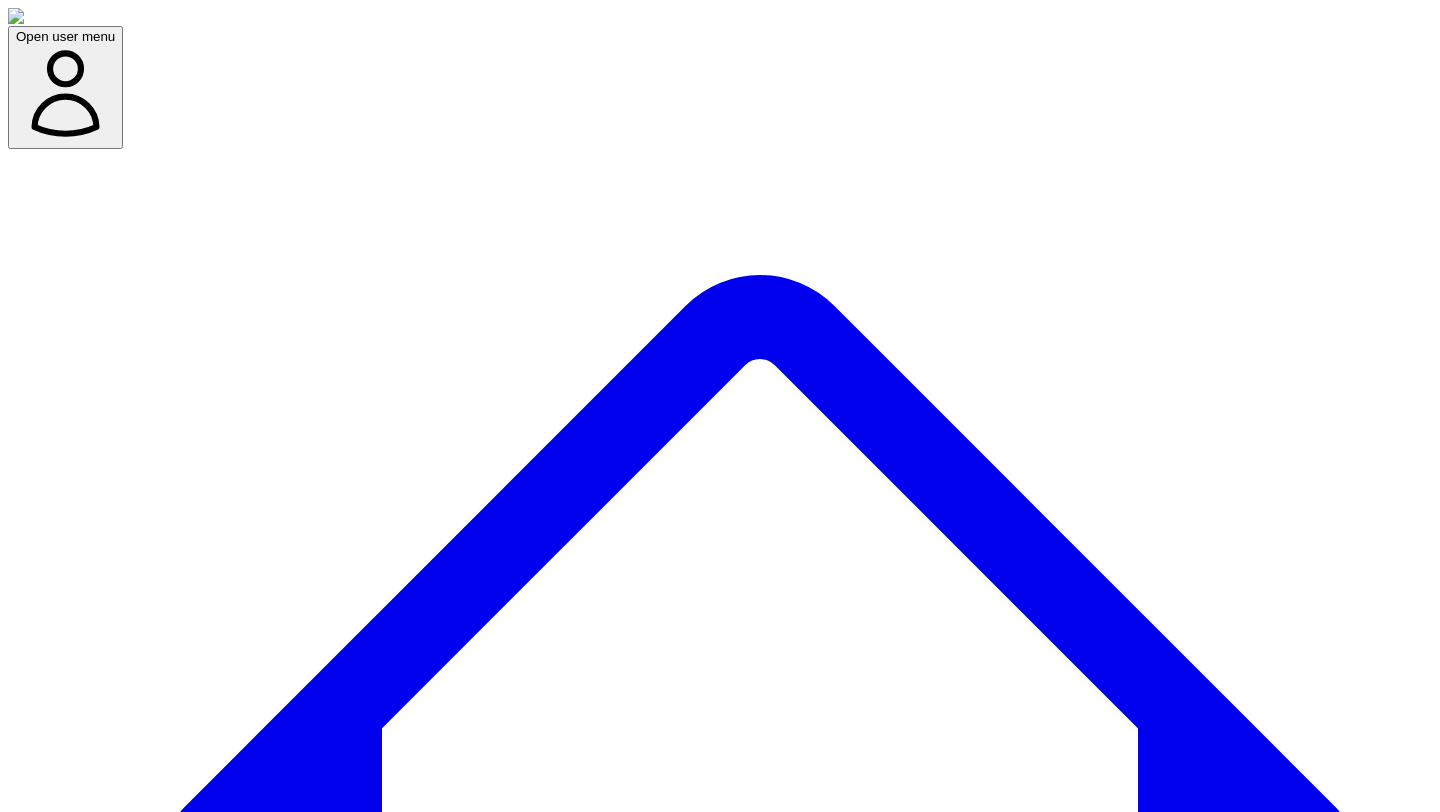 click on "Cancel" at bounding box center [143, 11363] 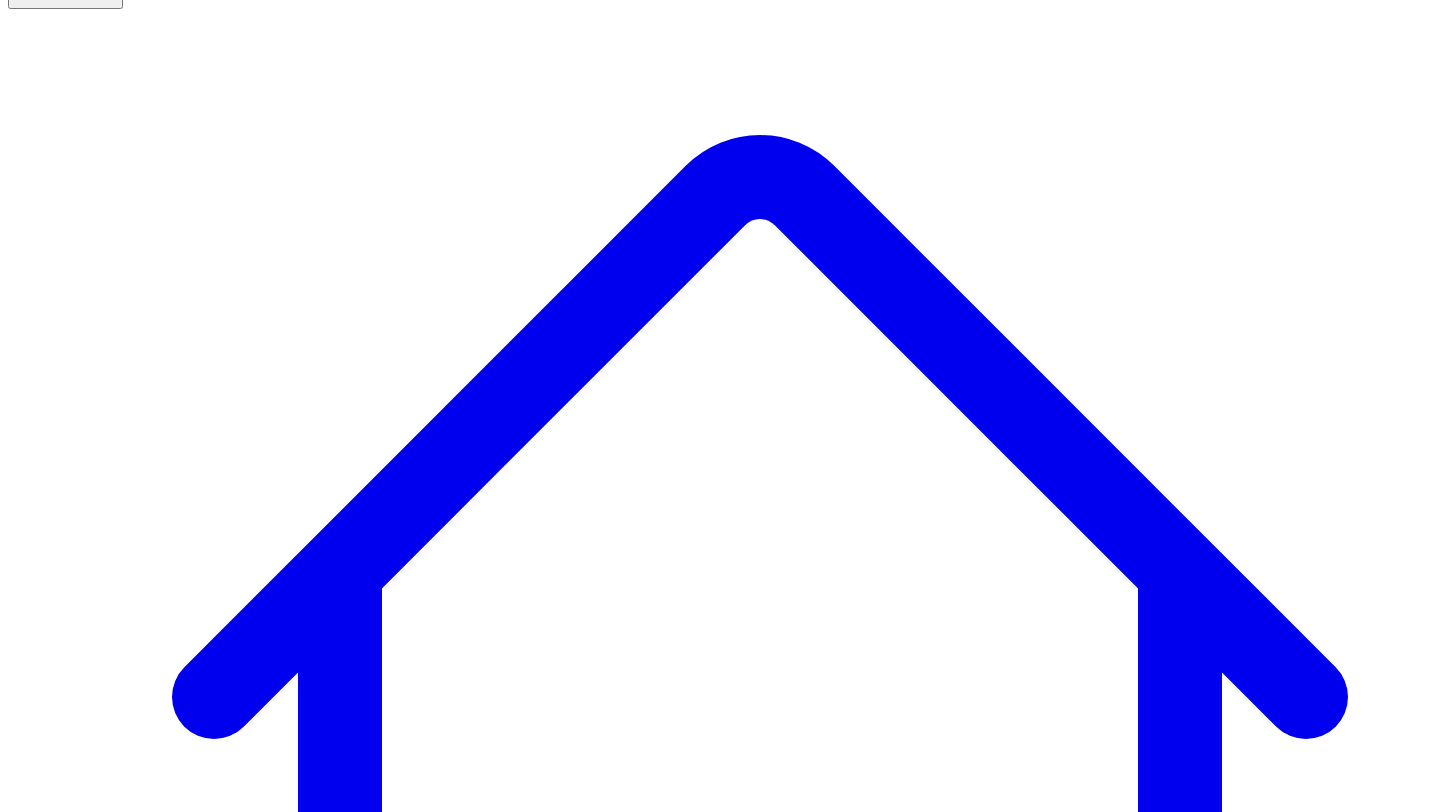 scroll, scrollTop: 143, scrollLeft: 0, axis: vertical 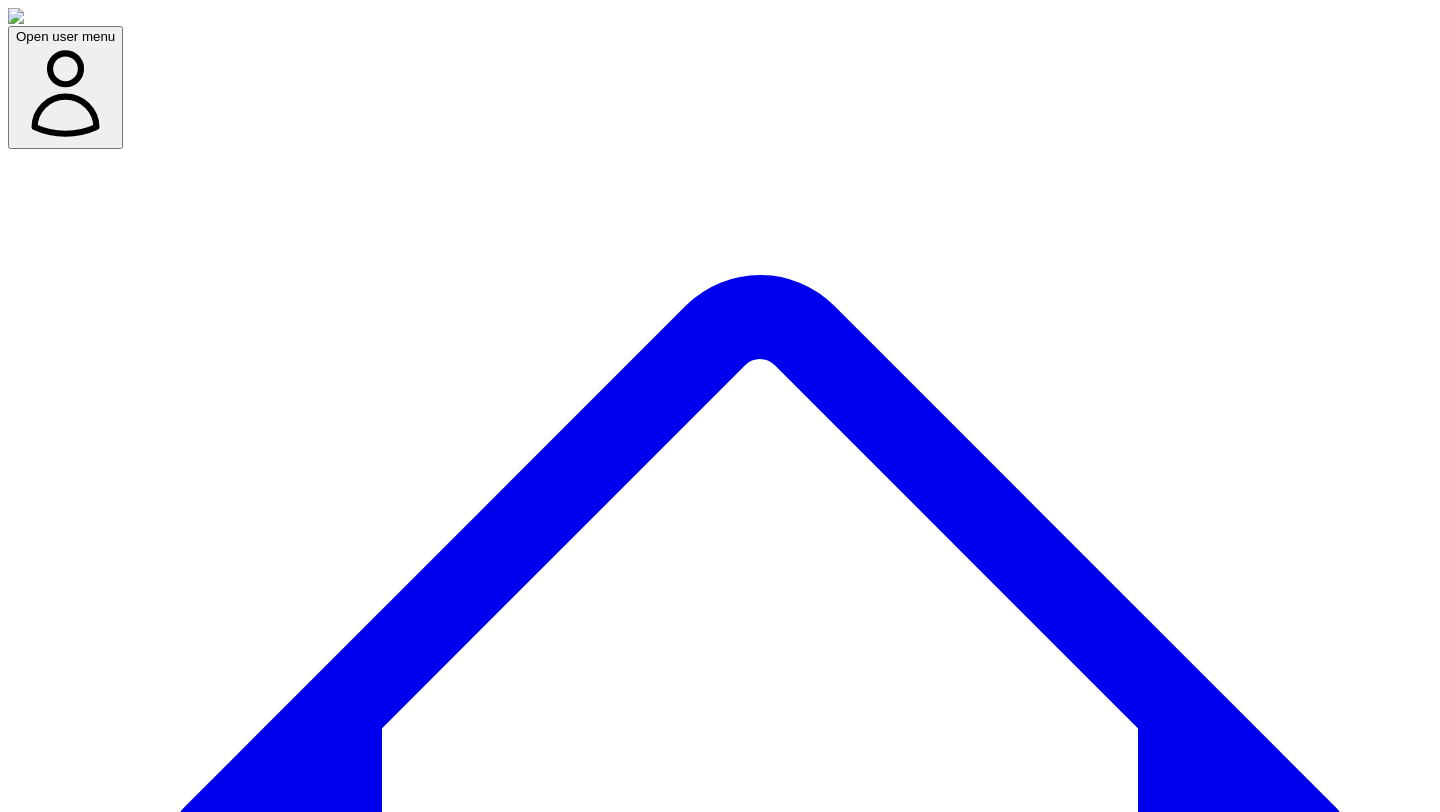 click on "Social Posts" at bounding box center (249, 7697) 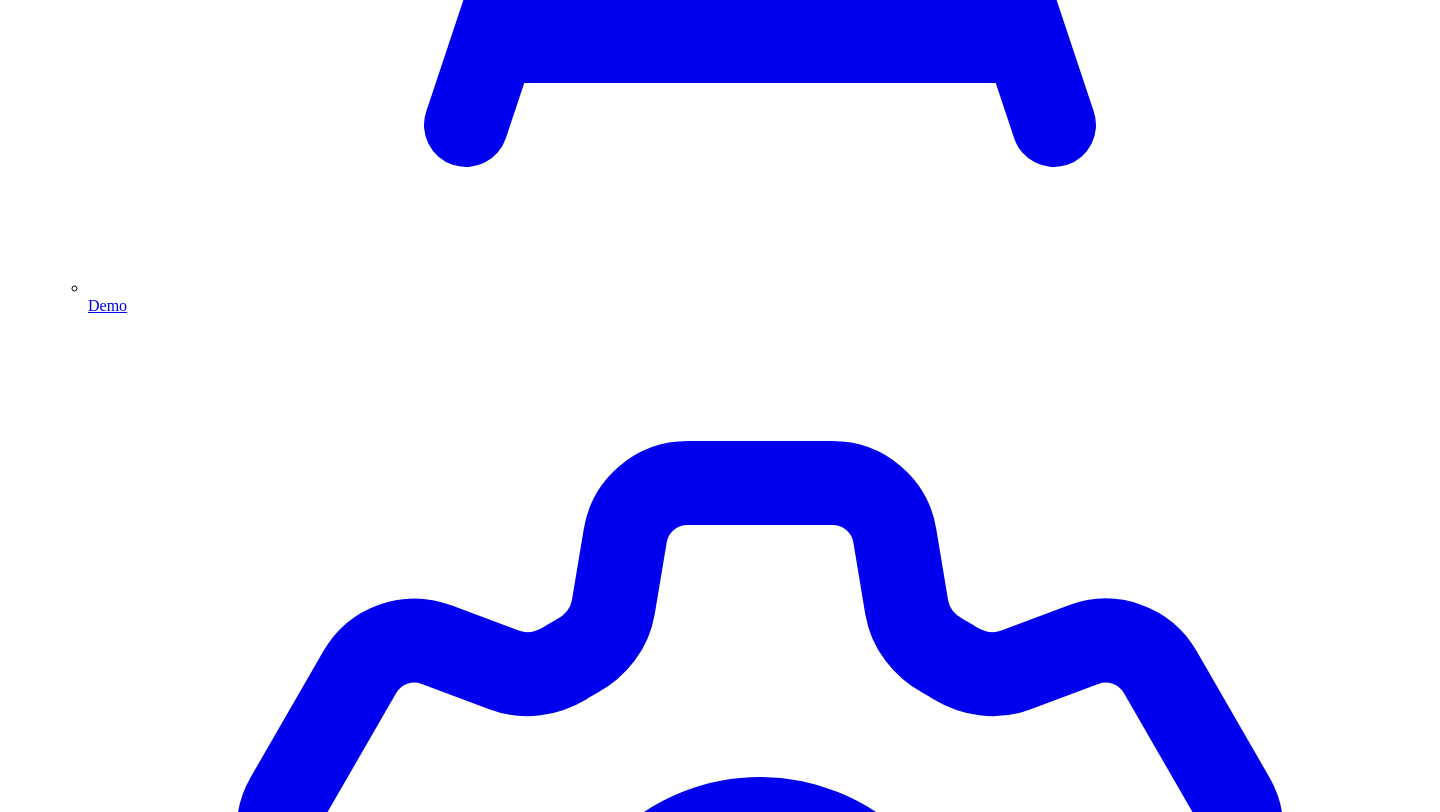 scroll, scrollTop: 5481, scrollLeft: 0, axis: vertical 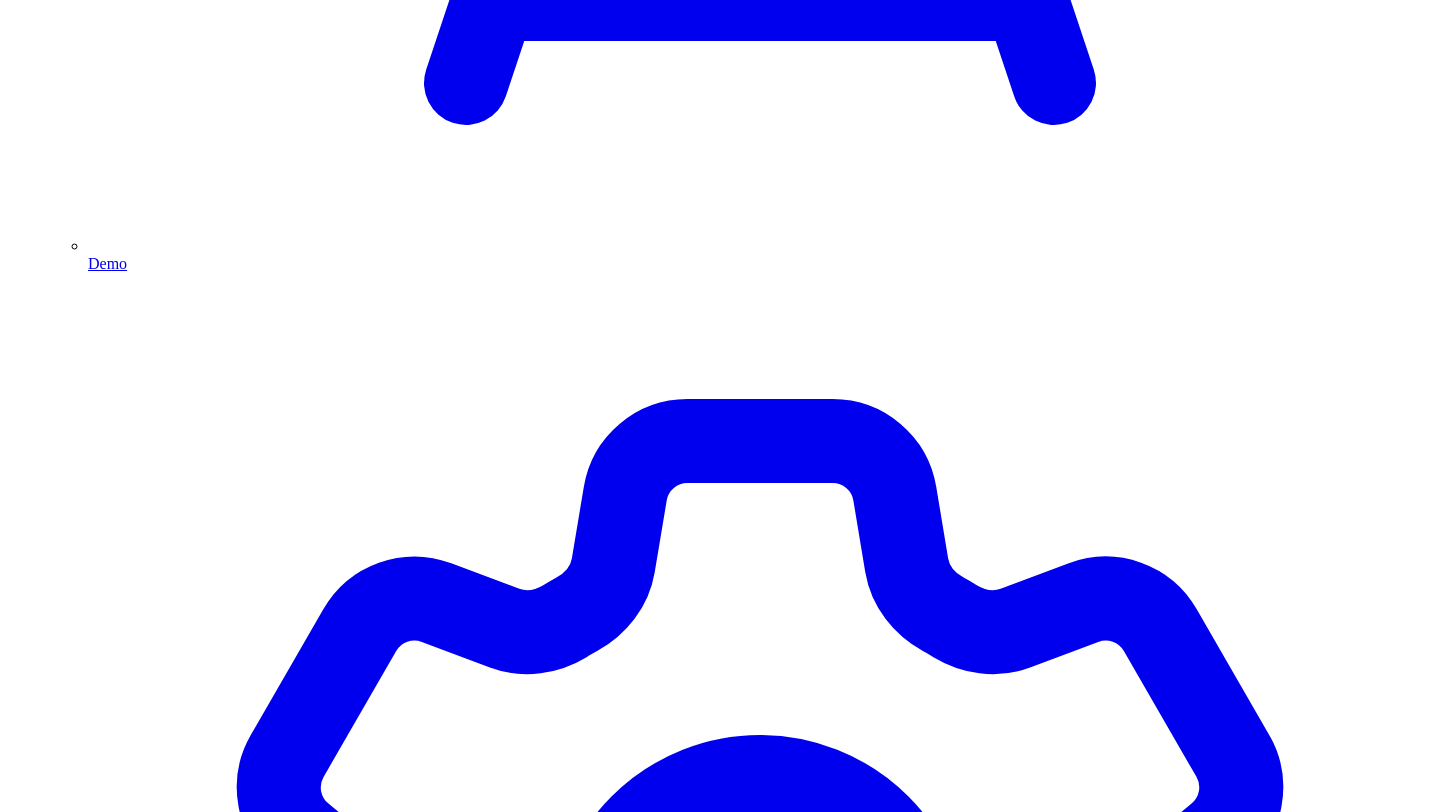 click on "Post Again" at bounding box center [60, 4546] 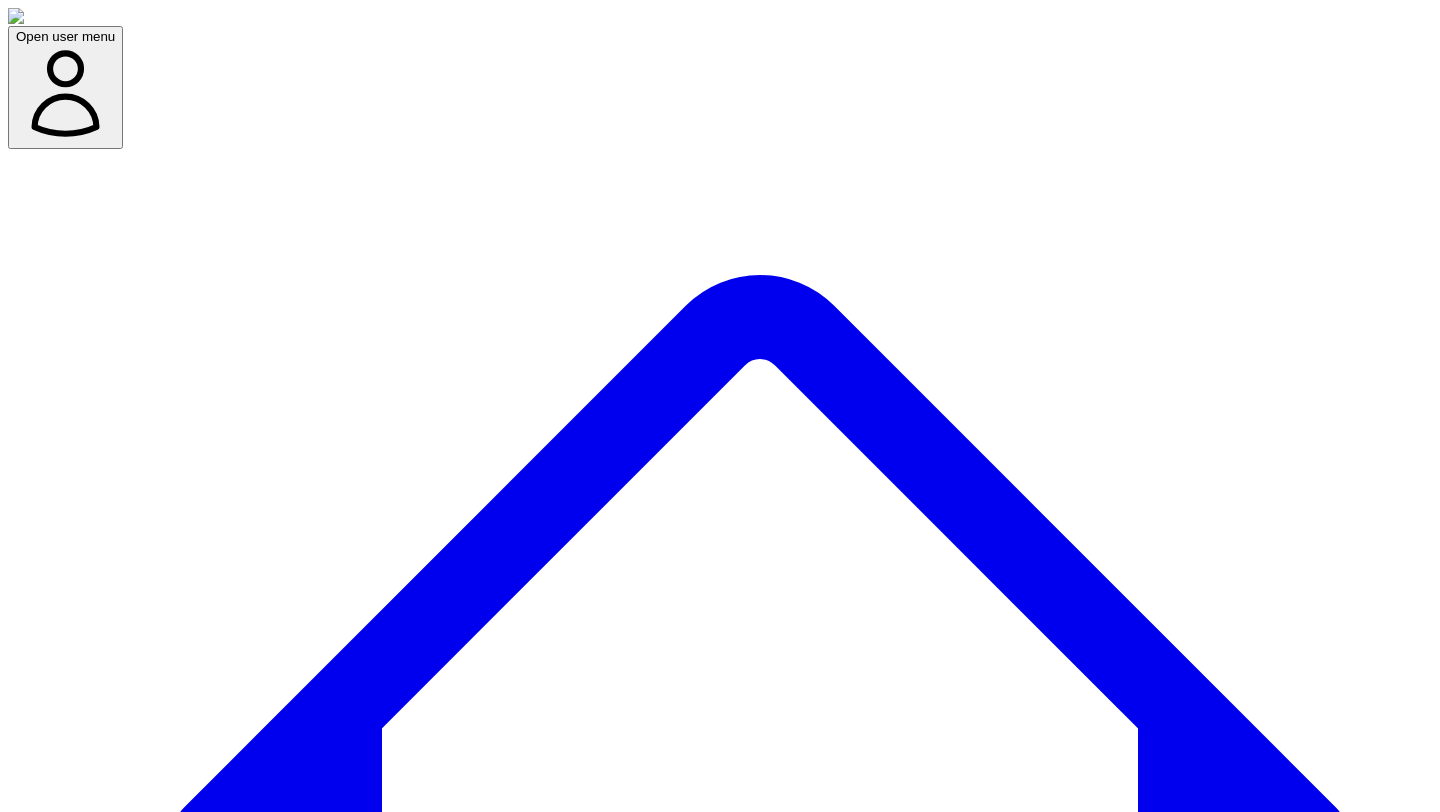 click on "Schedule Post for @ Victor Ijidola Select a date and time to publish this post. All times are in your local time zone ( Africa/Lagos ). test test 5 Date & Time Confirm Schedule Cancel" at bounding box center (720, 11620) 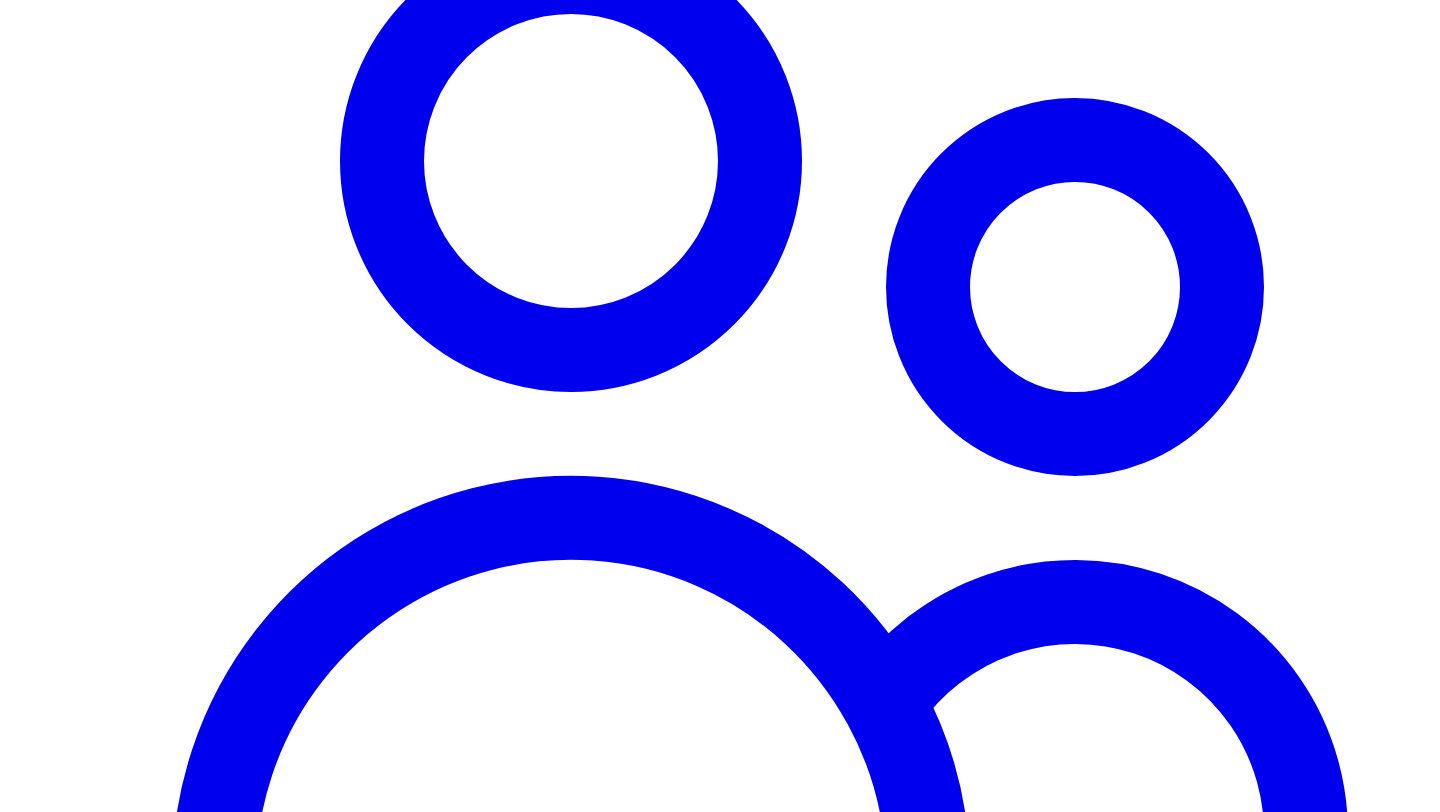 scroll, scrollTop: 1765, scrollLeft: 0, axis: vertical 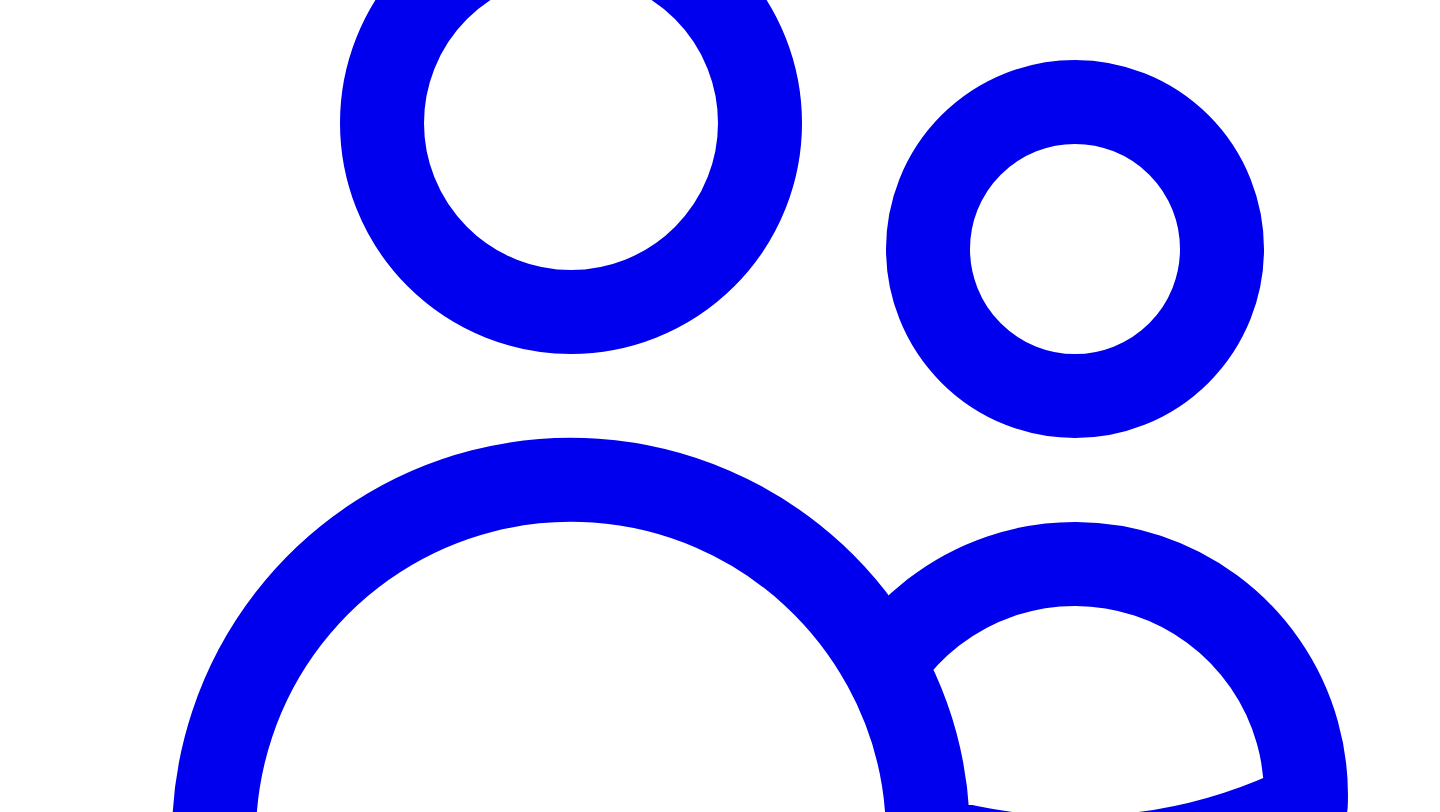 click on "Share on LinkedIn" at bounding box center [720, 6837] 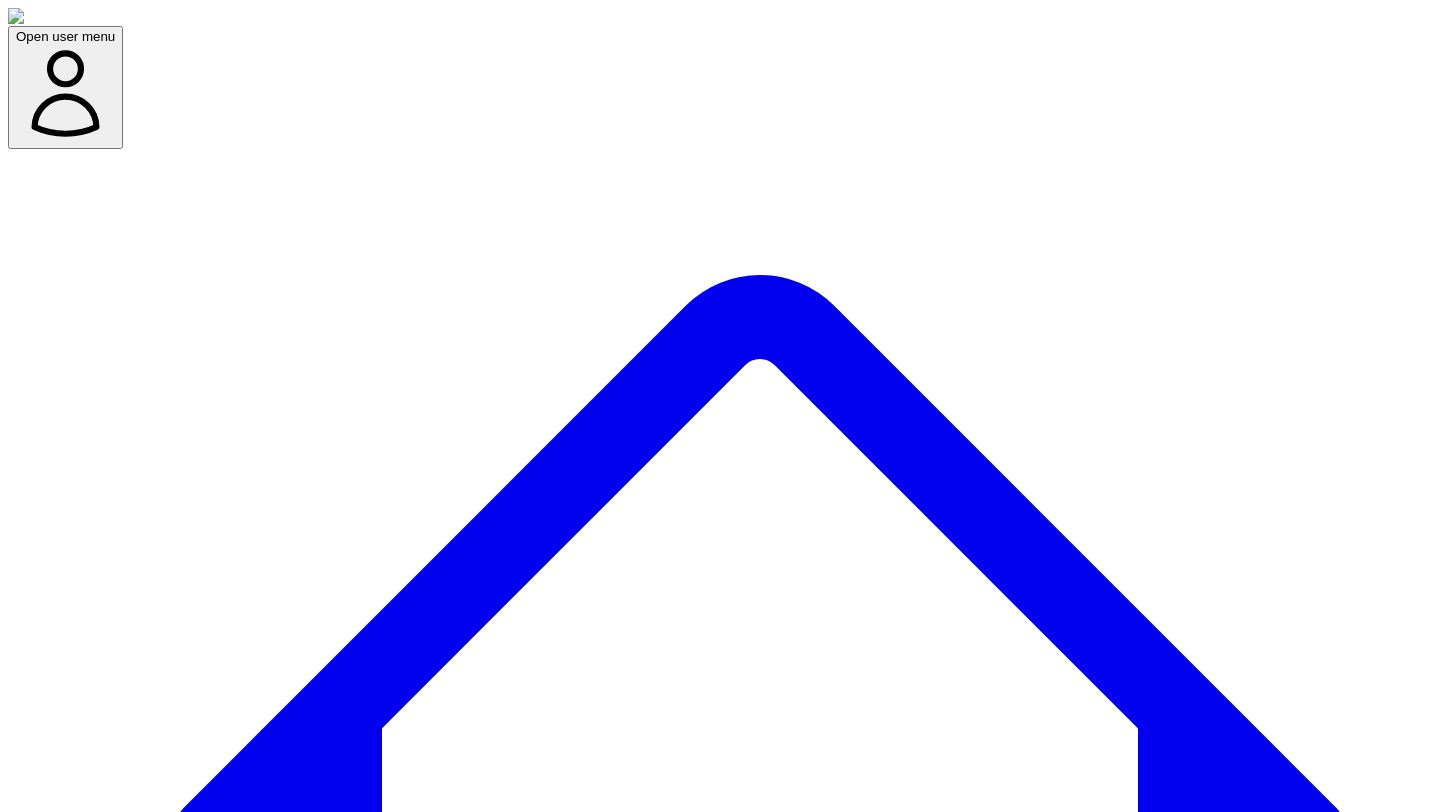 click on "Cancel" at bounding box center [159, 11783] 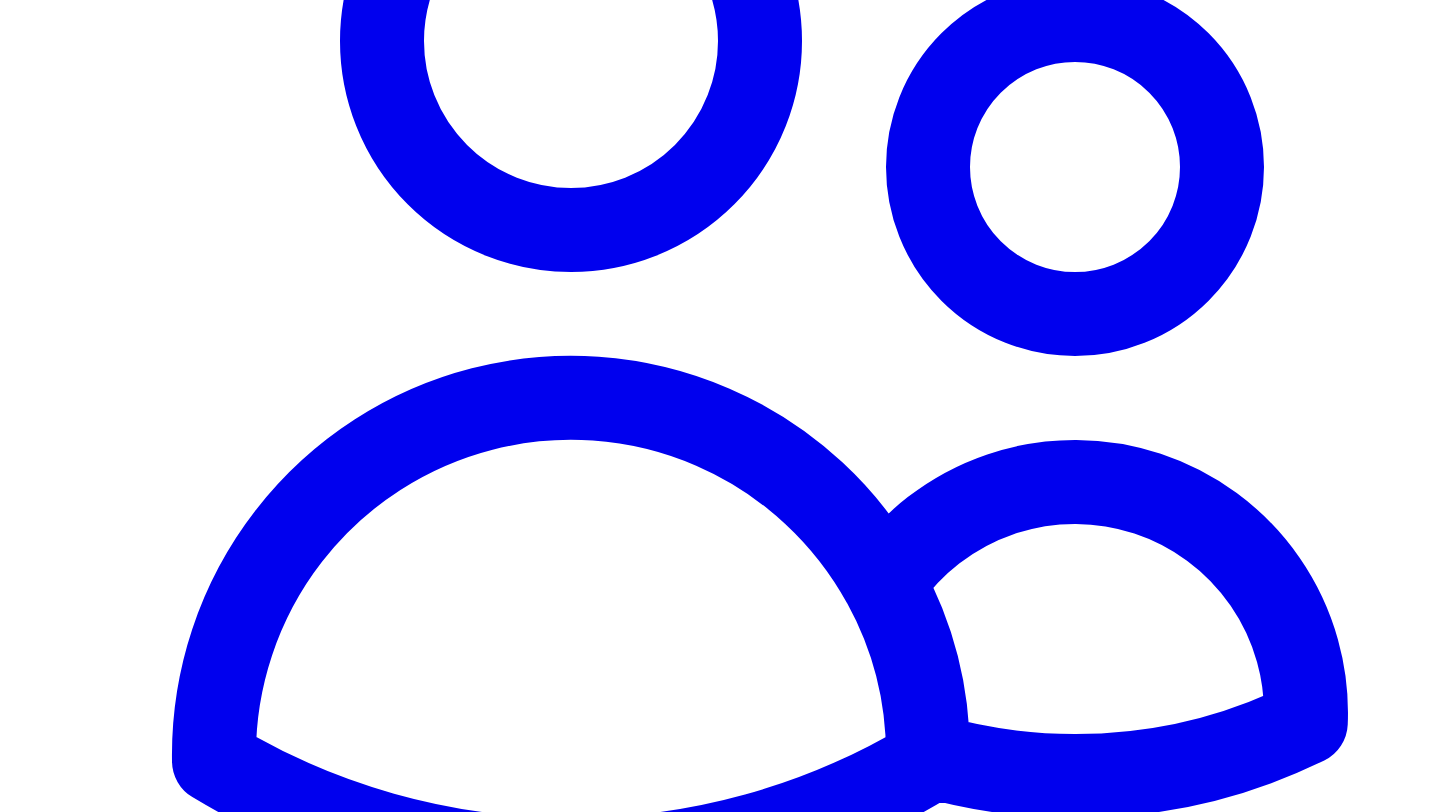 scroll, scrollTop: 1852, scrollLeft: 0, axis: vertical 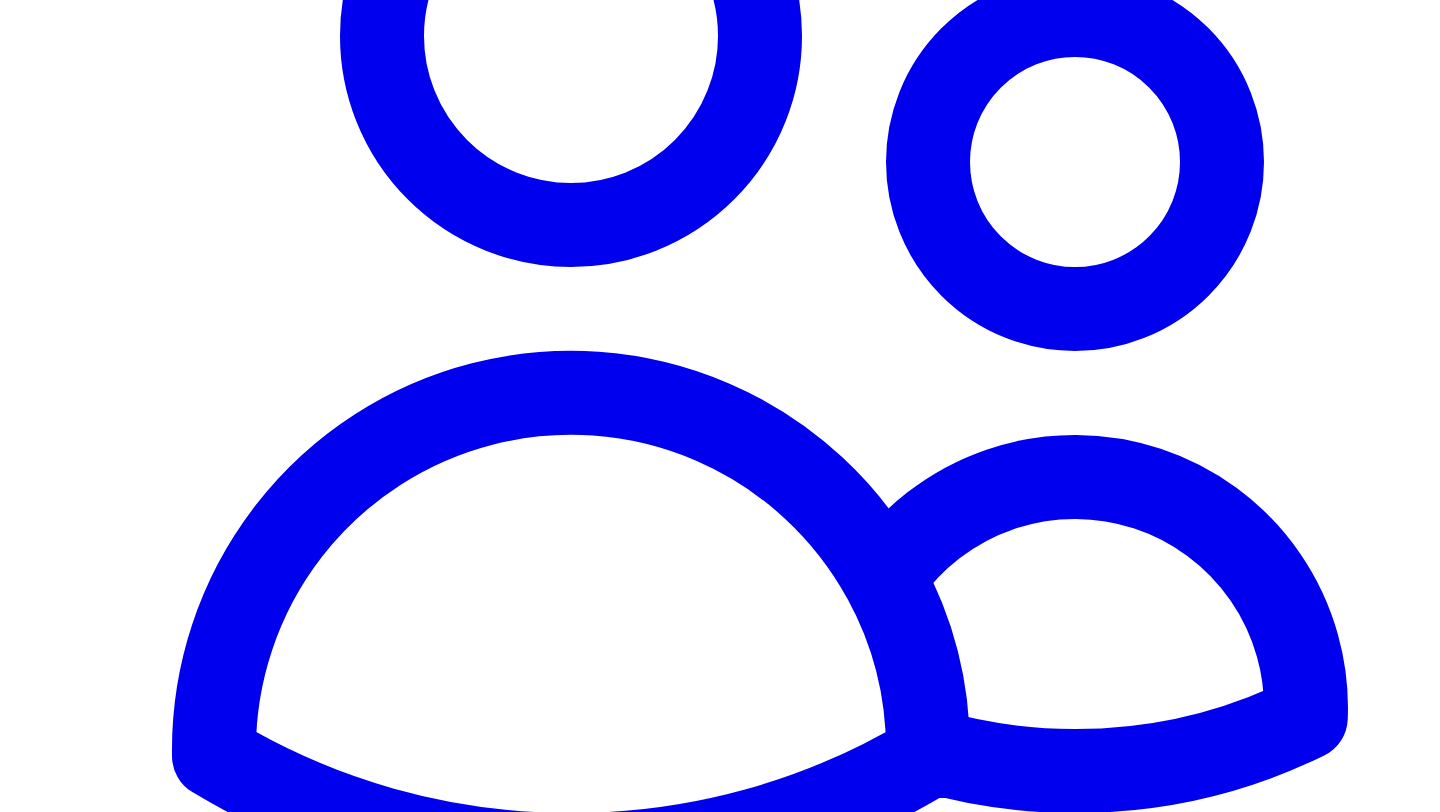 click on "Share on LinkedIn" at bounding box center (94, 6756) 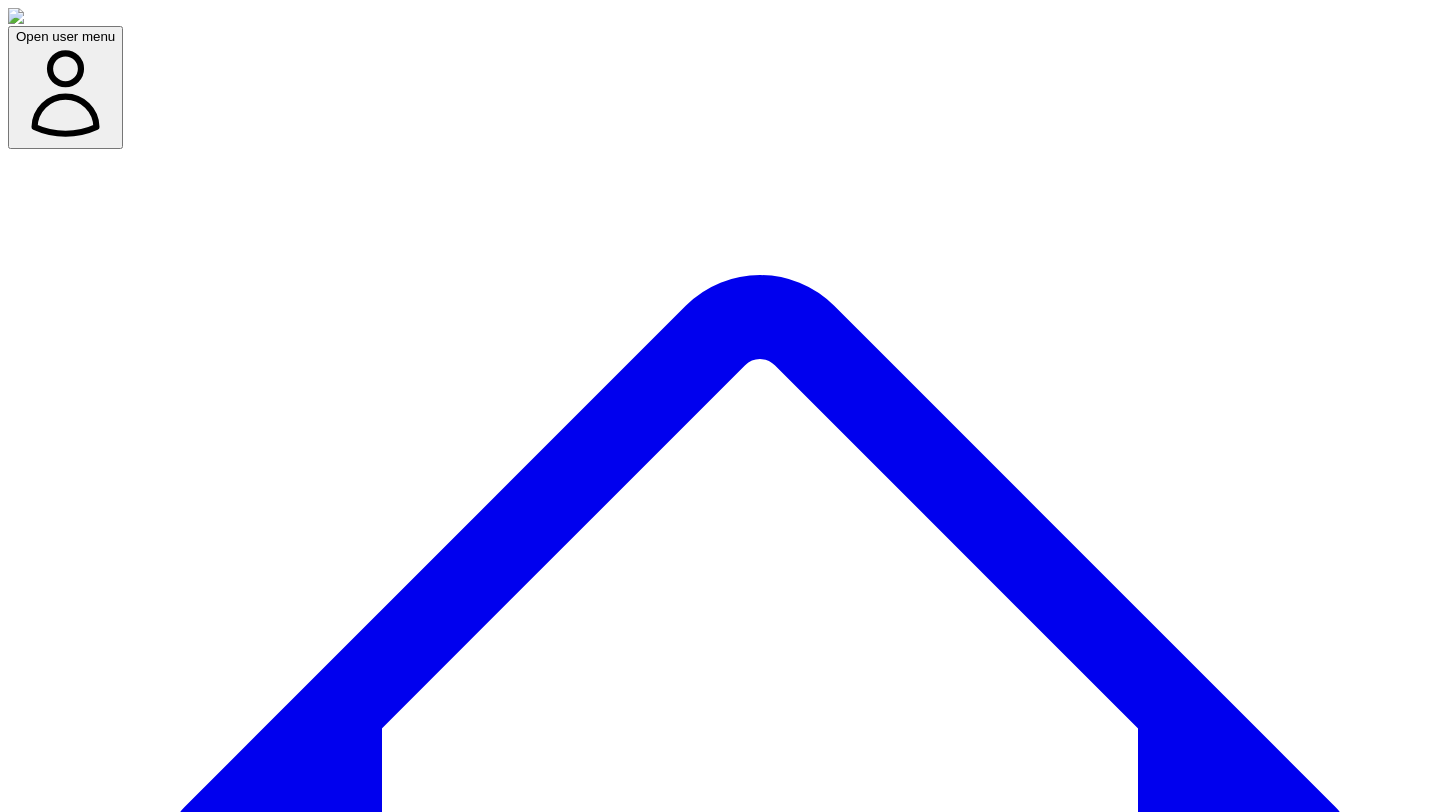 click on "Cancel" at bounding box center (159, 11783) 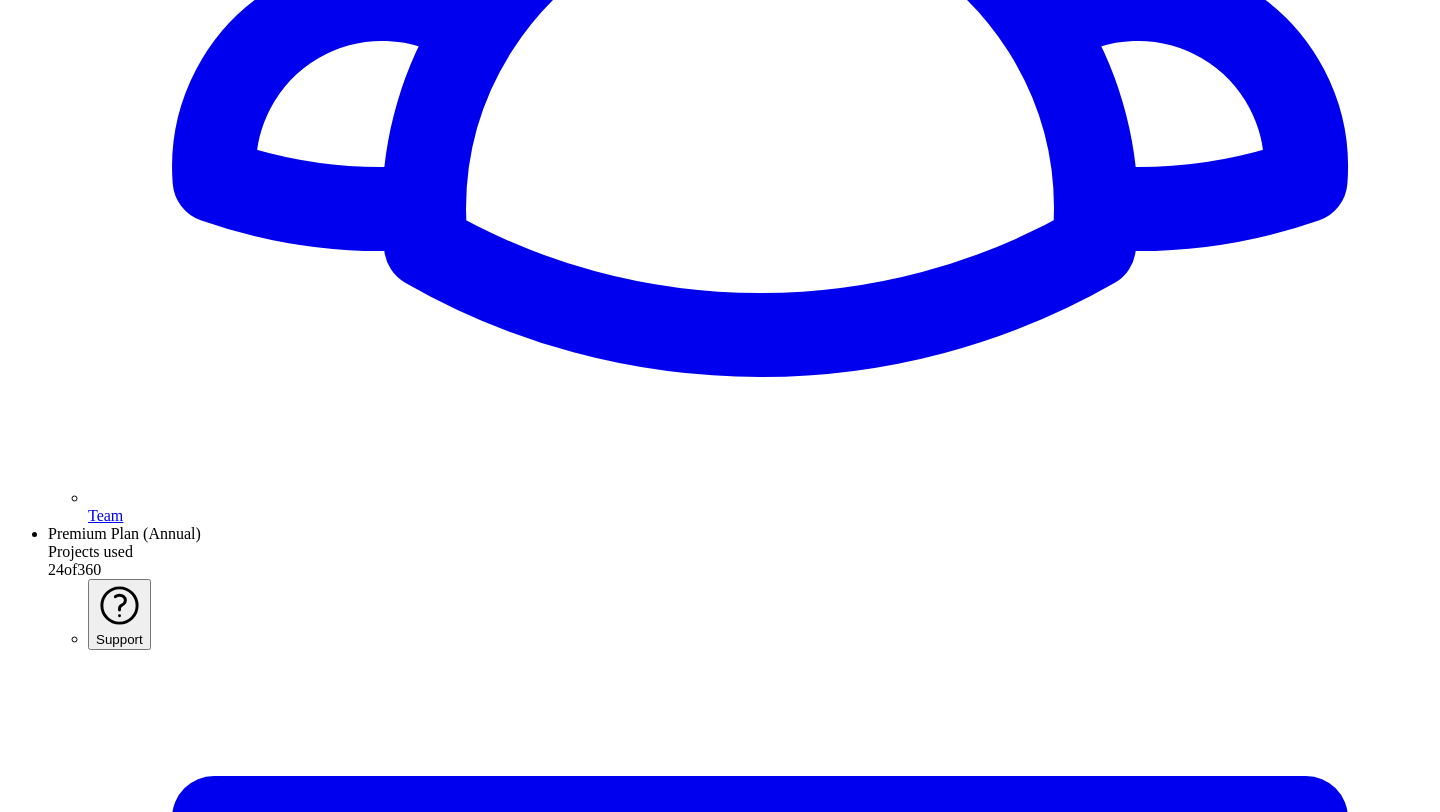scroll, scrollTop: 3758, scrollLeft: 0, axis: vertical 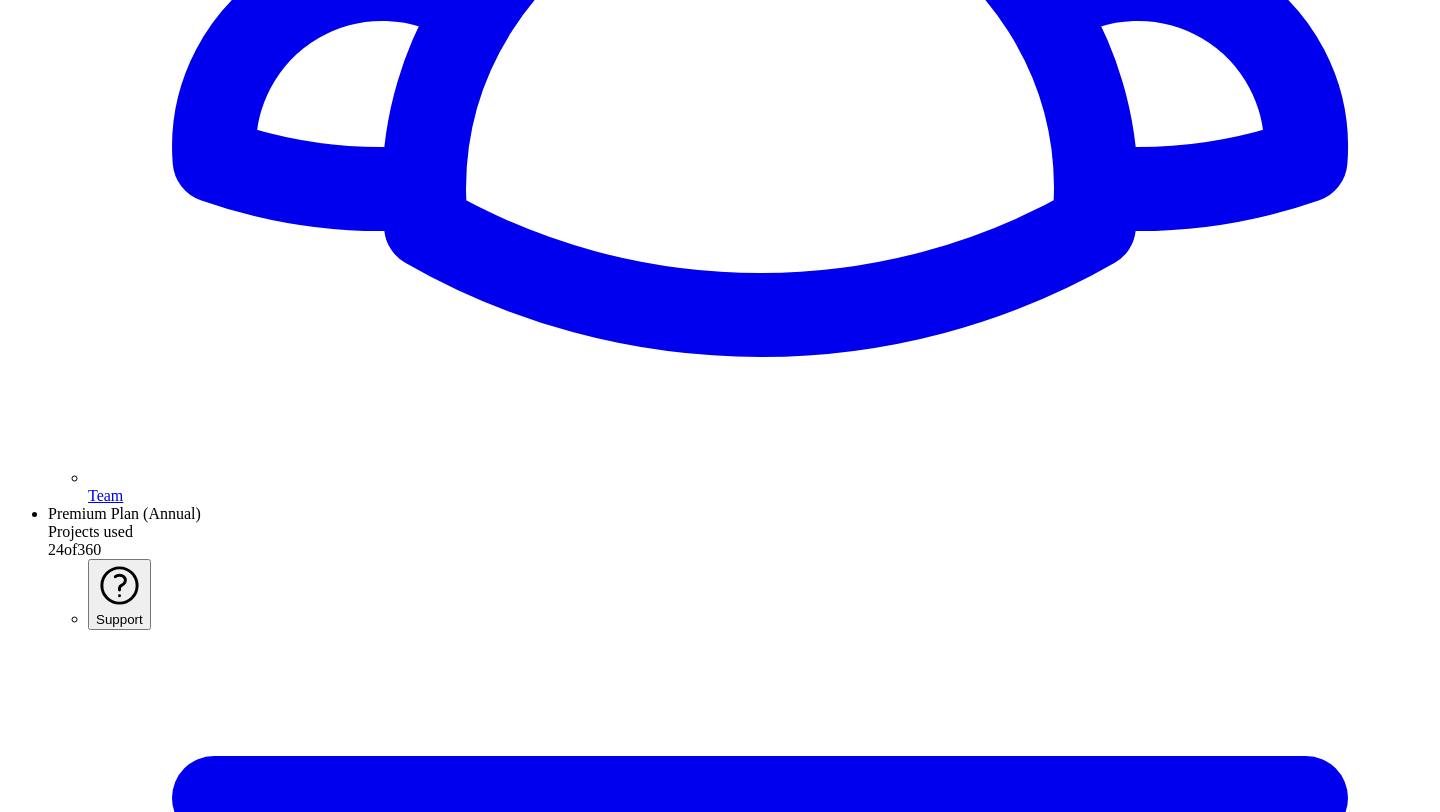 click on "Share on LinkedIn" at bounding box center (94, 5608) 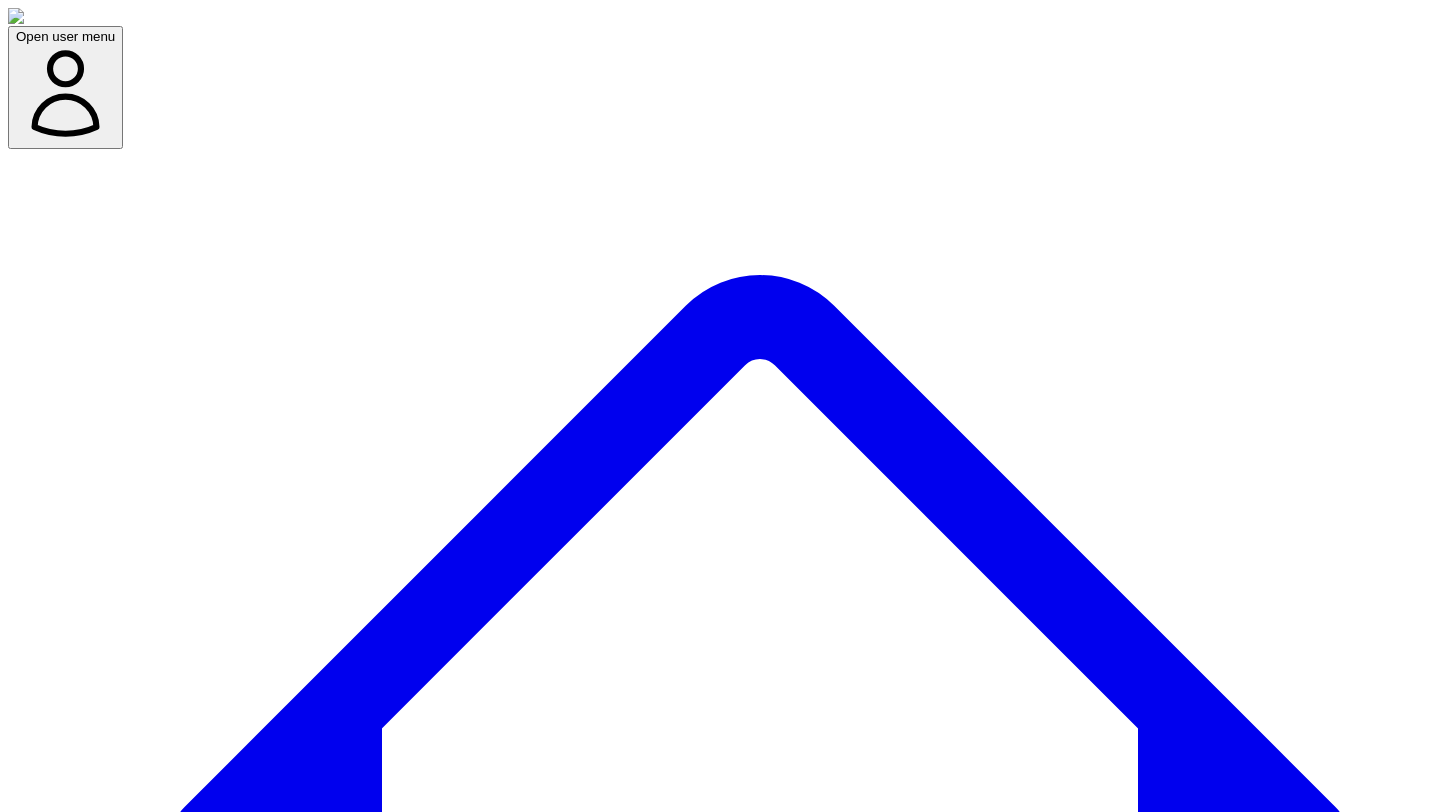 click on "Cancel" at bounding box center (159, 11765) 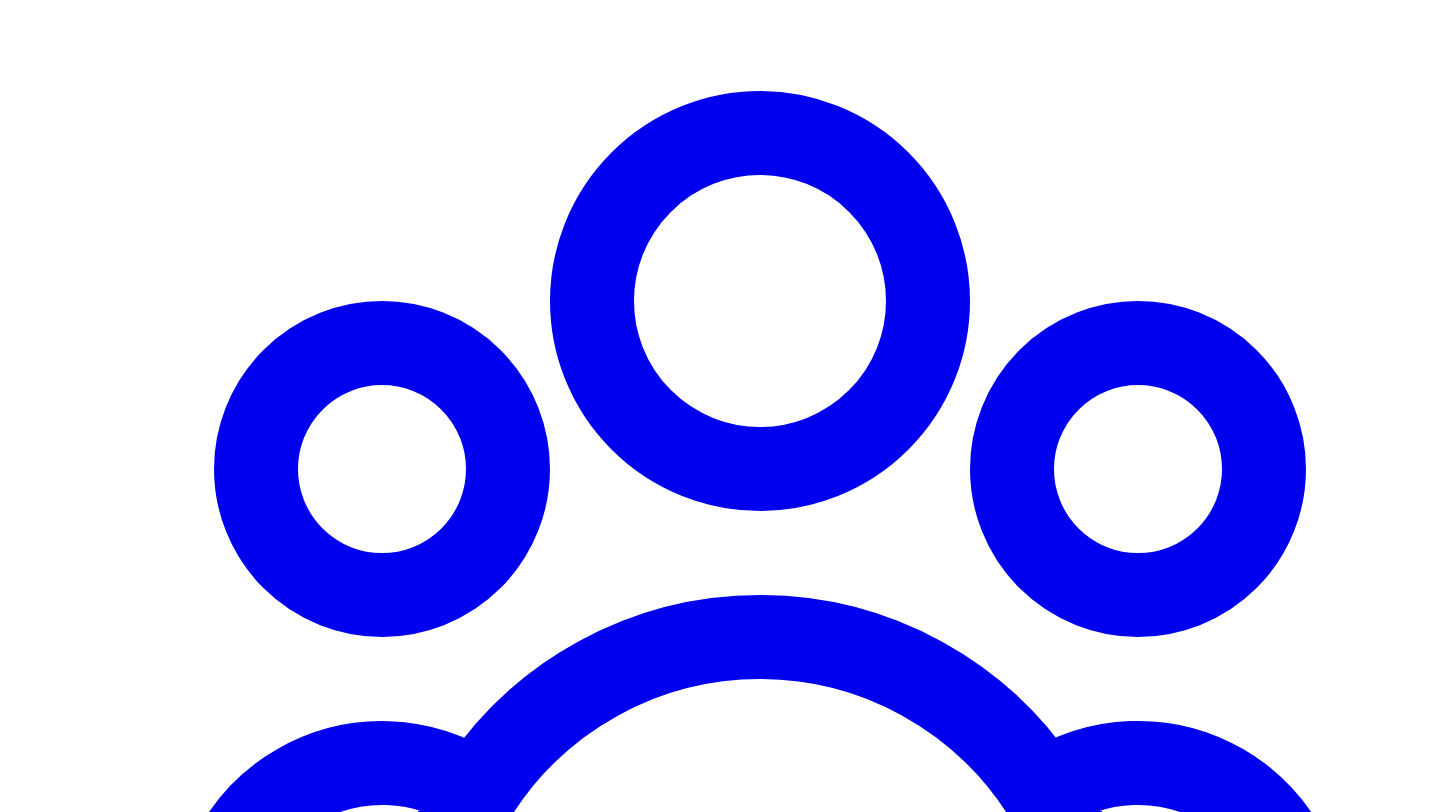 scroll, scrollTop: 3023, scrollLeft: 0, axis: vertical 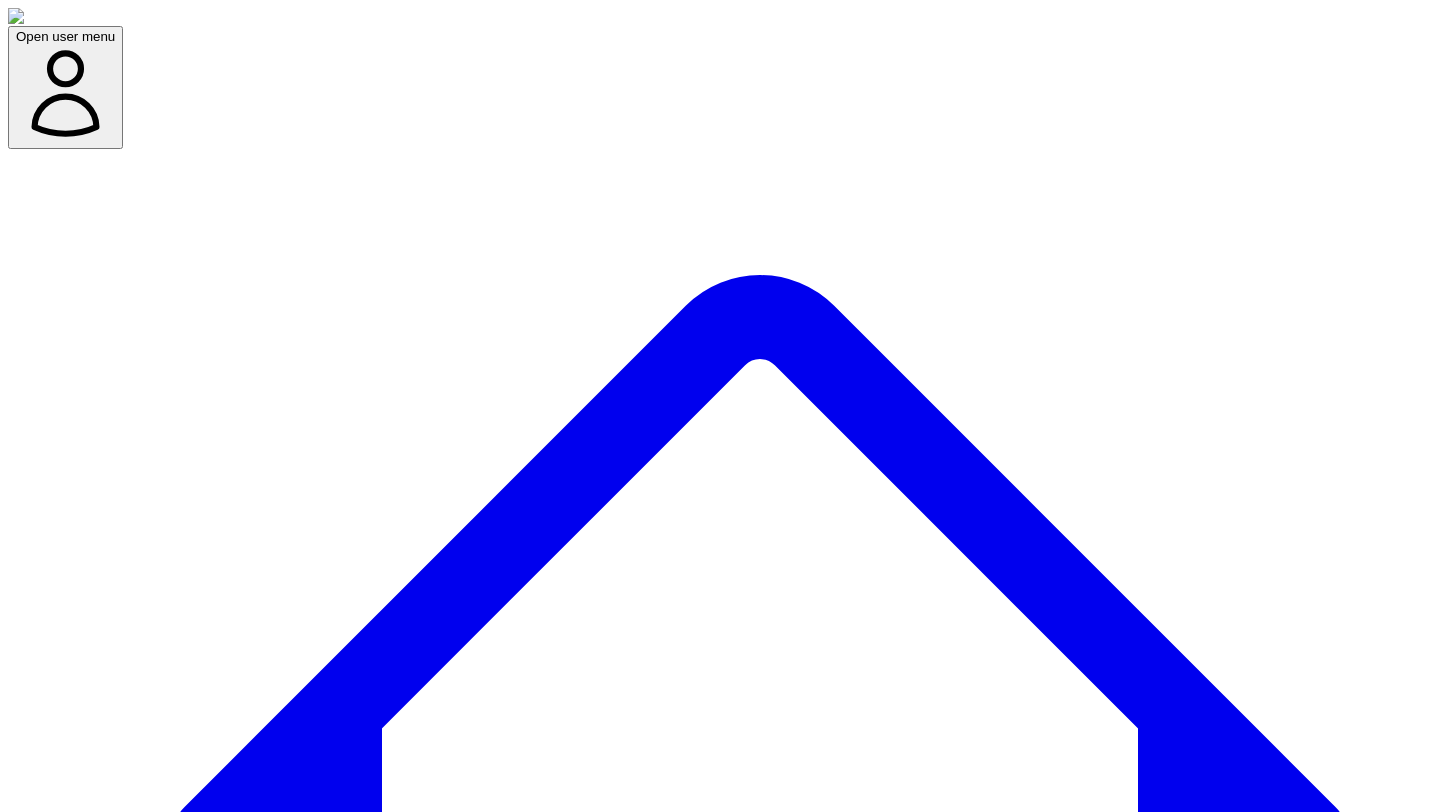 click on "Social Posts Social" at bounding box center [256, 7691] 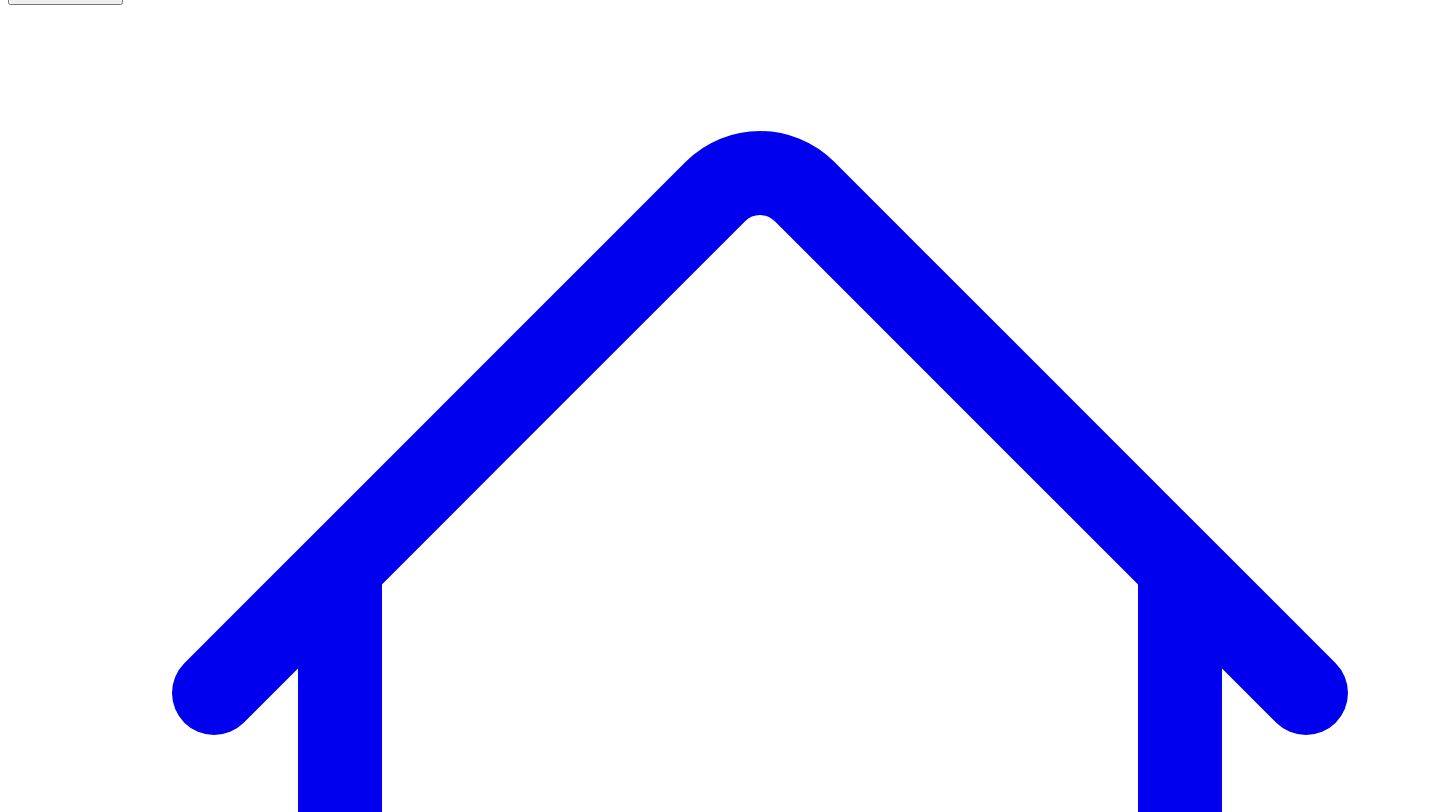 click on "@ [NAME] [LAST] [NUMBER] post s" at bounding box center [91, 7593] 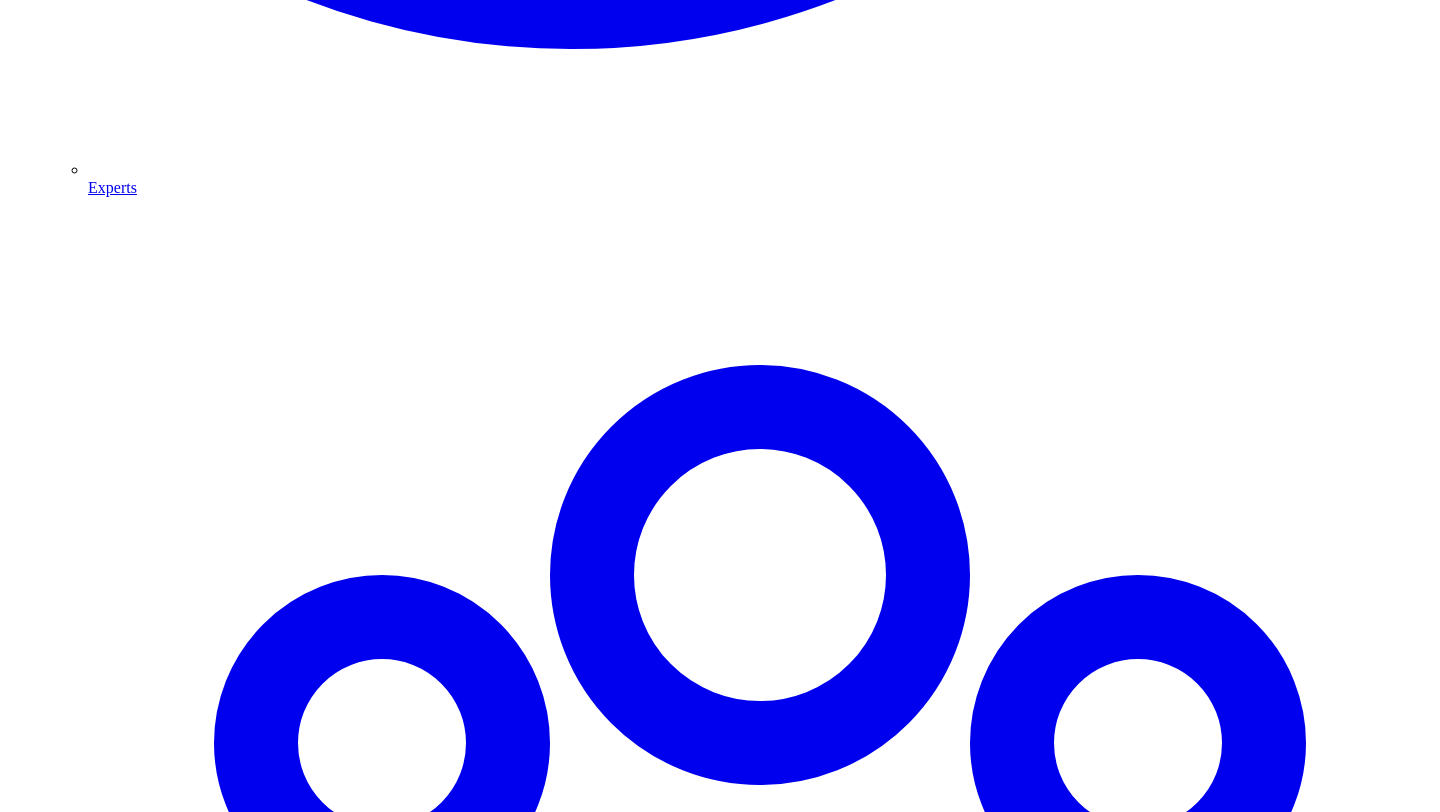 scroll, scrollTop: 2772, scrollLeft: 0, axis: vertical 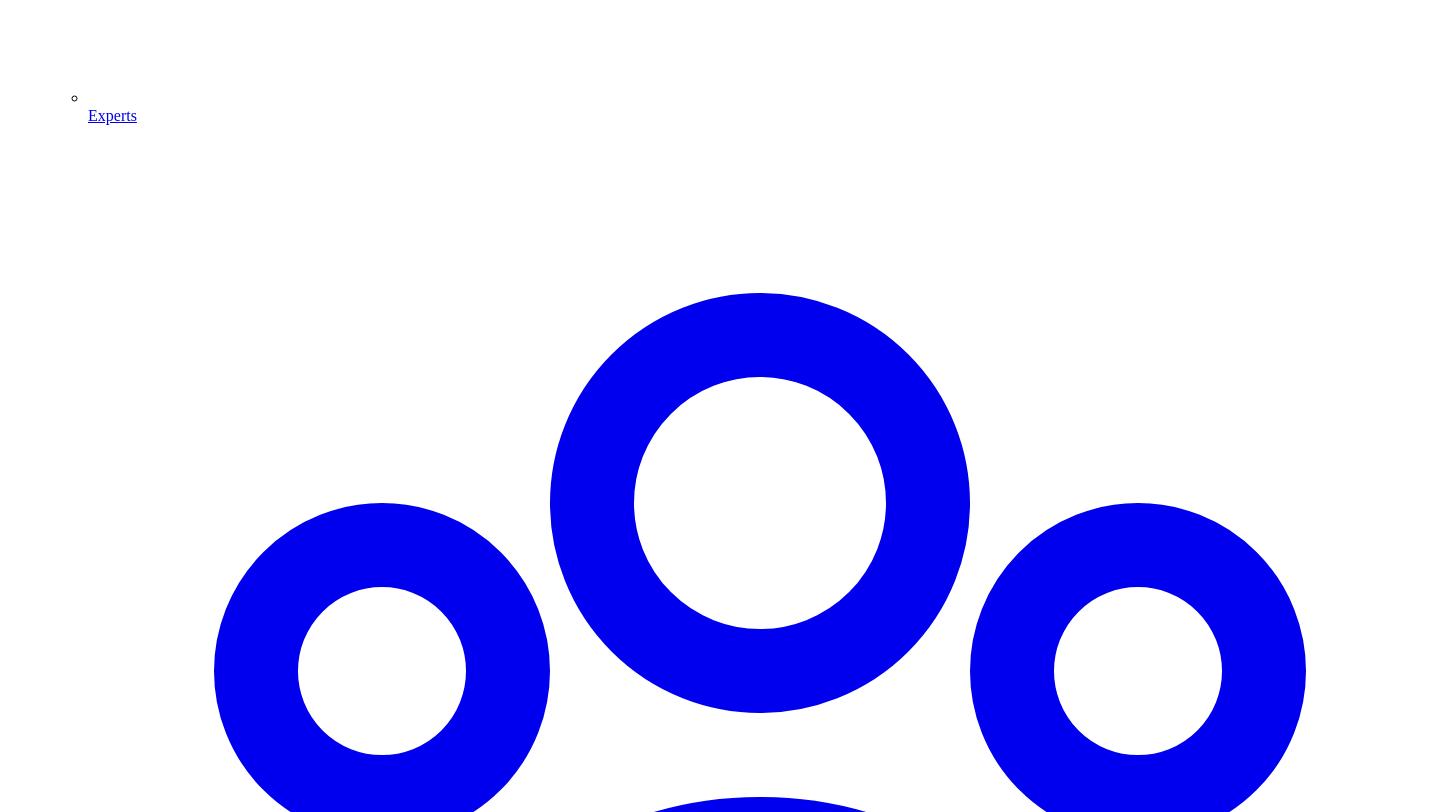 click on "Share on LinkedIn" at bounding box center (94, 6215) 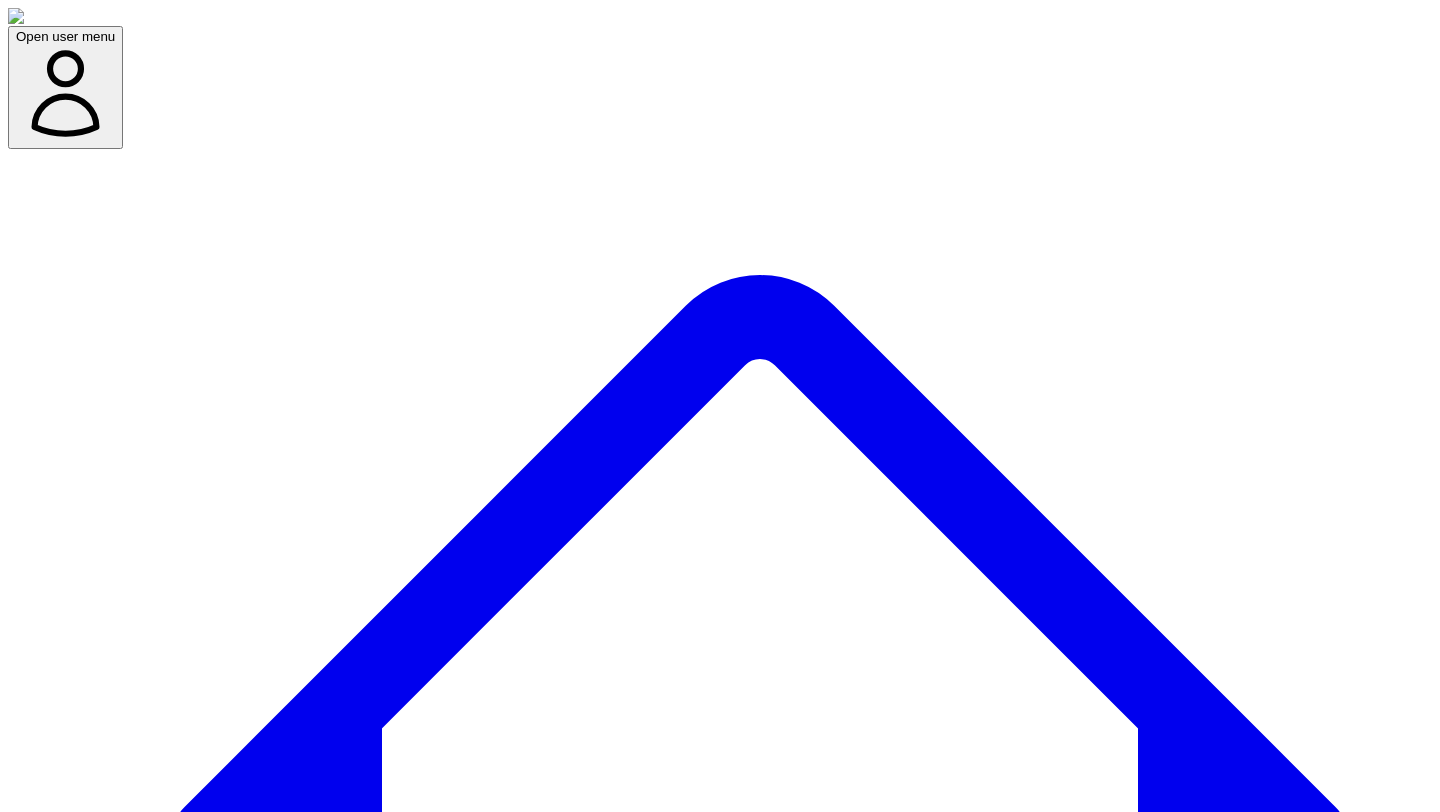 click on "Cancel" at bounding box center (159, 11765) 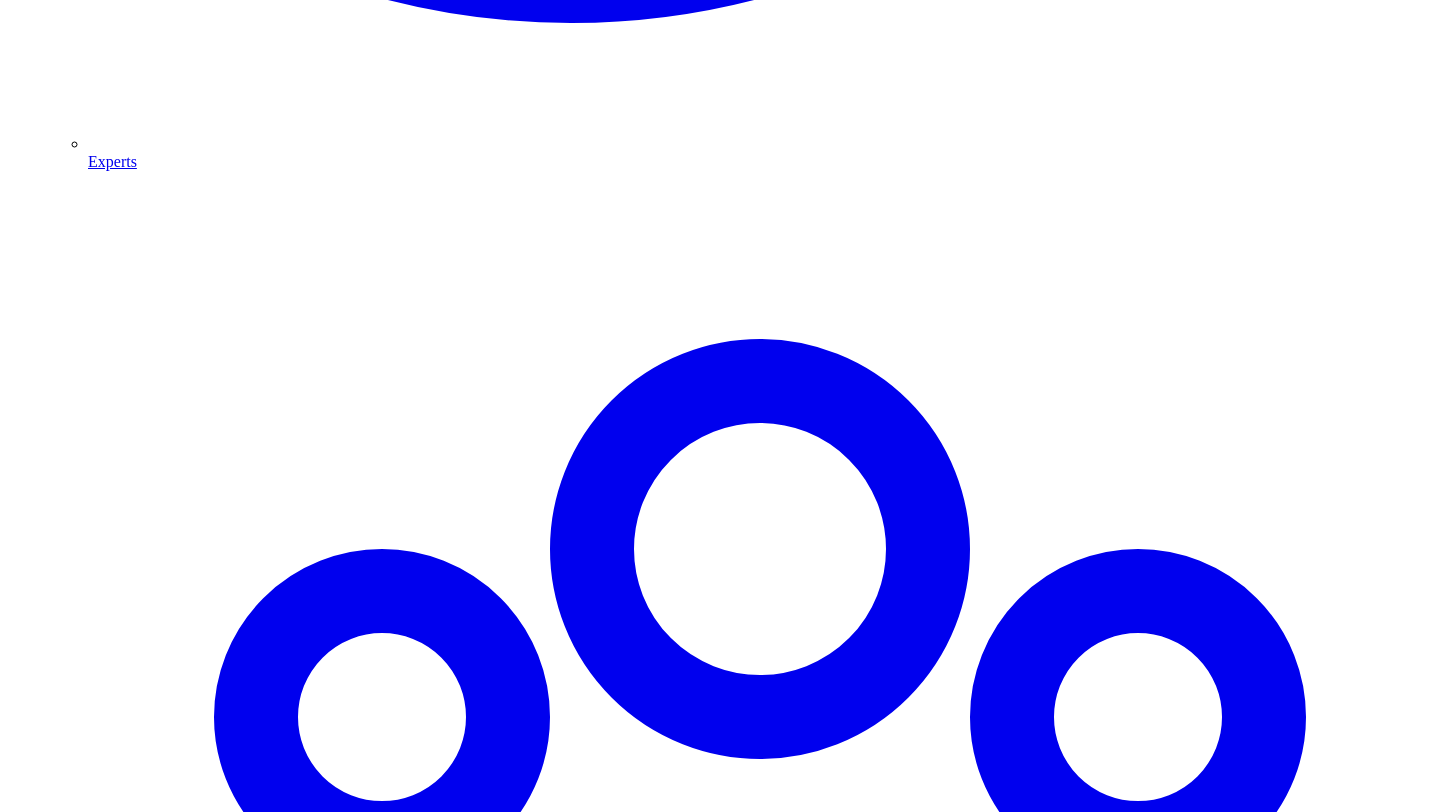 scroll, scrollTop: 2786, scrollLeft: 0, axis: vertical 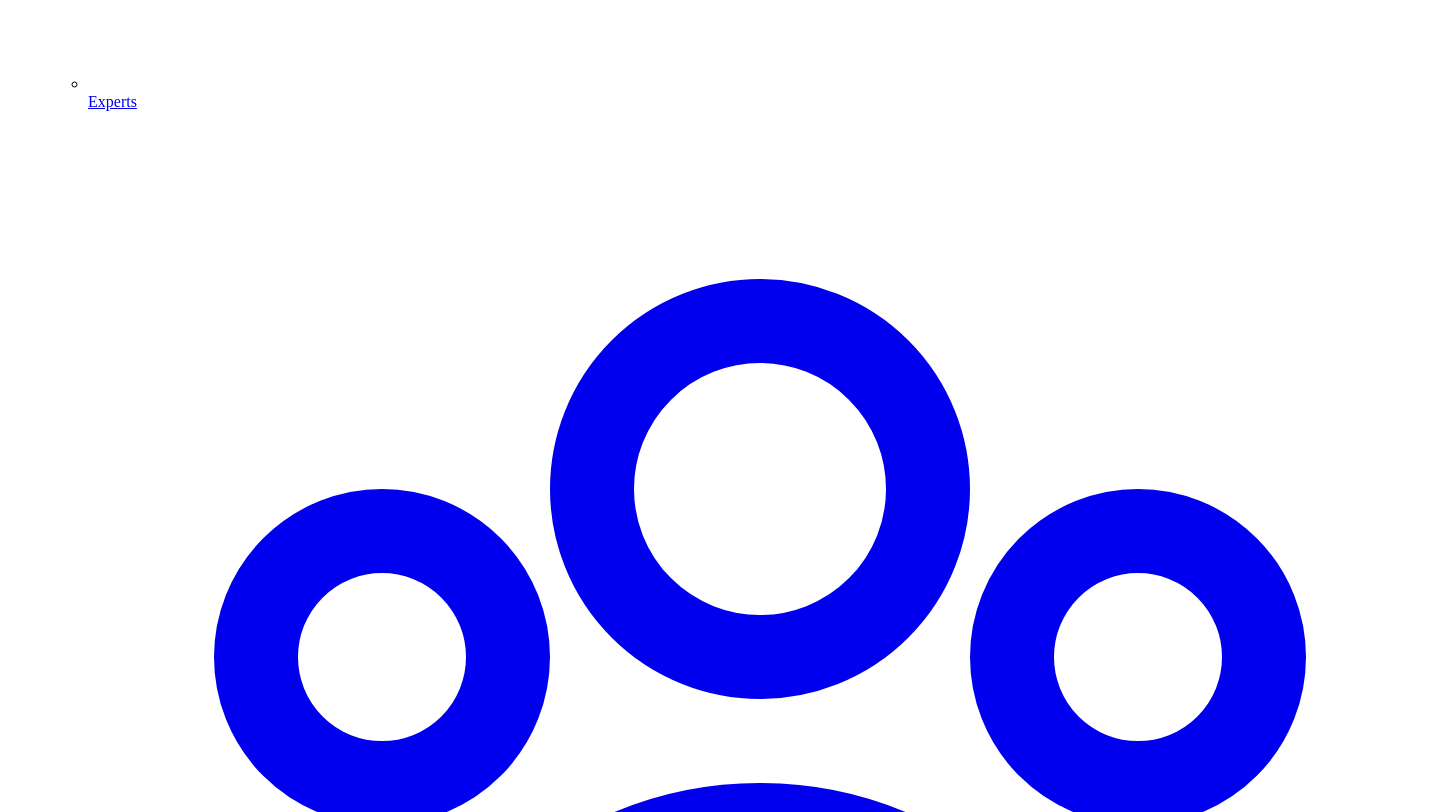click on "Share on LinkedIn" at bounding box center [82, 6195] 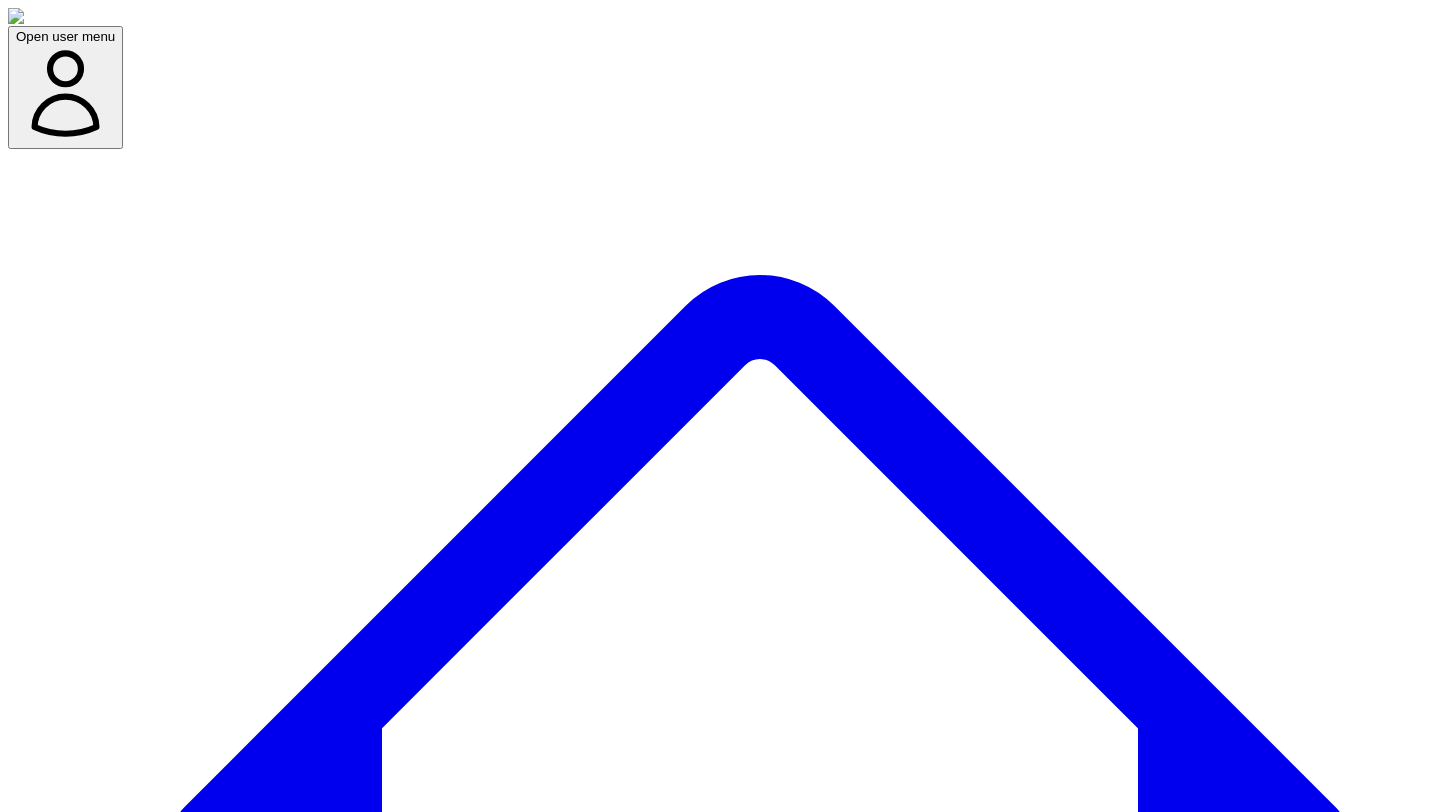 scroll, scrollTop: 144, scrollLeft: 0, axis: vertical 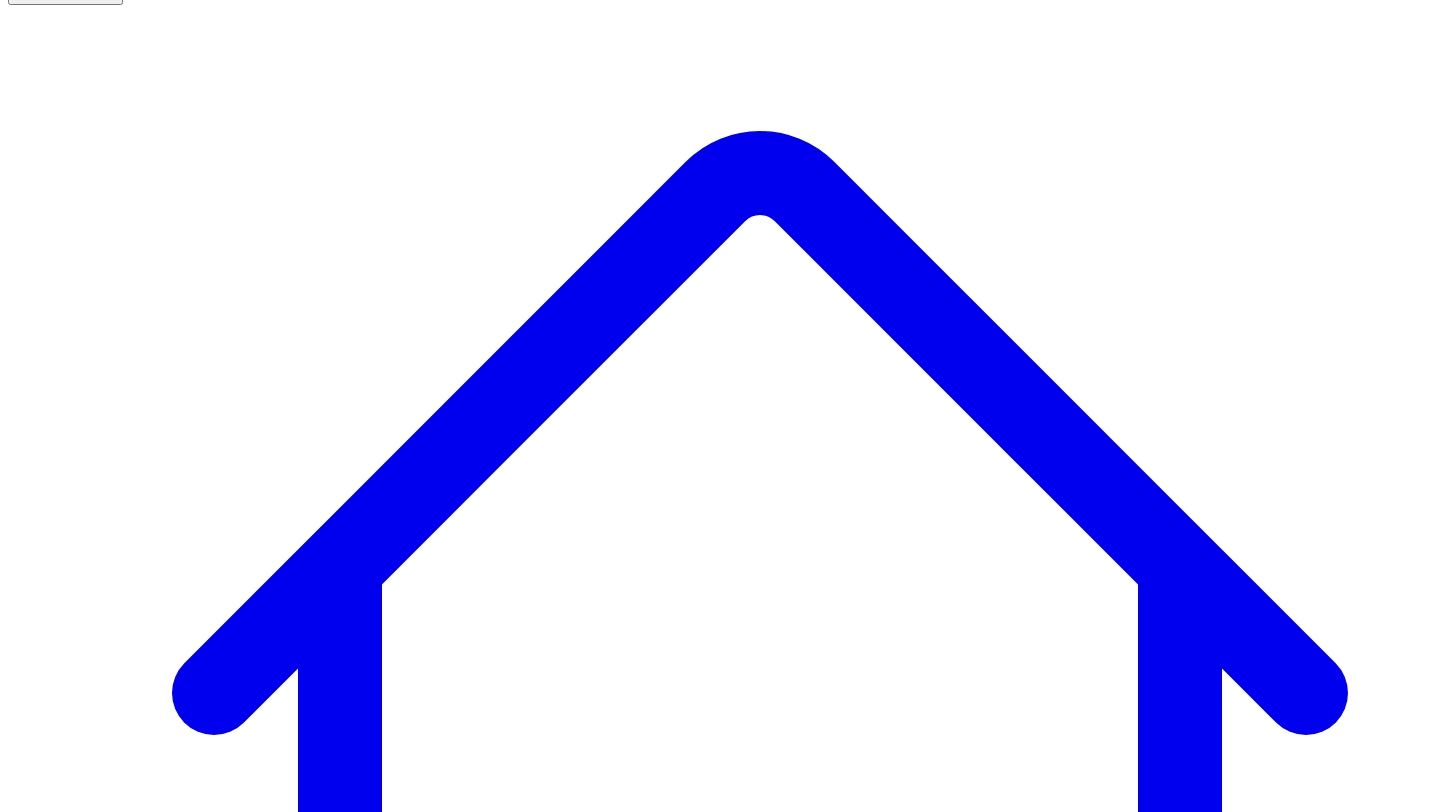 click on "Social Posts" at bounding box center (249, 7553) 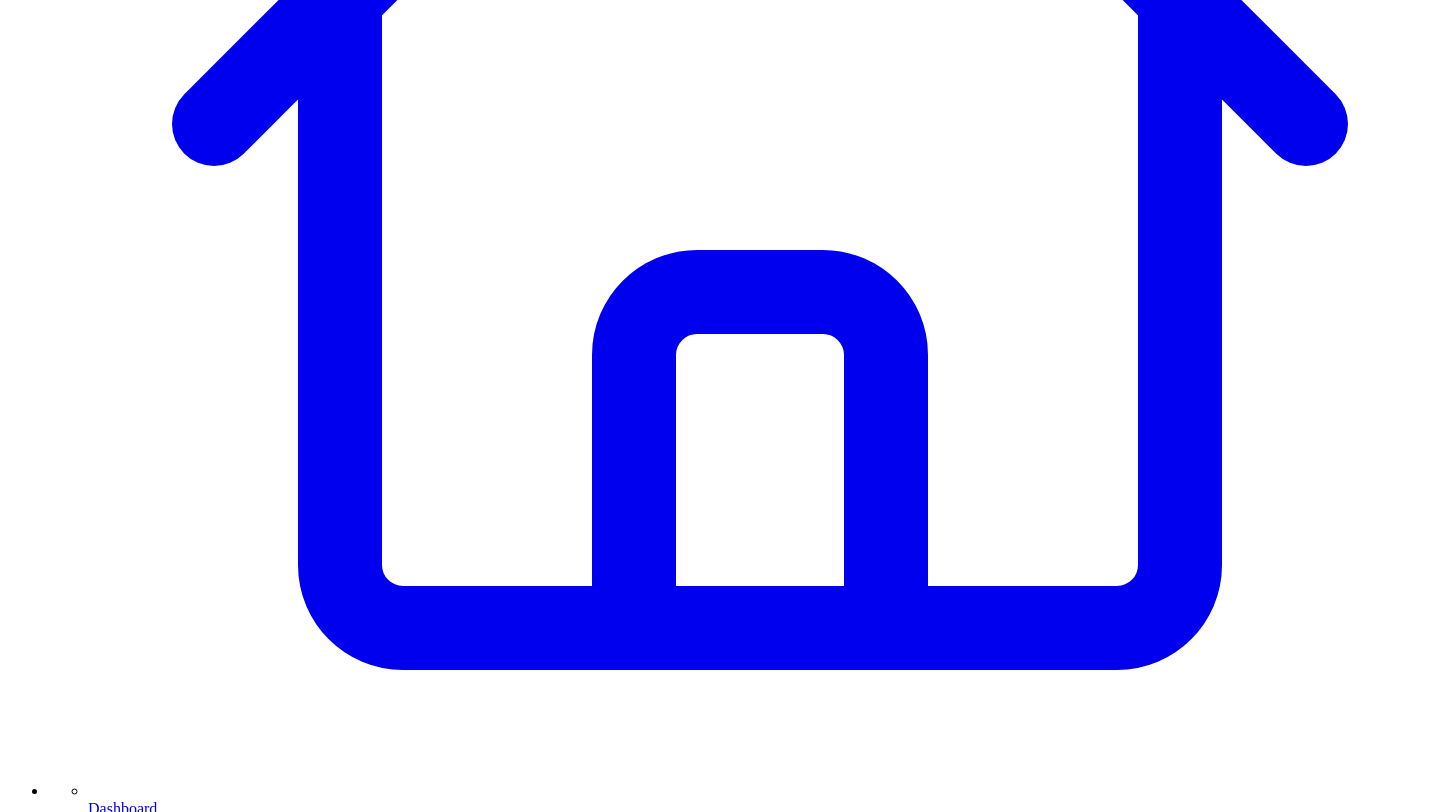 scroll, scrollTop: 993, scrollLeft: 0, axis: vertical 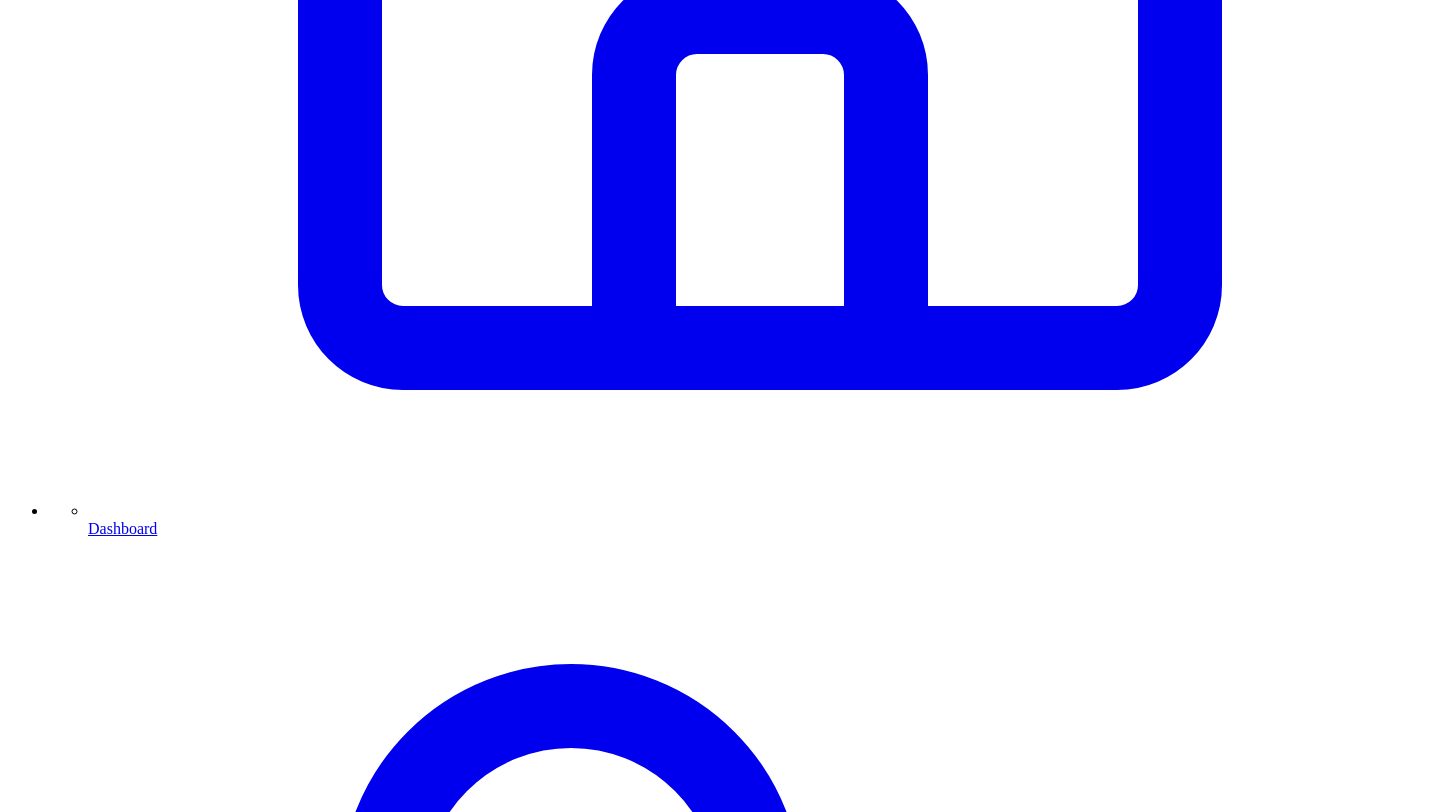 click on "Share on LinkedIn" at bounding box center (720, 7213) 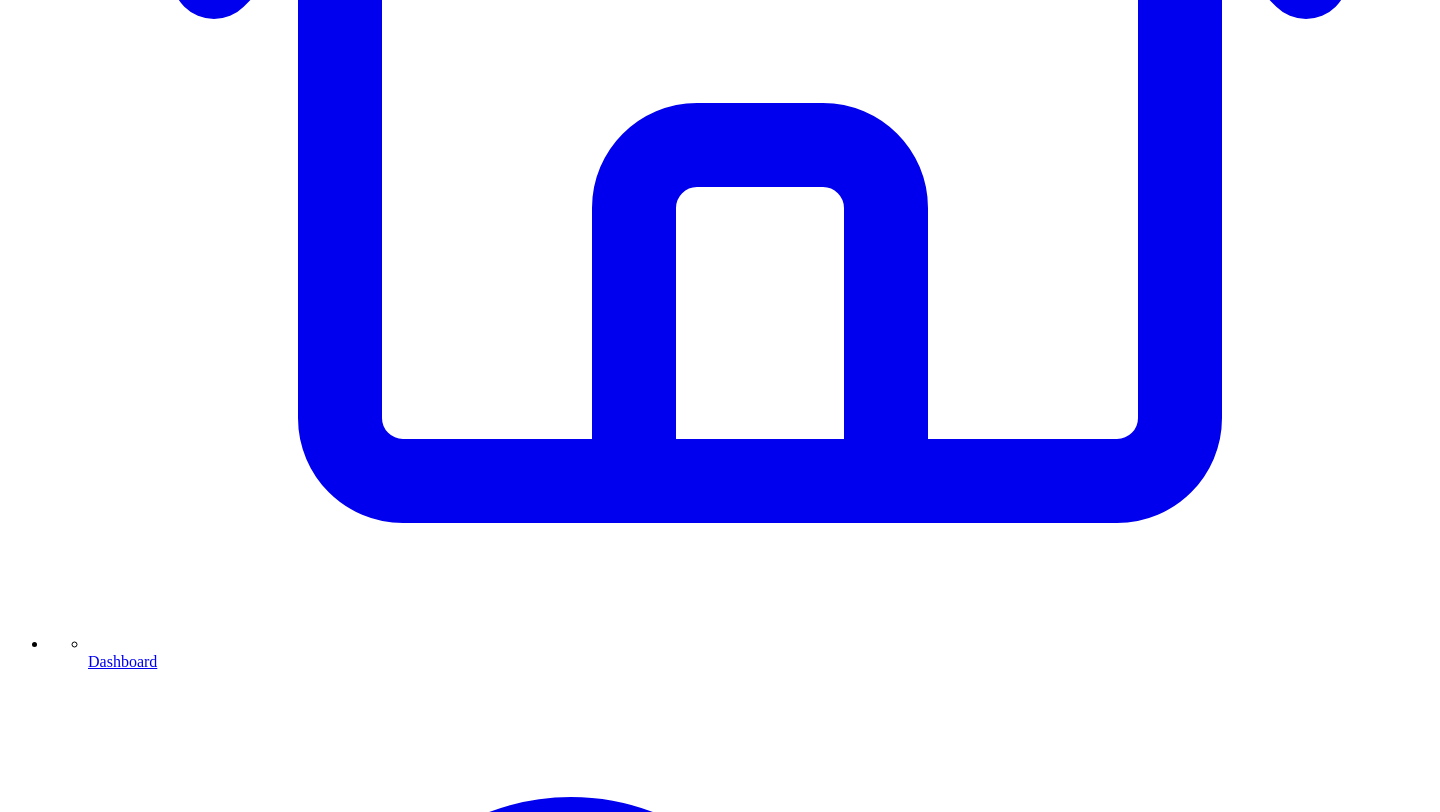 scroll, scrollTop: 877, scrollLeft: 0, axis: vertical 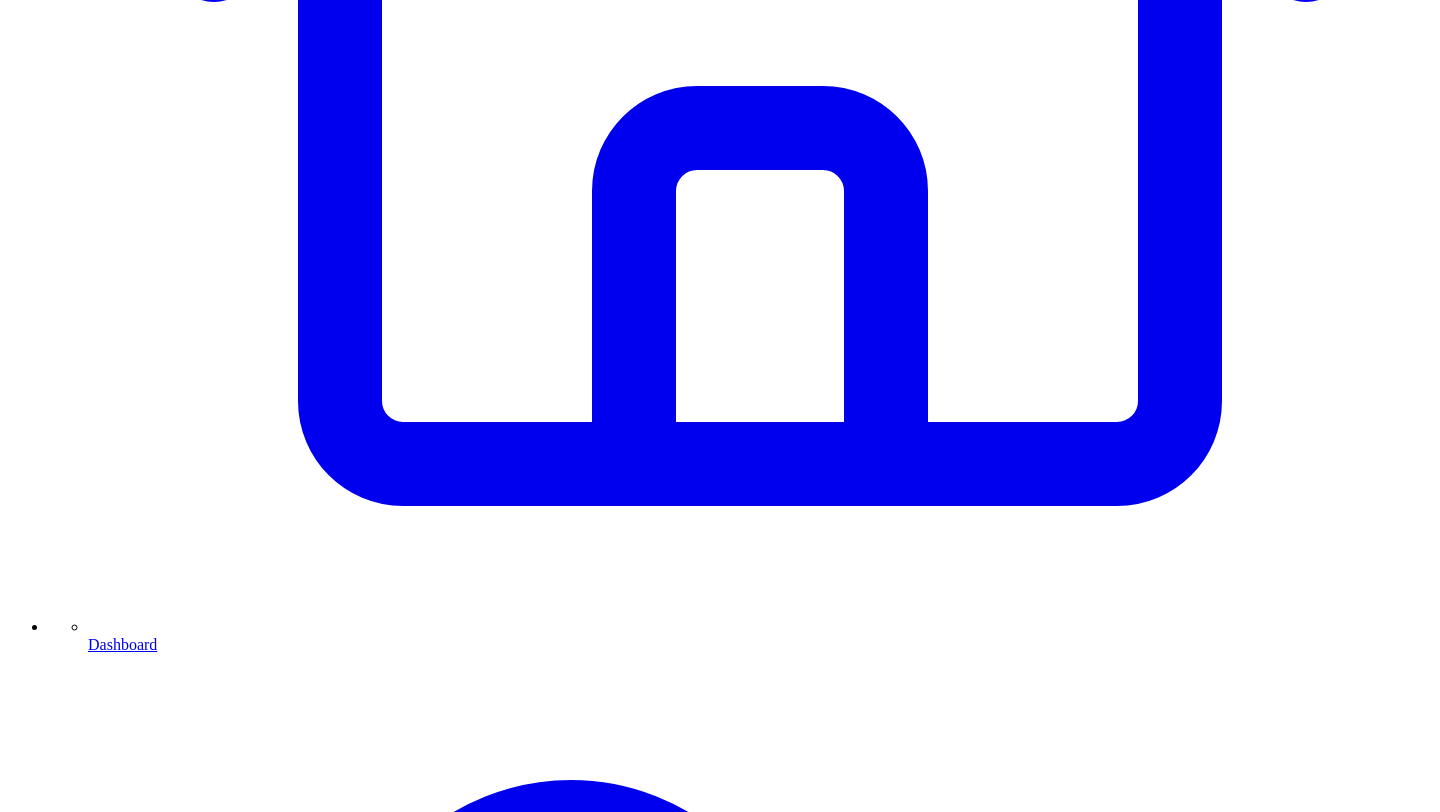 click on "1 1165 /3000 characters (edited) I like this but... add more details from responses make it shorter make it sound more like original responses give a custom instruction Update post writing style for  Victor Ijidola Share on LinkedIn Post Now Schedule for Later" at bounding box center [720, 7166] 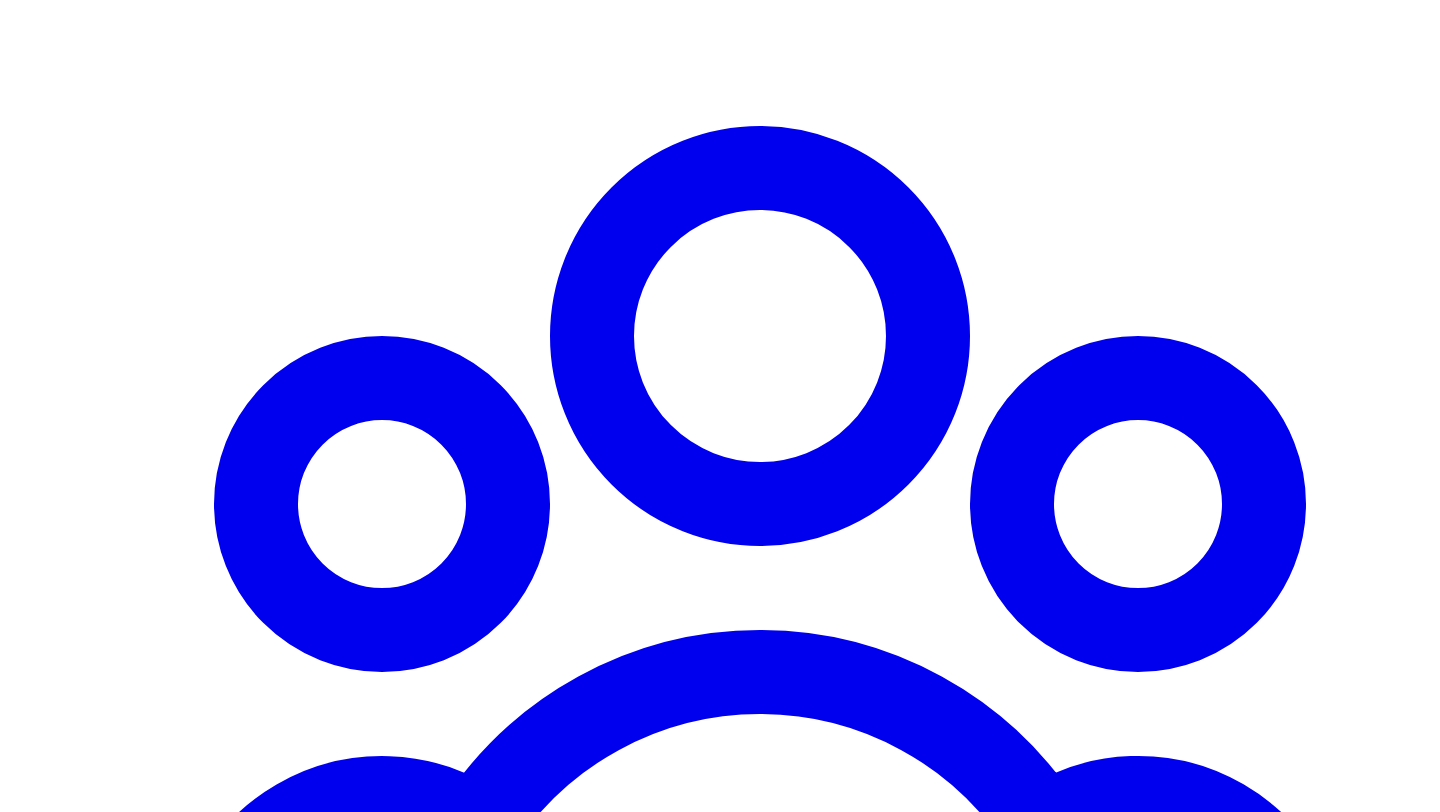 scroll, scrollTop: 2950, scrollLeft: 0, axis: vertical 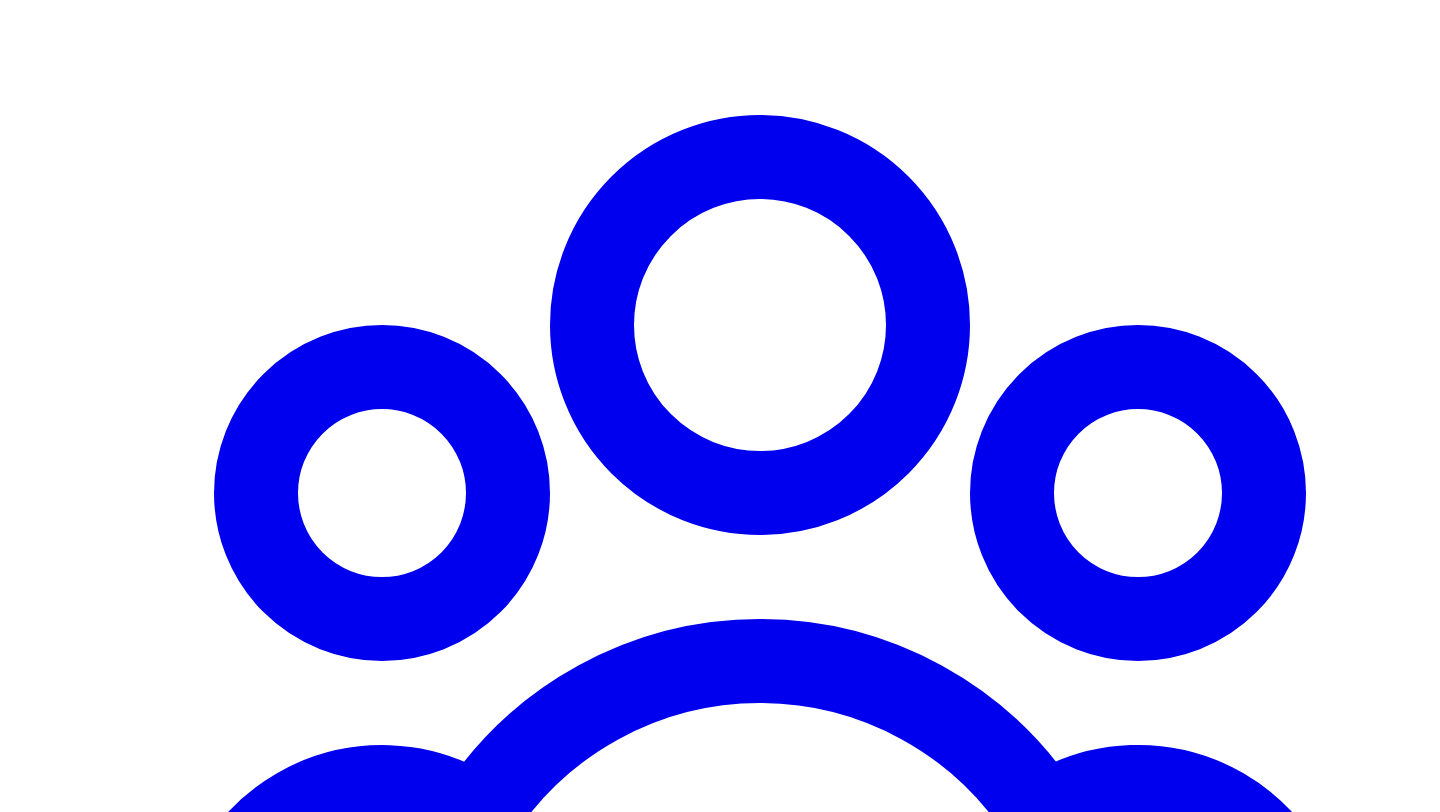 click on "Share on LinkedIn" at bounding box center [94, 6074] 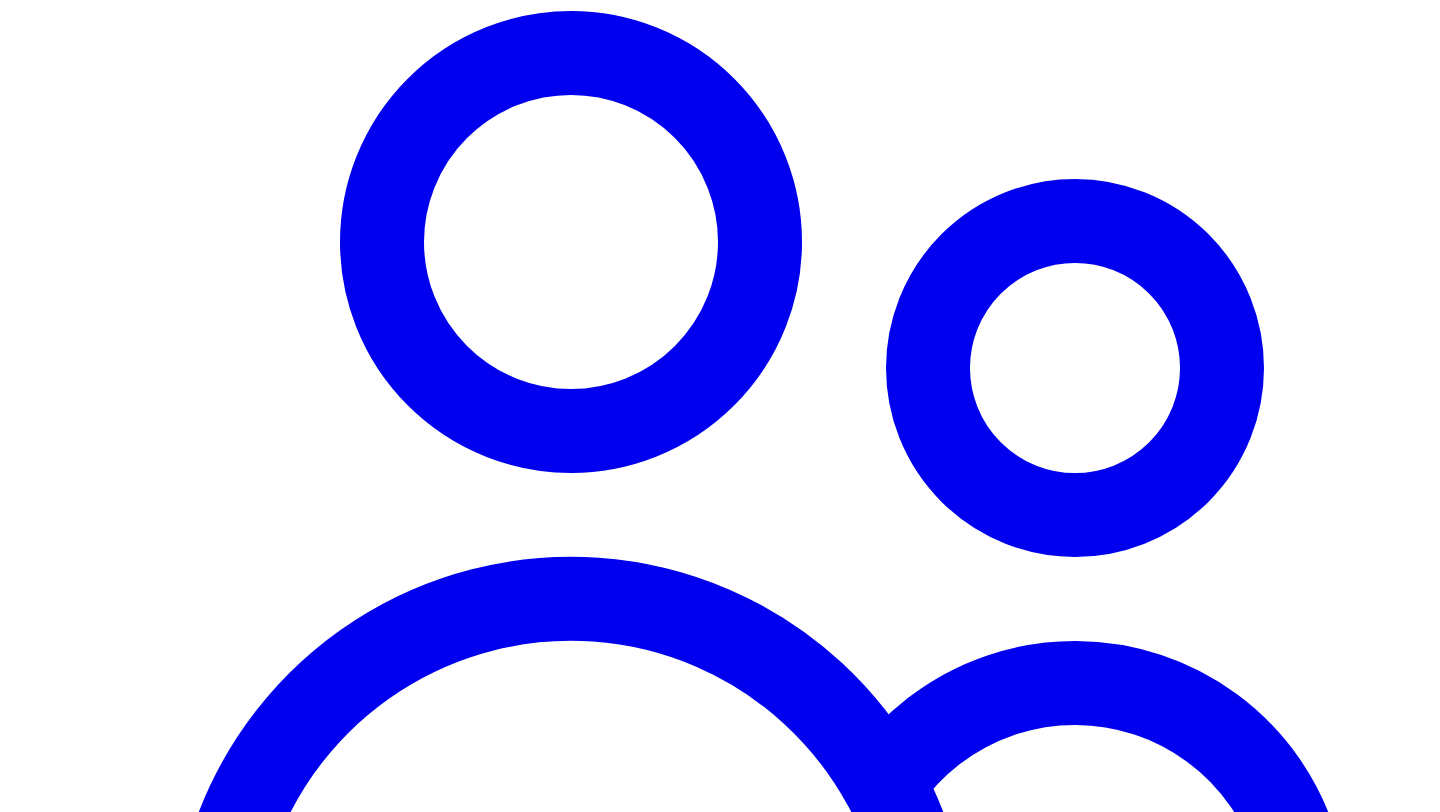 scroll, scrollTop: 1712, scrollLeft: 0, axis: vertical 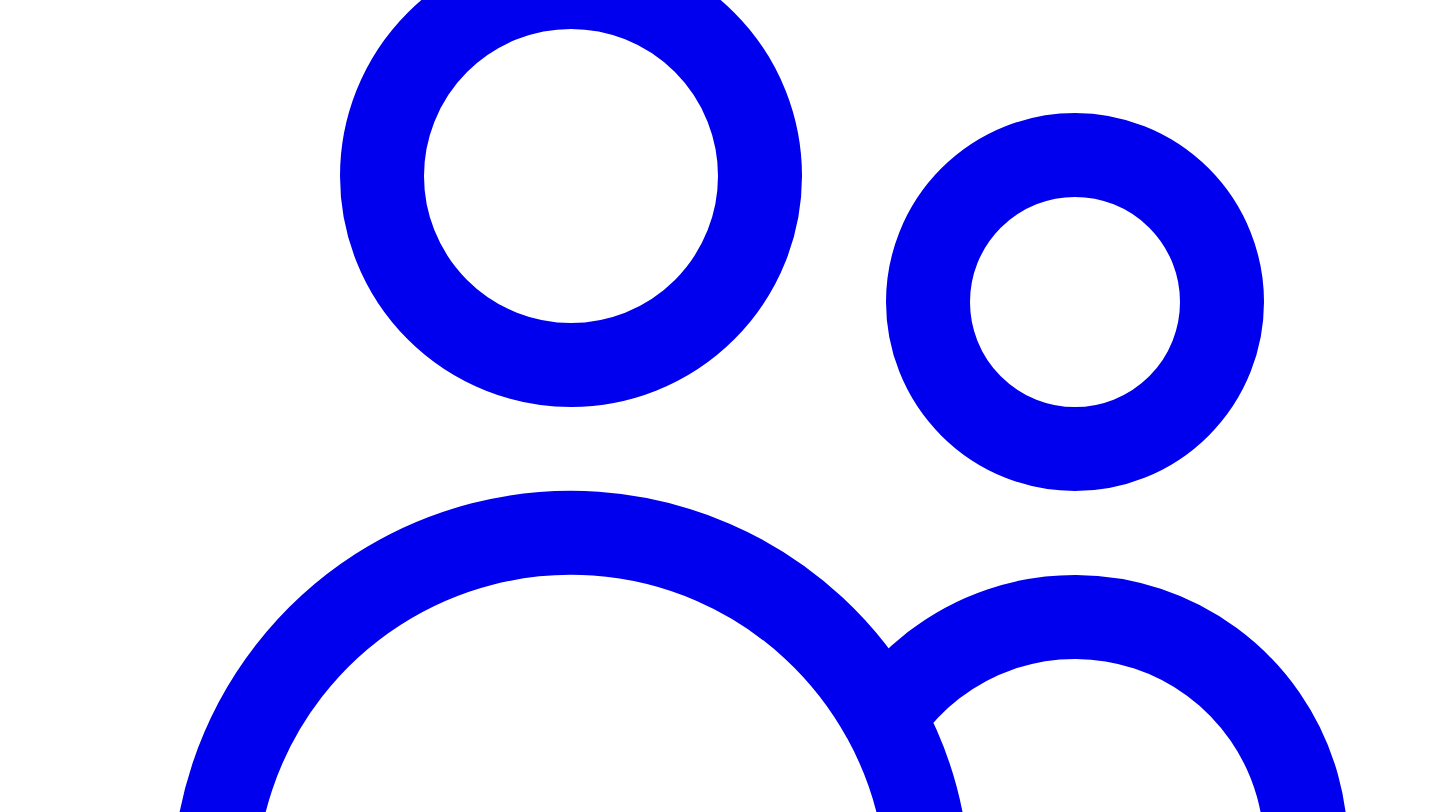 click on "Share on LinkedIn" at bounding box center [94, 6896] 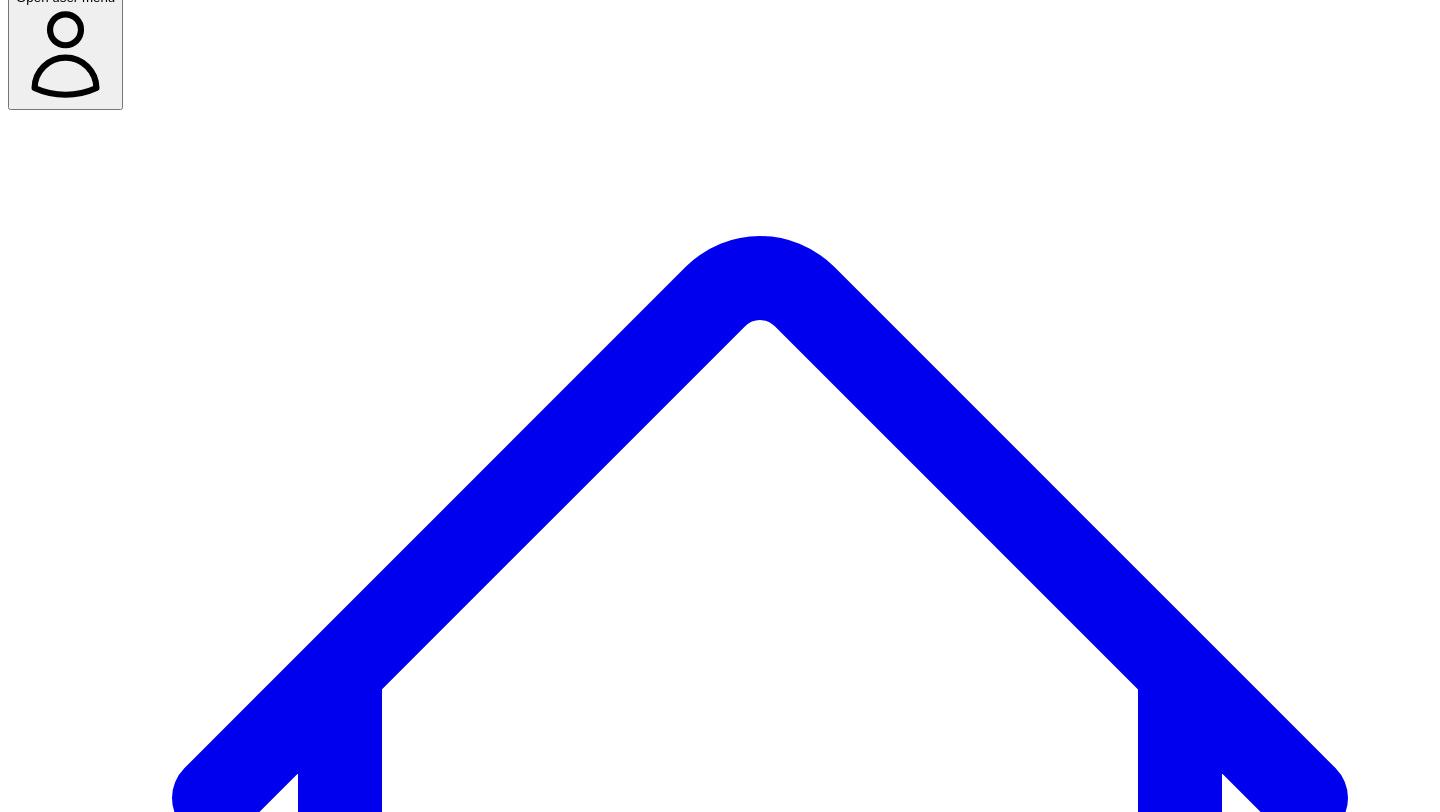 scroll, scrollTop: 0, scrollLeft: 0, axis: both 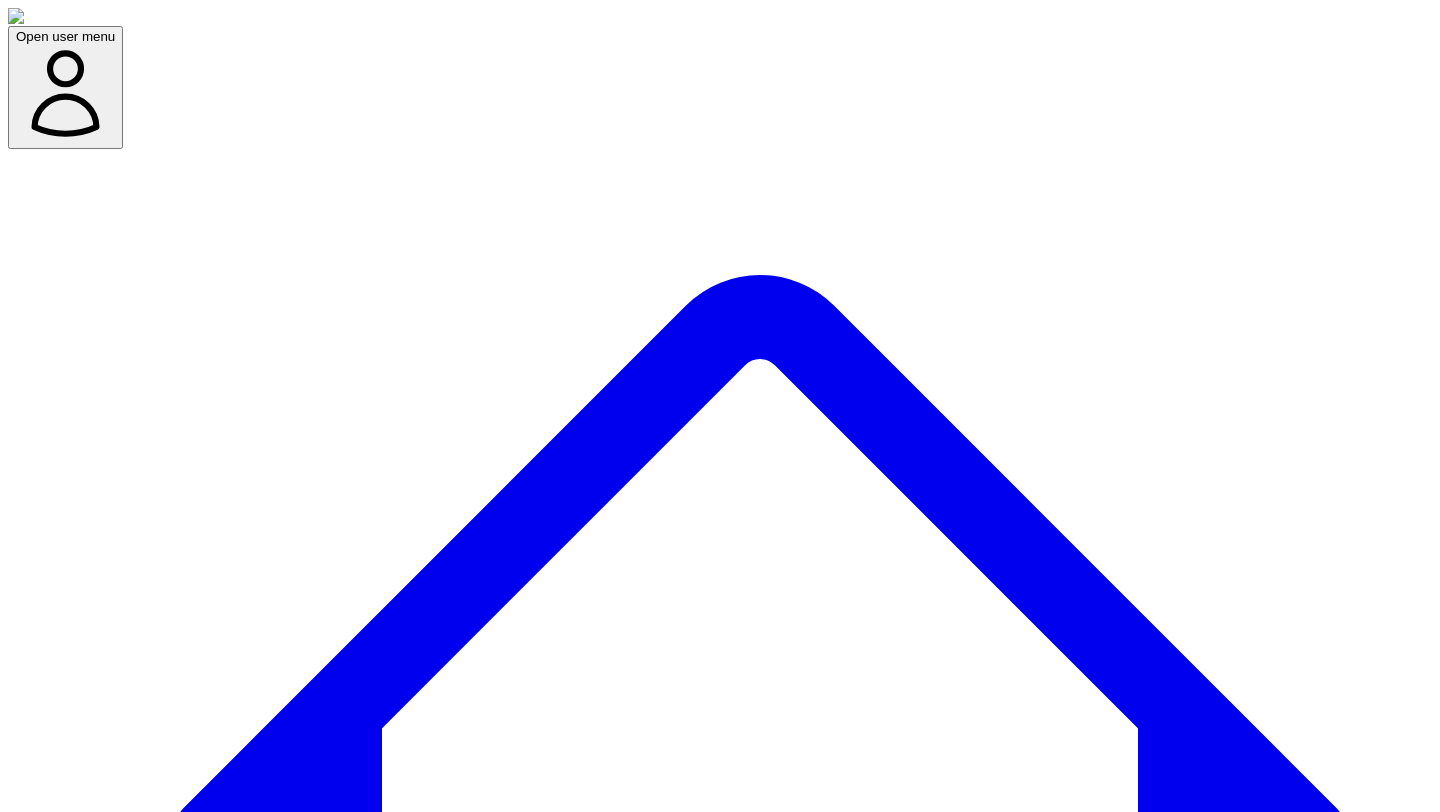 click on "Social Posts" at bounding box center (249, 7697) 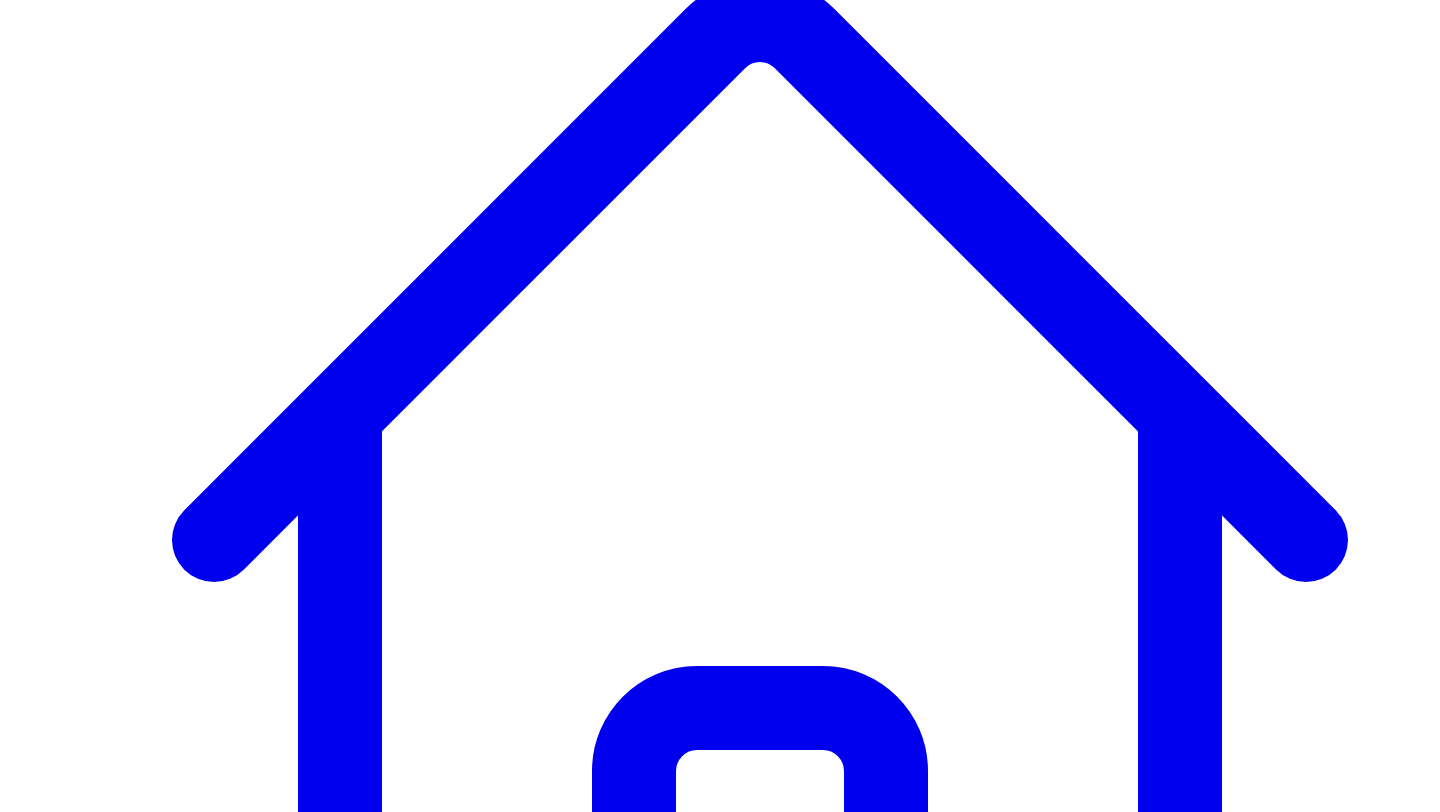 scroll, scrollTop: 287, scrollLeft: 0, axis: vertical 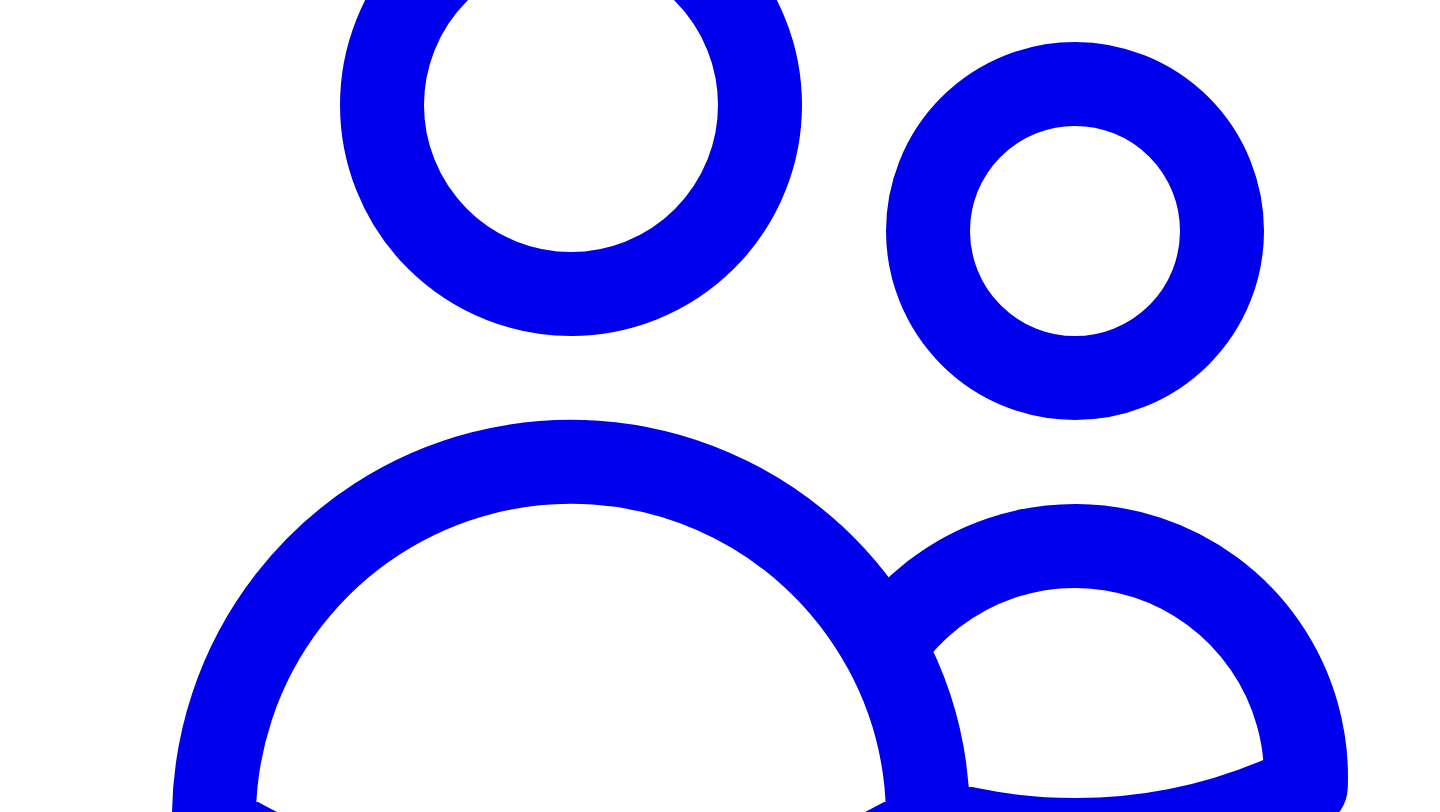 click on "Share on LinkedIn" at bounding box center [94, 6819] 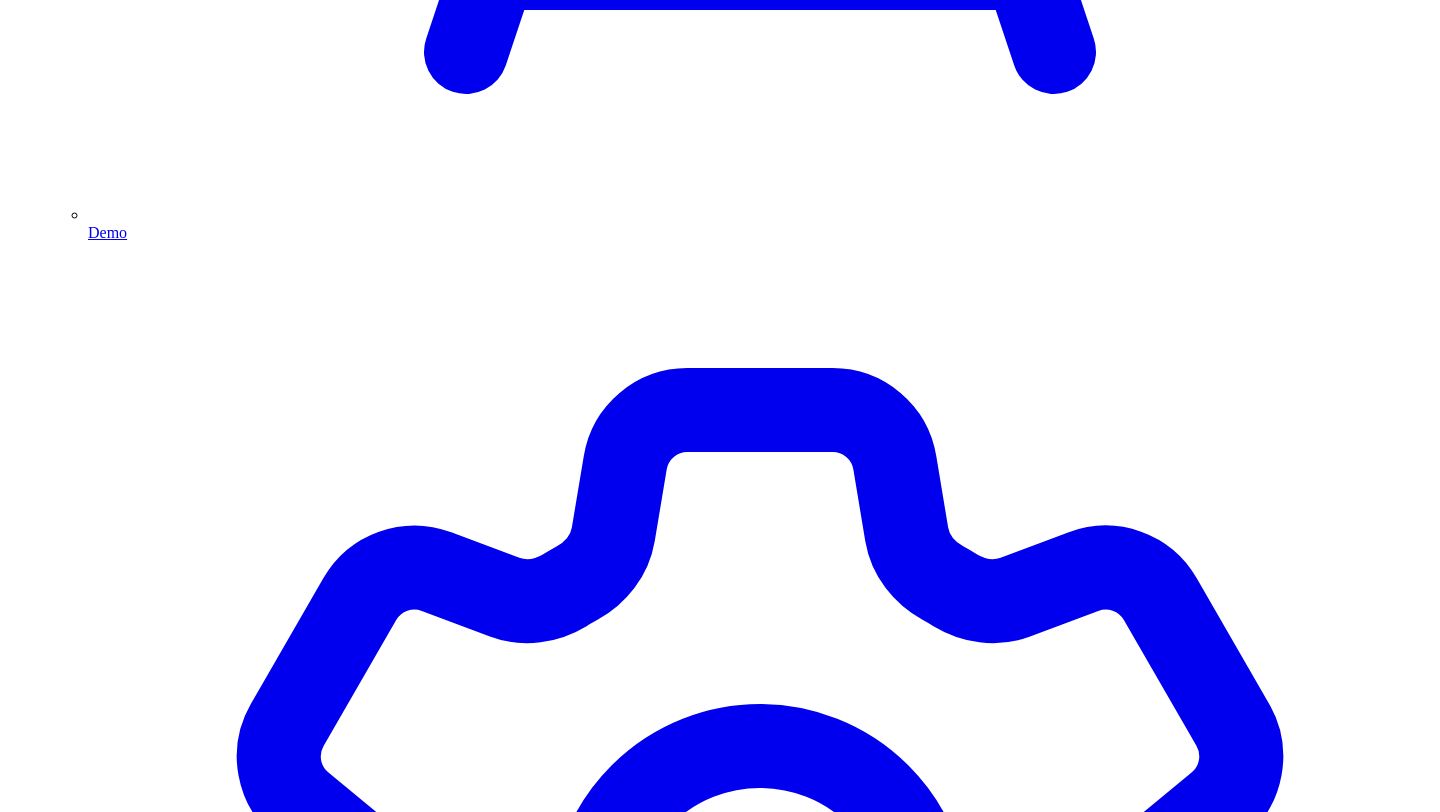 scroll, scrollTop: 5489, scrollLeft: 0, axis: vertical 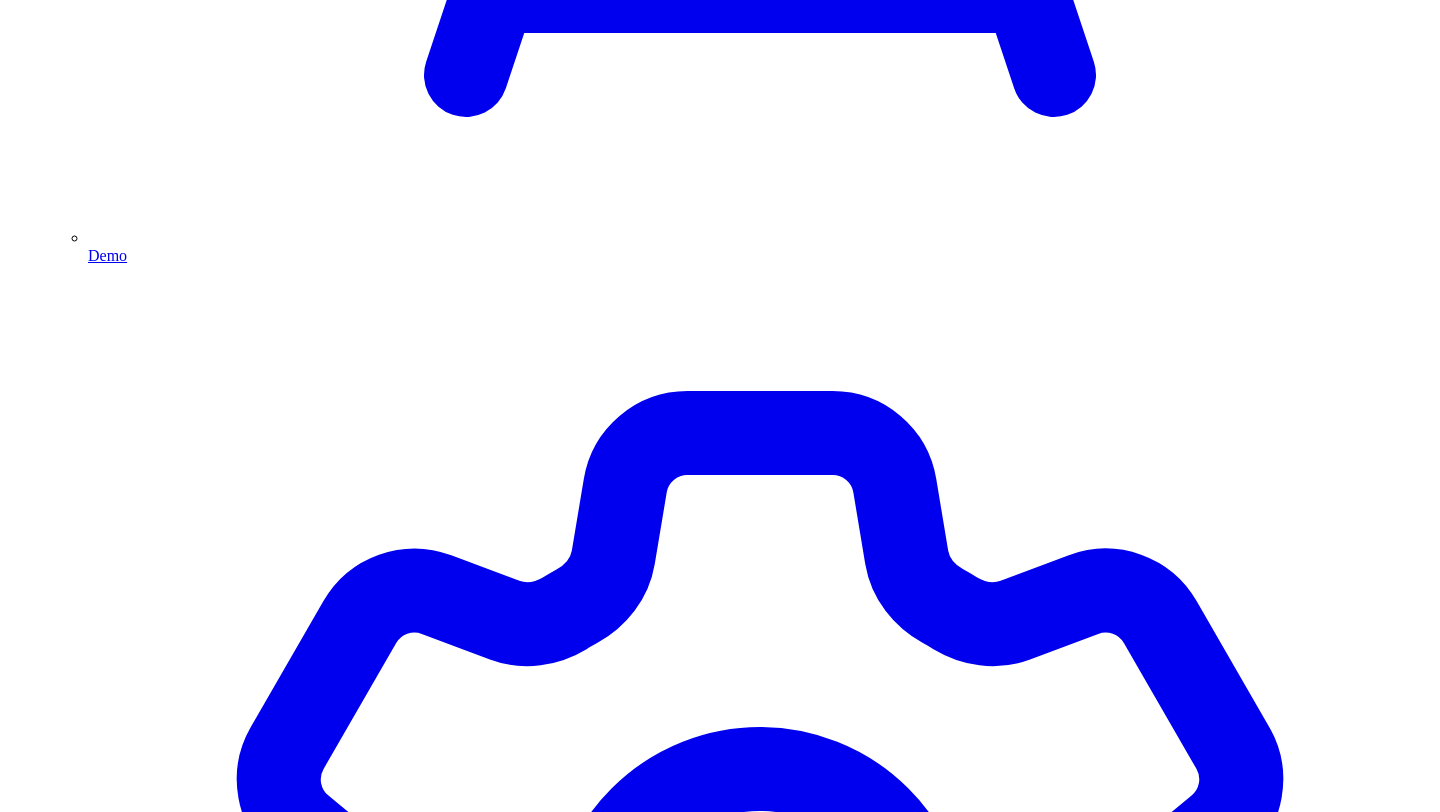 click on "Post Again" at bounding box center (72, 4581) 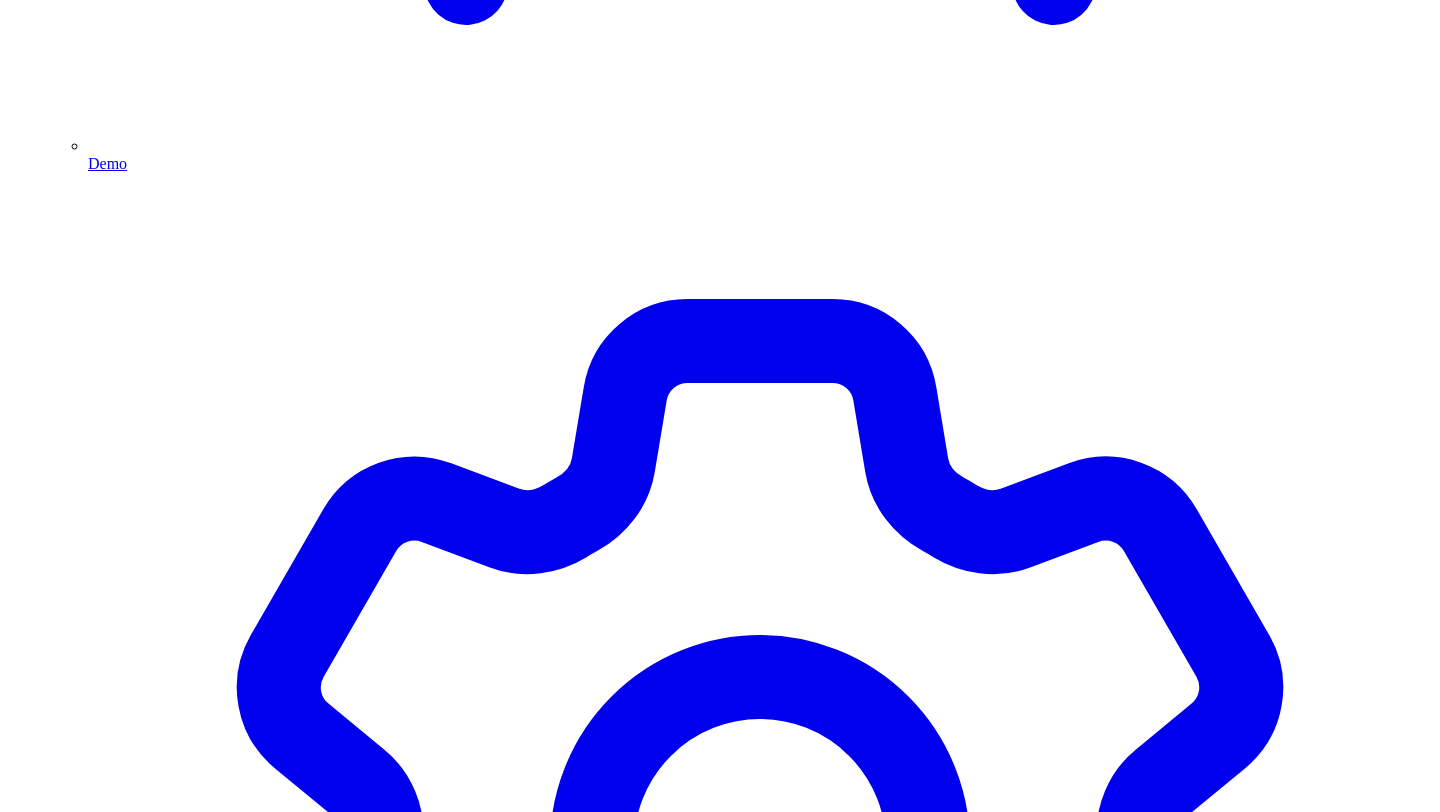 scroll, scrollTop: 5582, scrollLeft: 0, axis: vertical 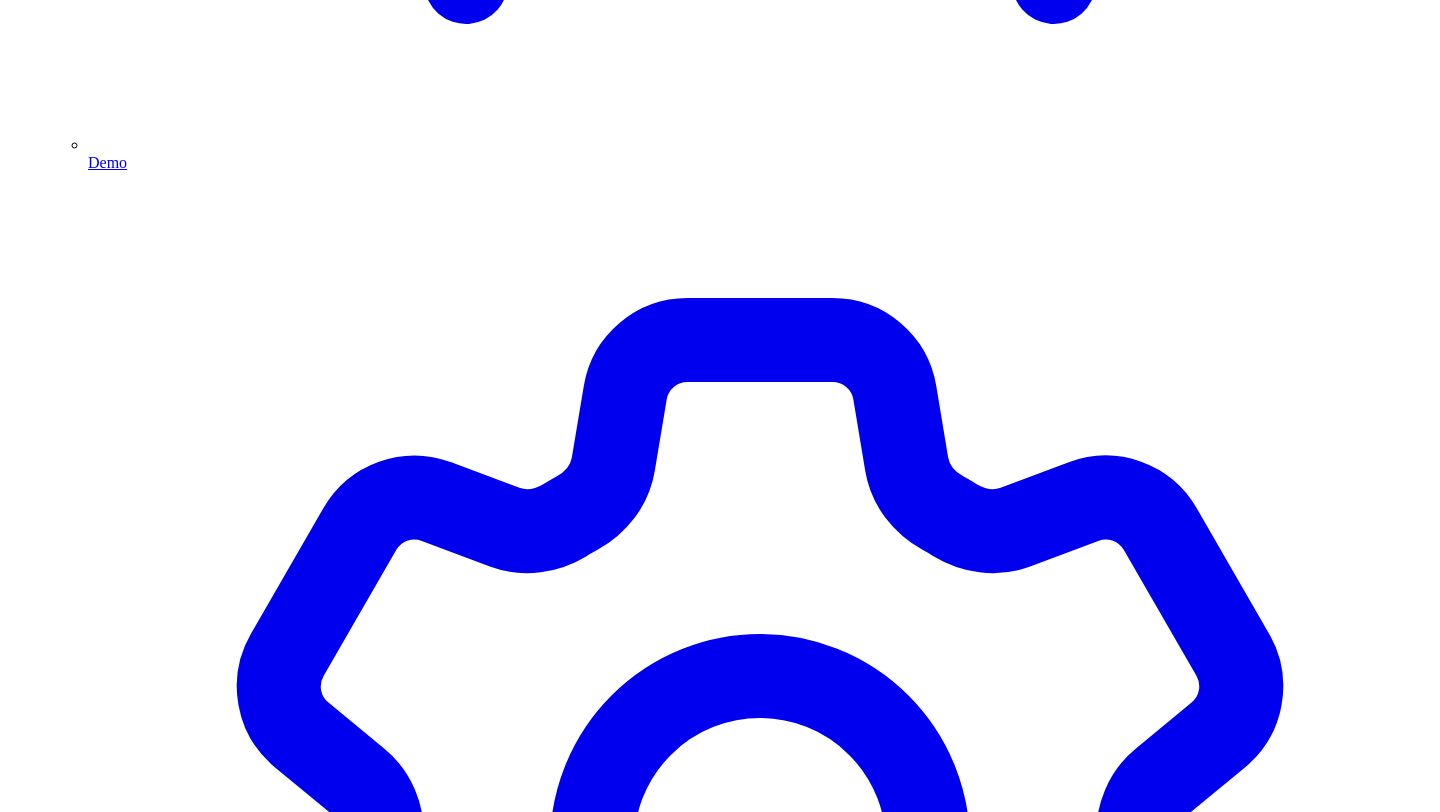 click on "Post Now" at bounding box center (44, 4522) 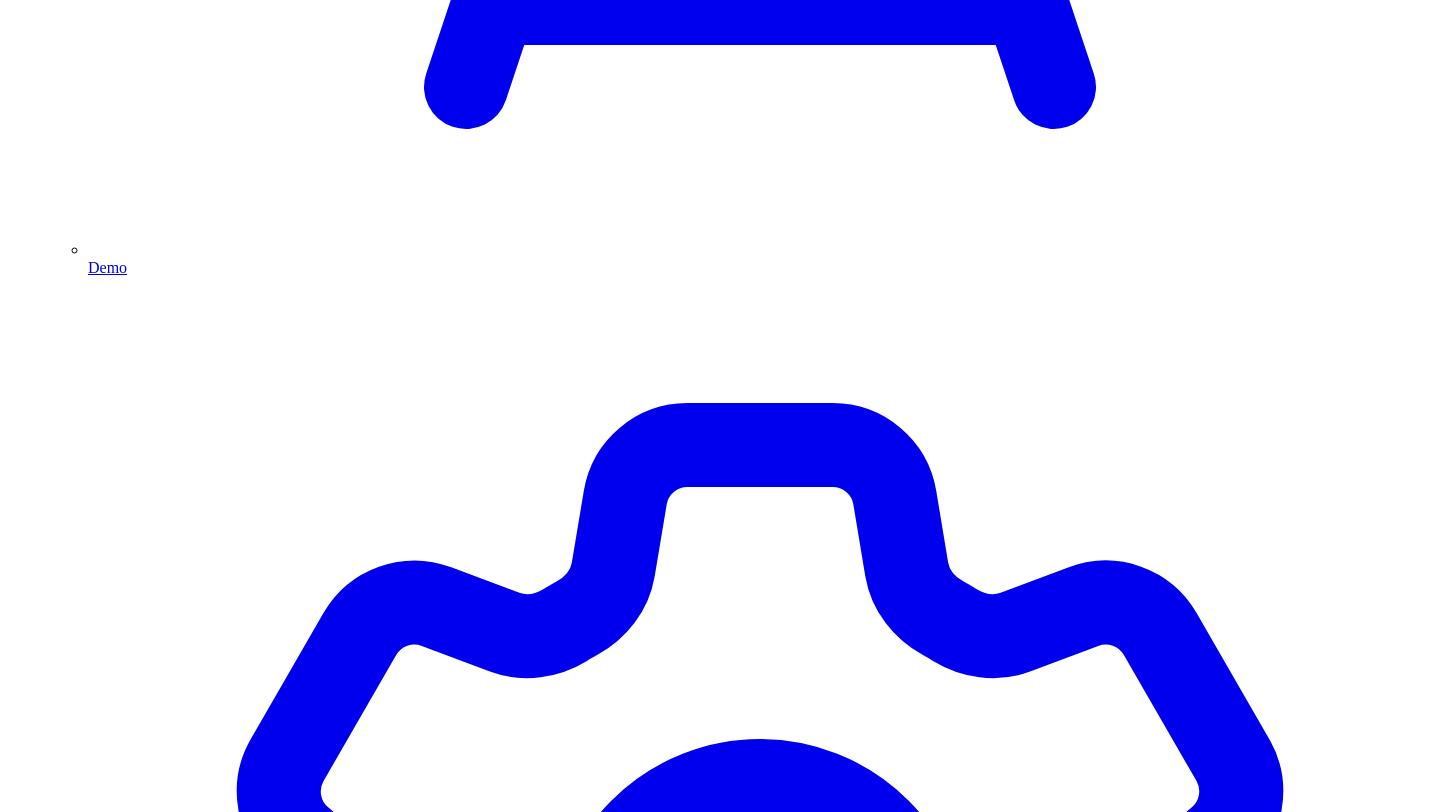 scroll, scrollTop: 5471, scrollLeft: 0, axis: vertical 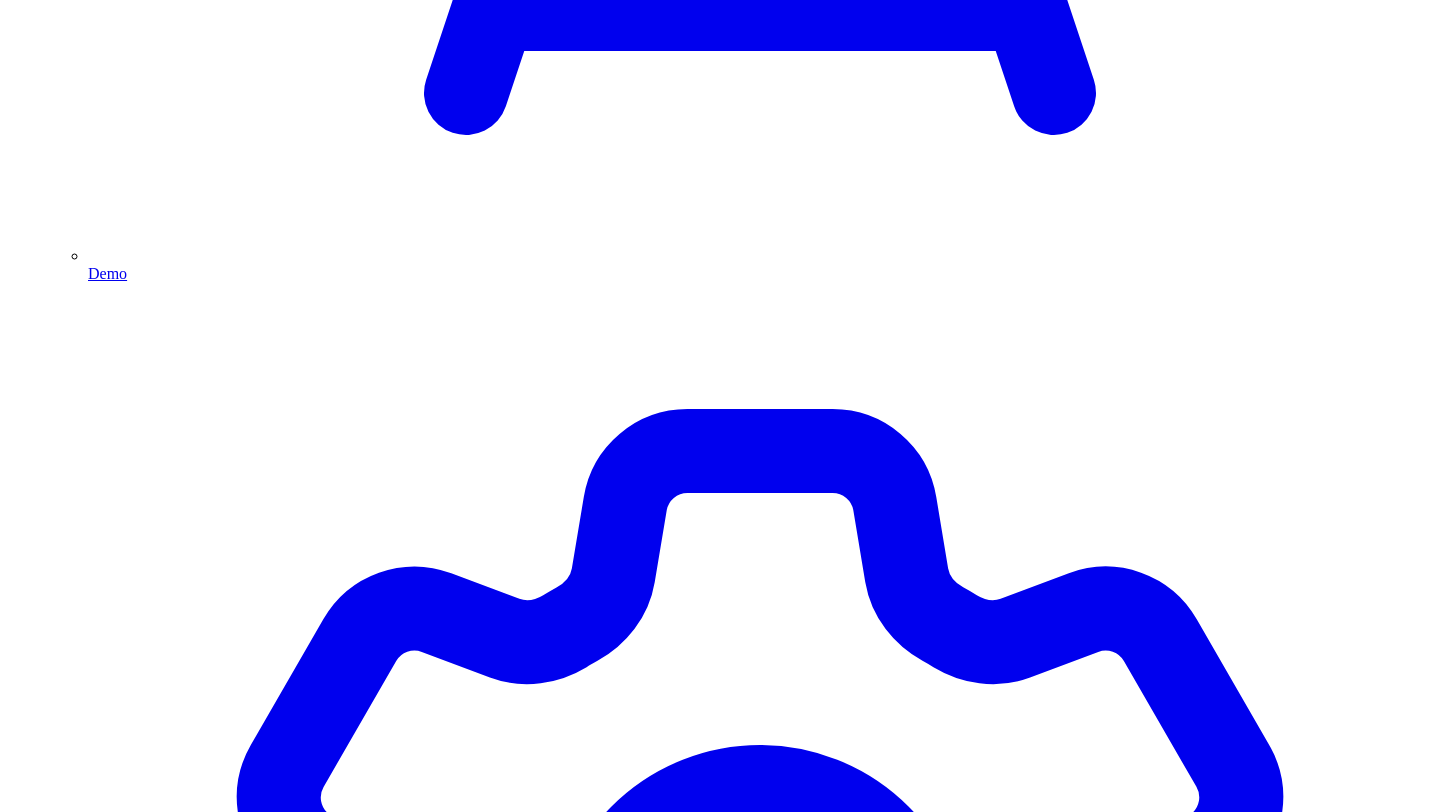 click at bounding box center [720, 4386] 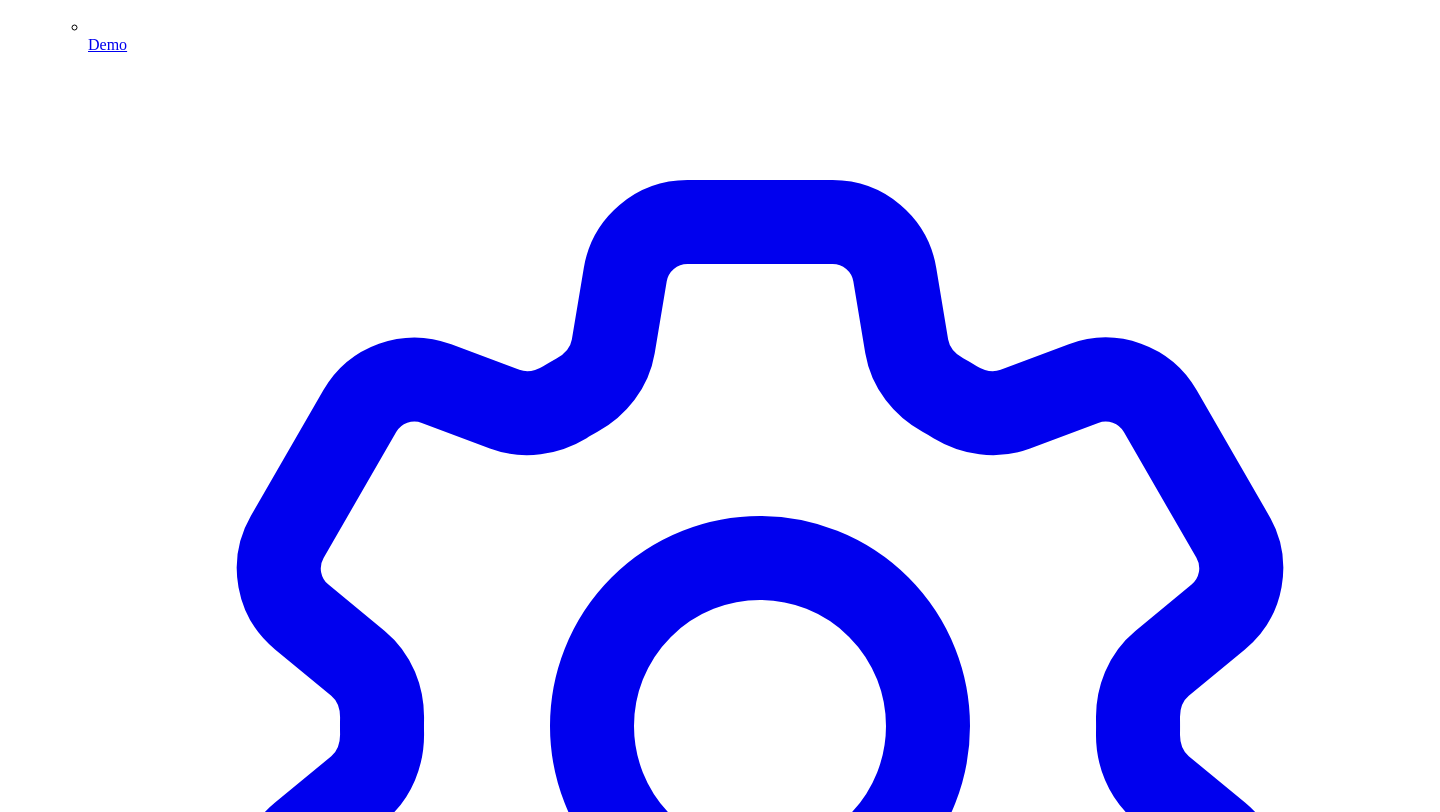 scroll, scrollTop: 5716, scrollLeft: 0, axis: vertical 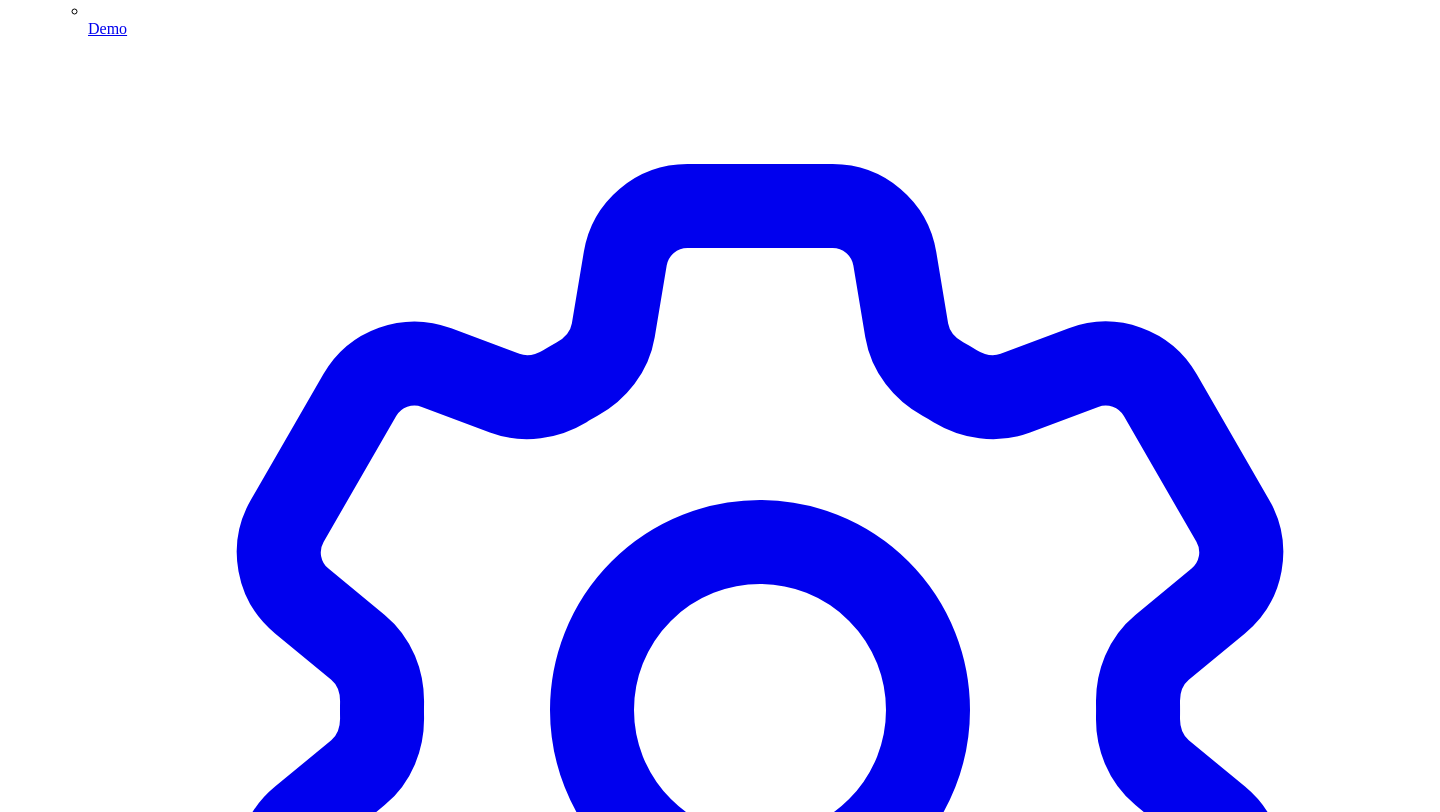 click on "Schedule for Later" at bounding box center (143, 4388) 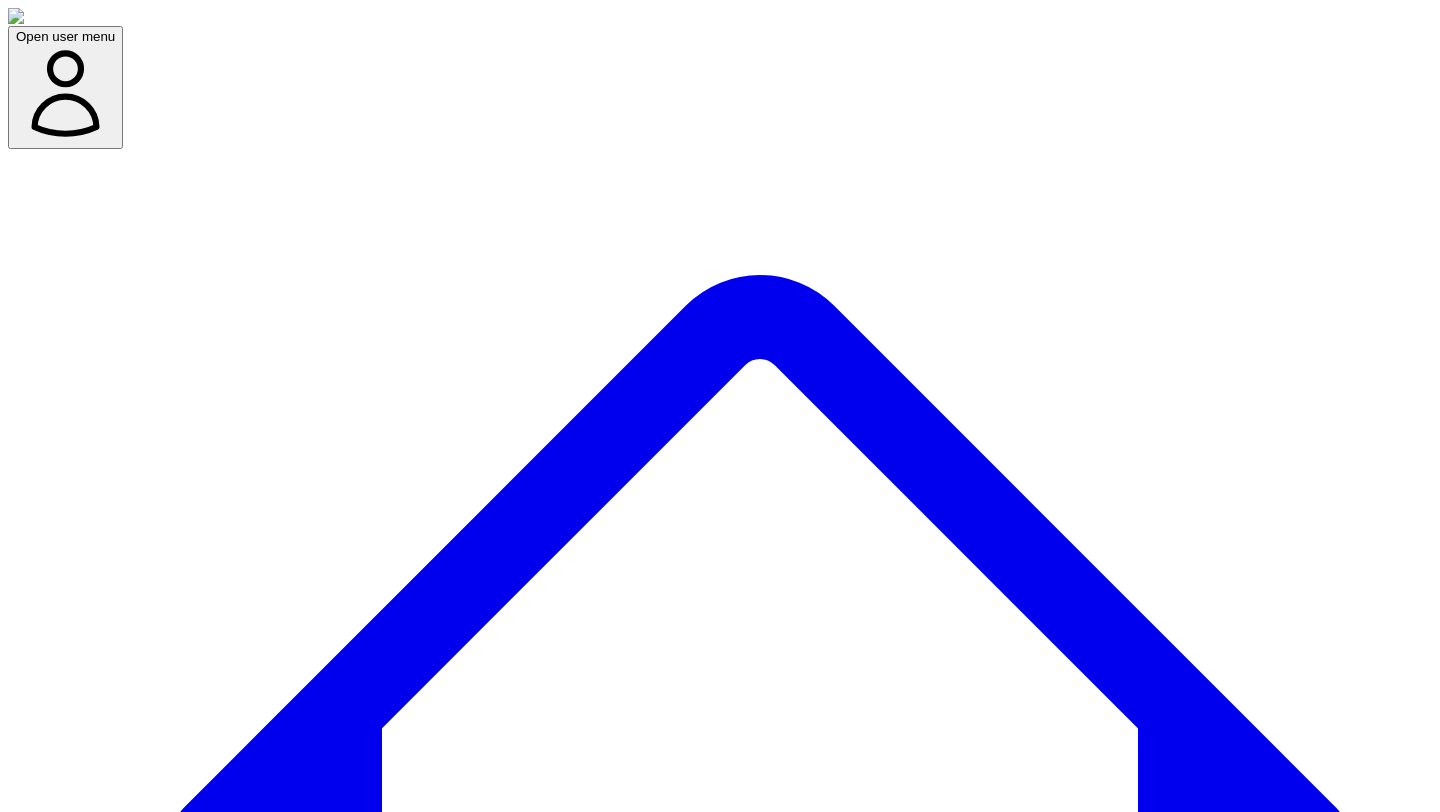 click on "Cancel" at bounding box center [159, 11709] 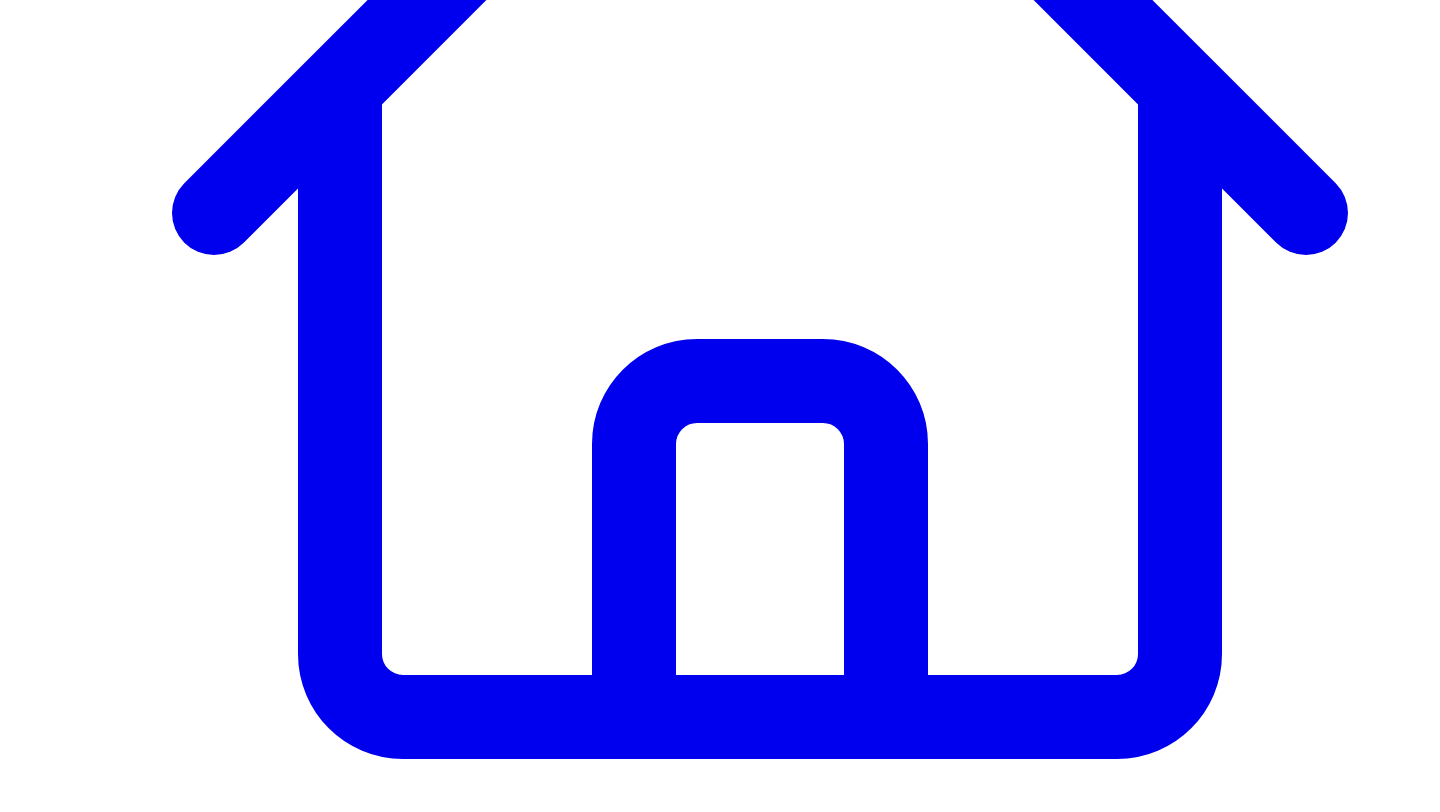 scroll, scrollTop: 700, scrollLeft: 0, axis: vertical 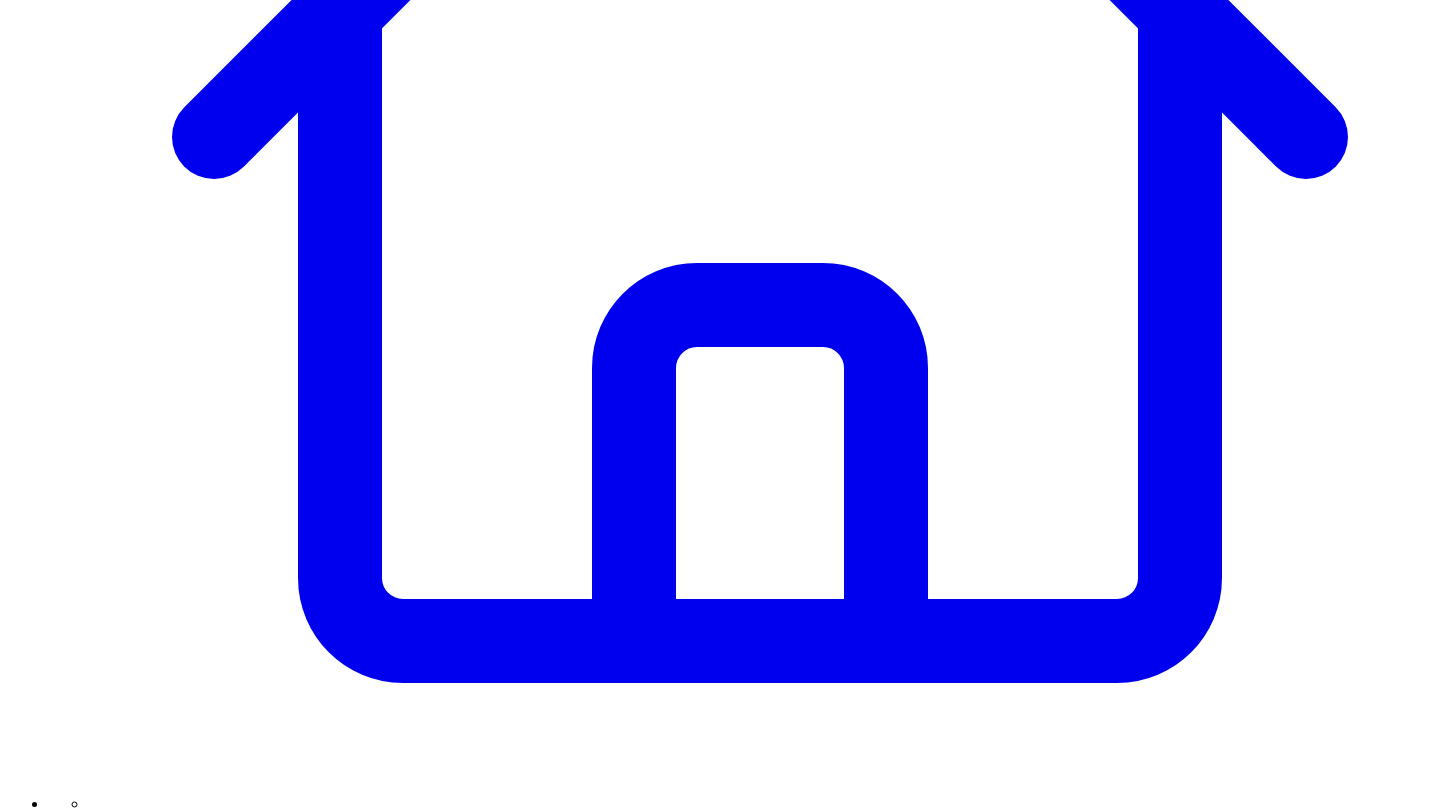 click on "Share on LinkedIn" at bounding box center (94, 7512) 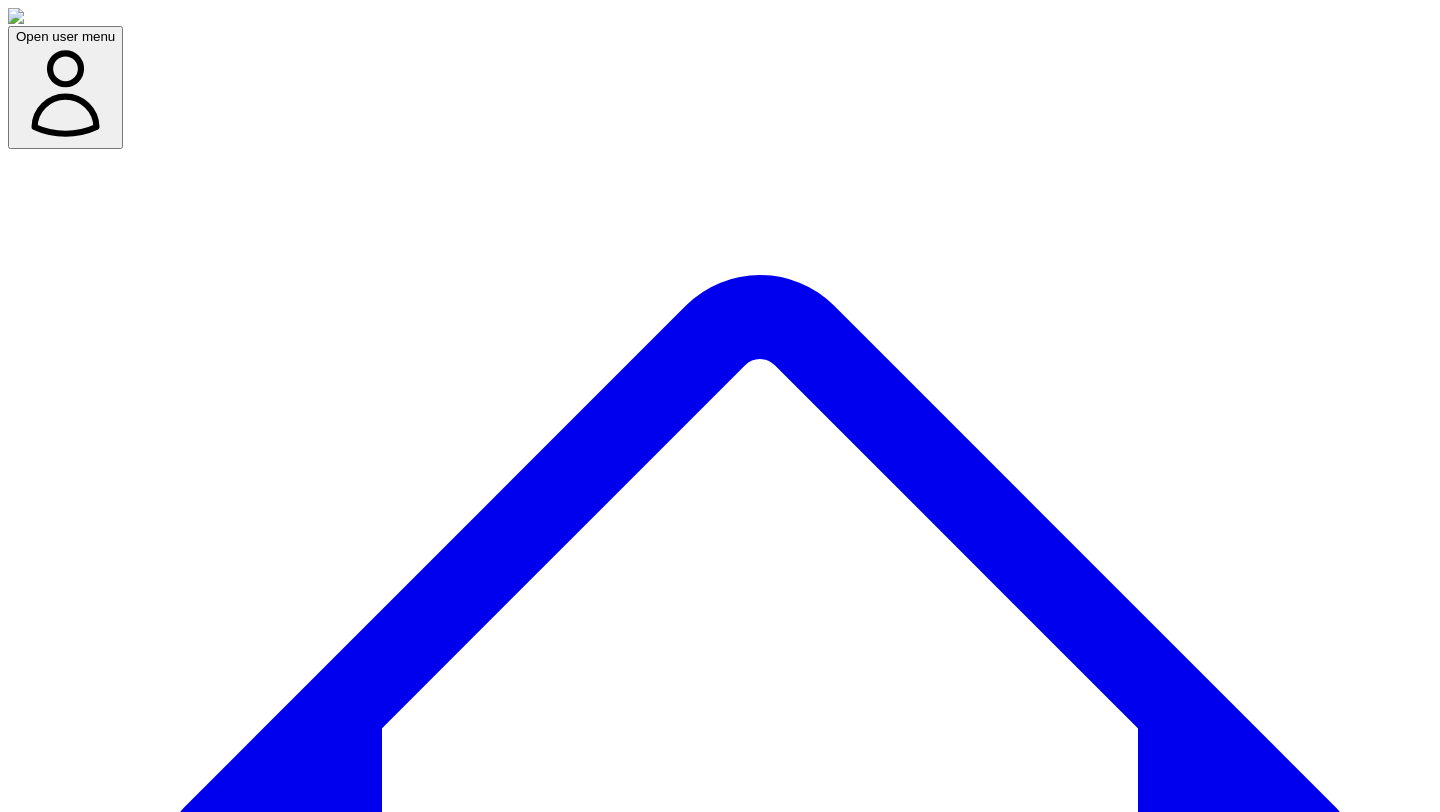 click on "Social Posts" at bounding box center (249, 7697) 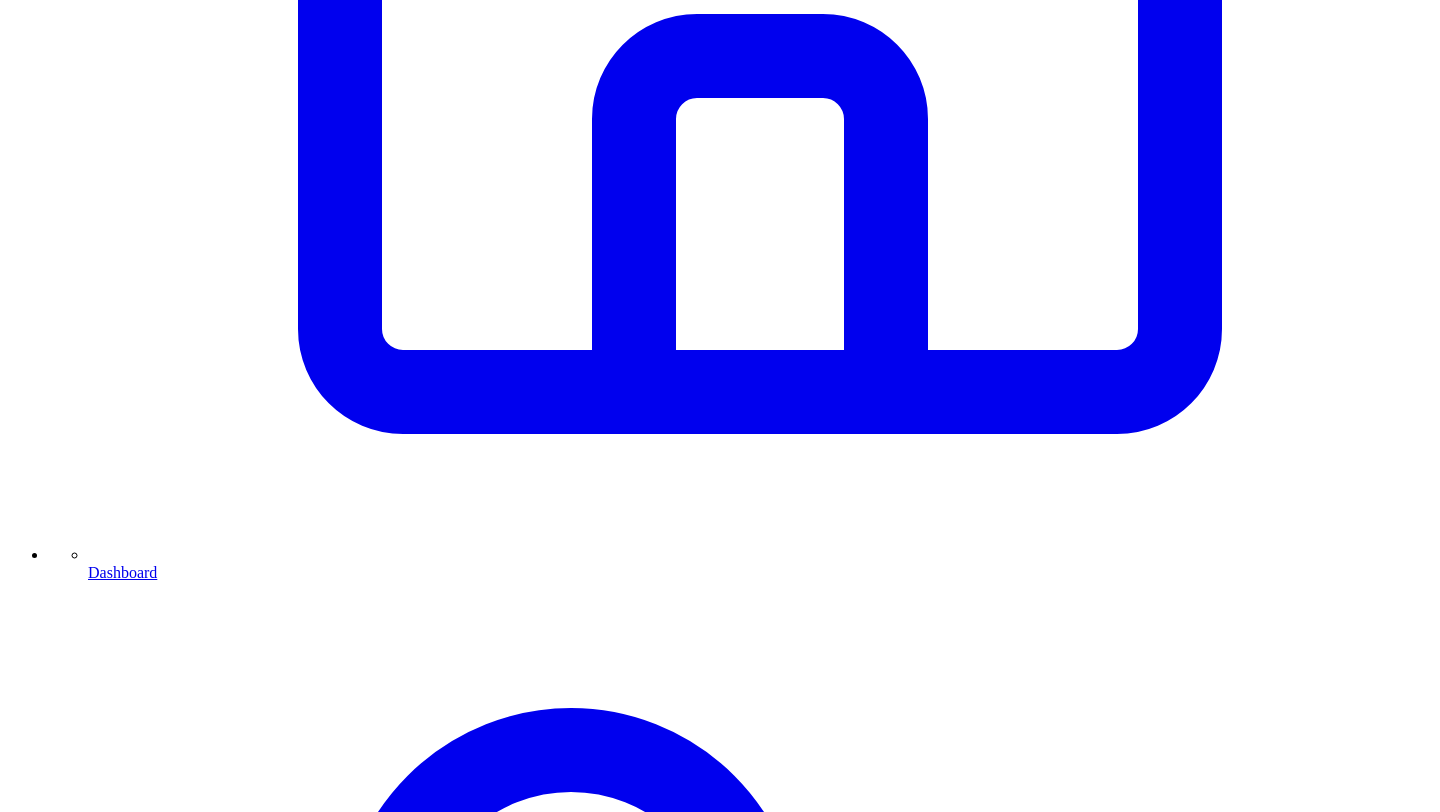 scroll, scrollTop: 952, scrollLeft: 0, axis: vertical 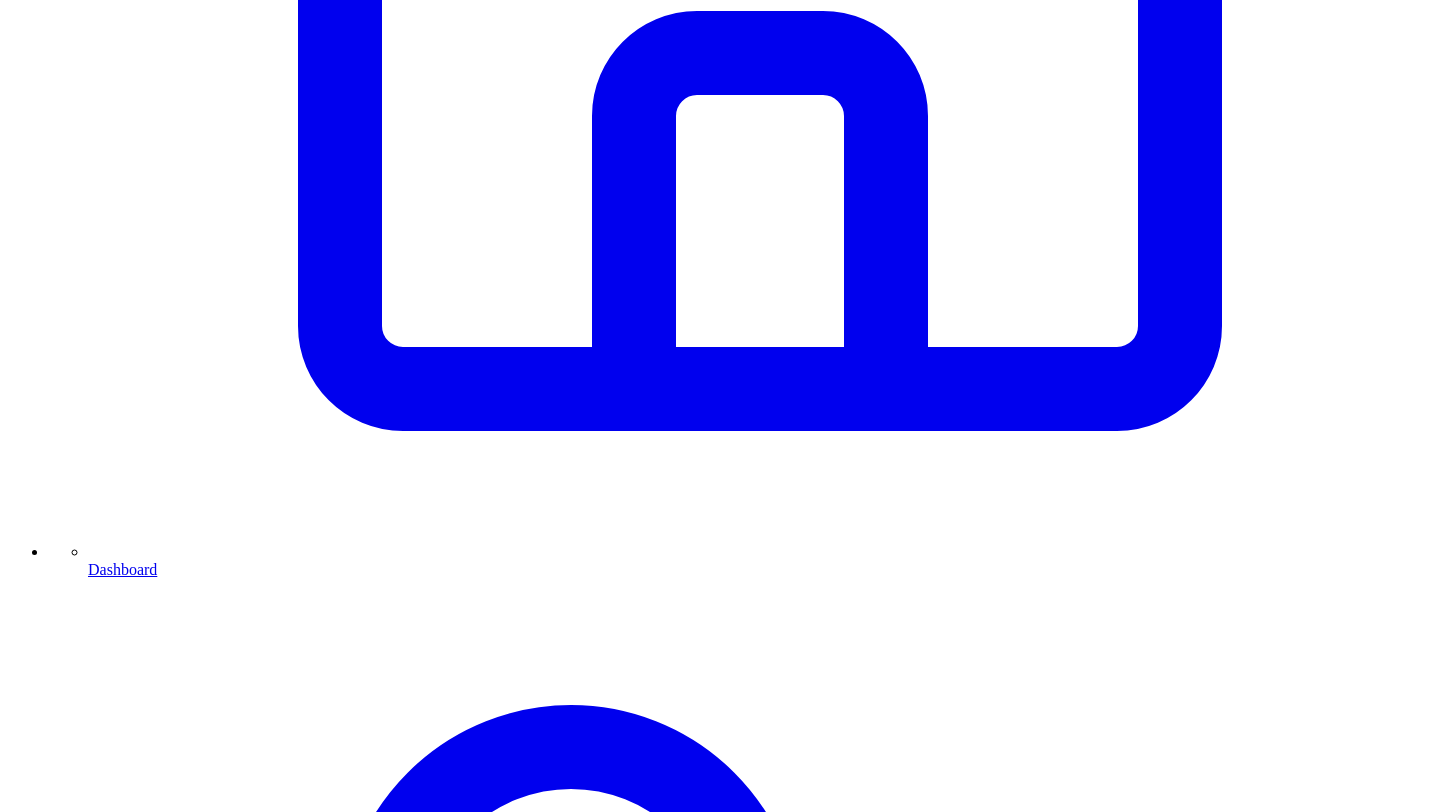 click on "Share on LinkedIn" at bounding box center [94, 7260] 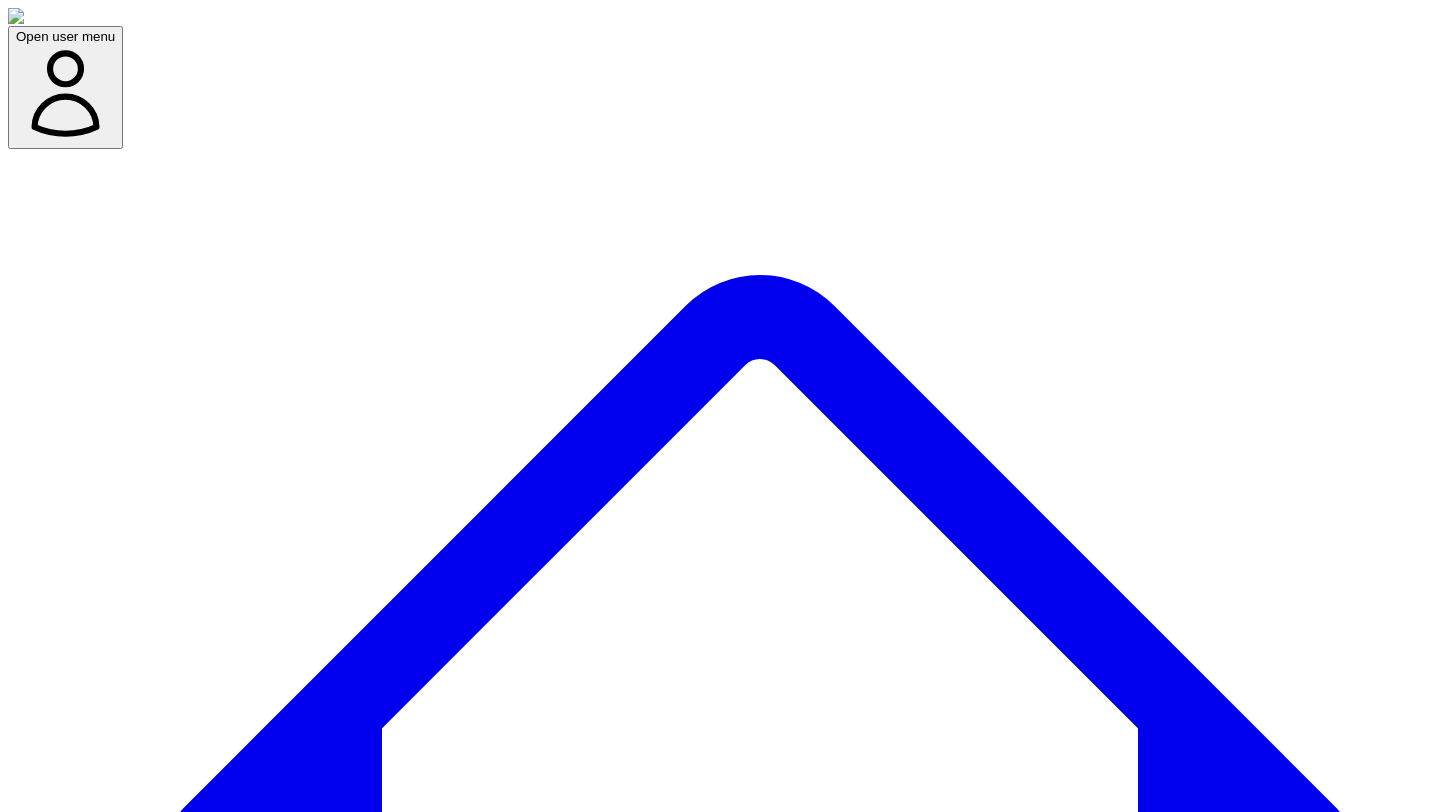 click at bounding box center [79, 11745] 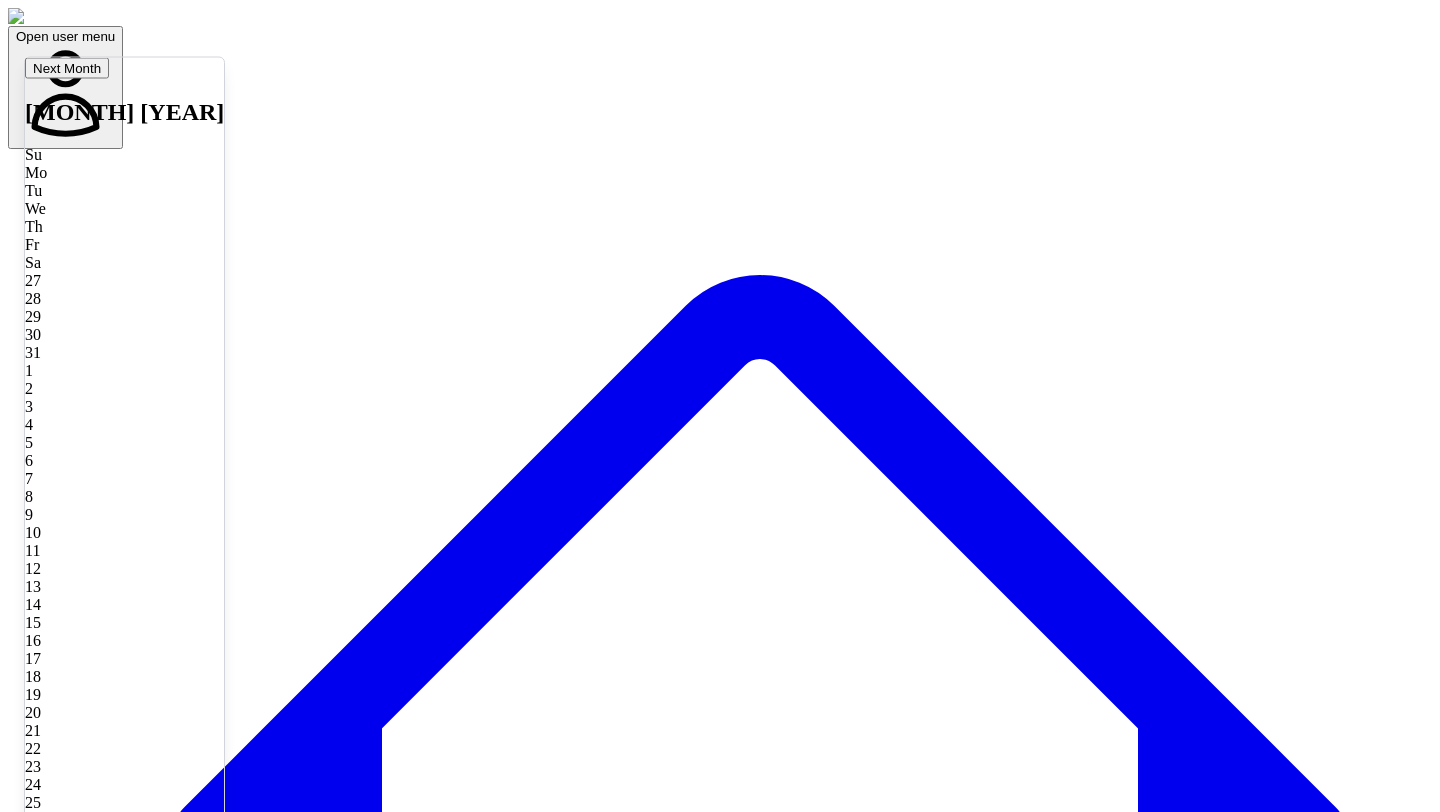 click at bounding box center [79, 11784] 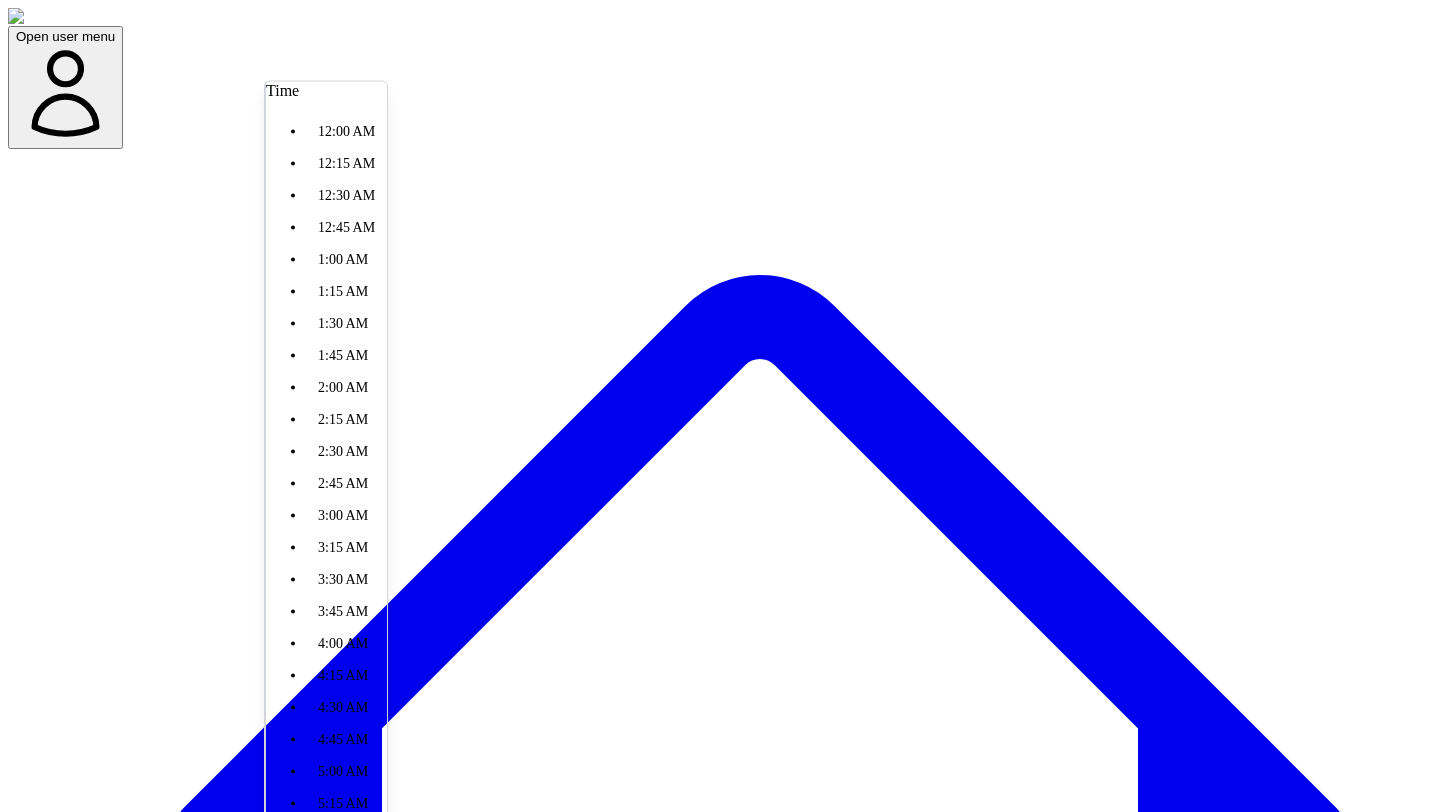 scroll, scrollTop: 1440, scrollLeft: 0, axis: vertical 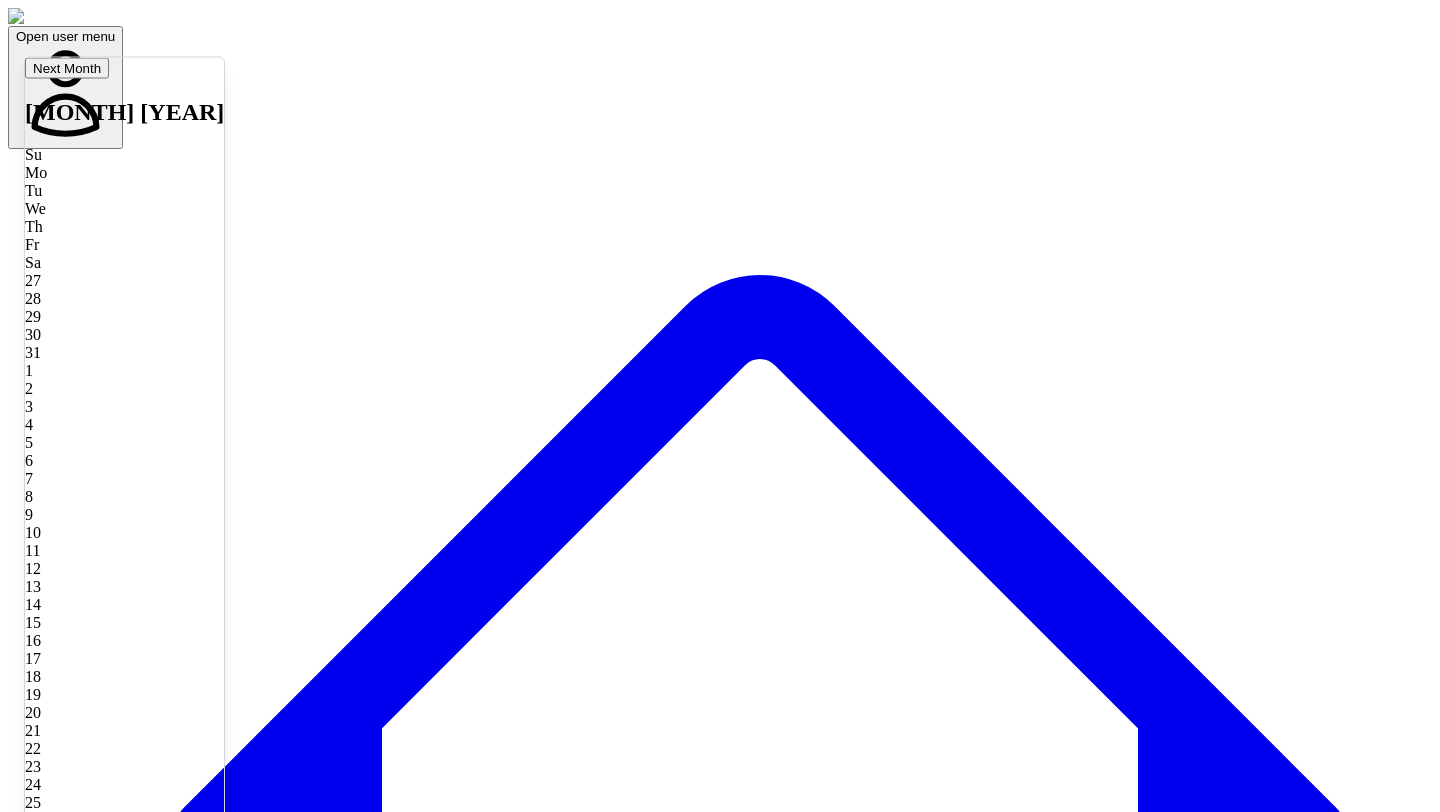 click at bounding box center (79, 11784) 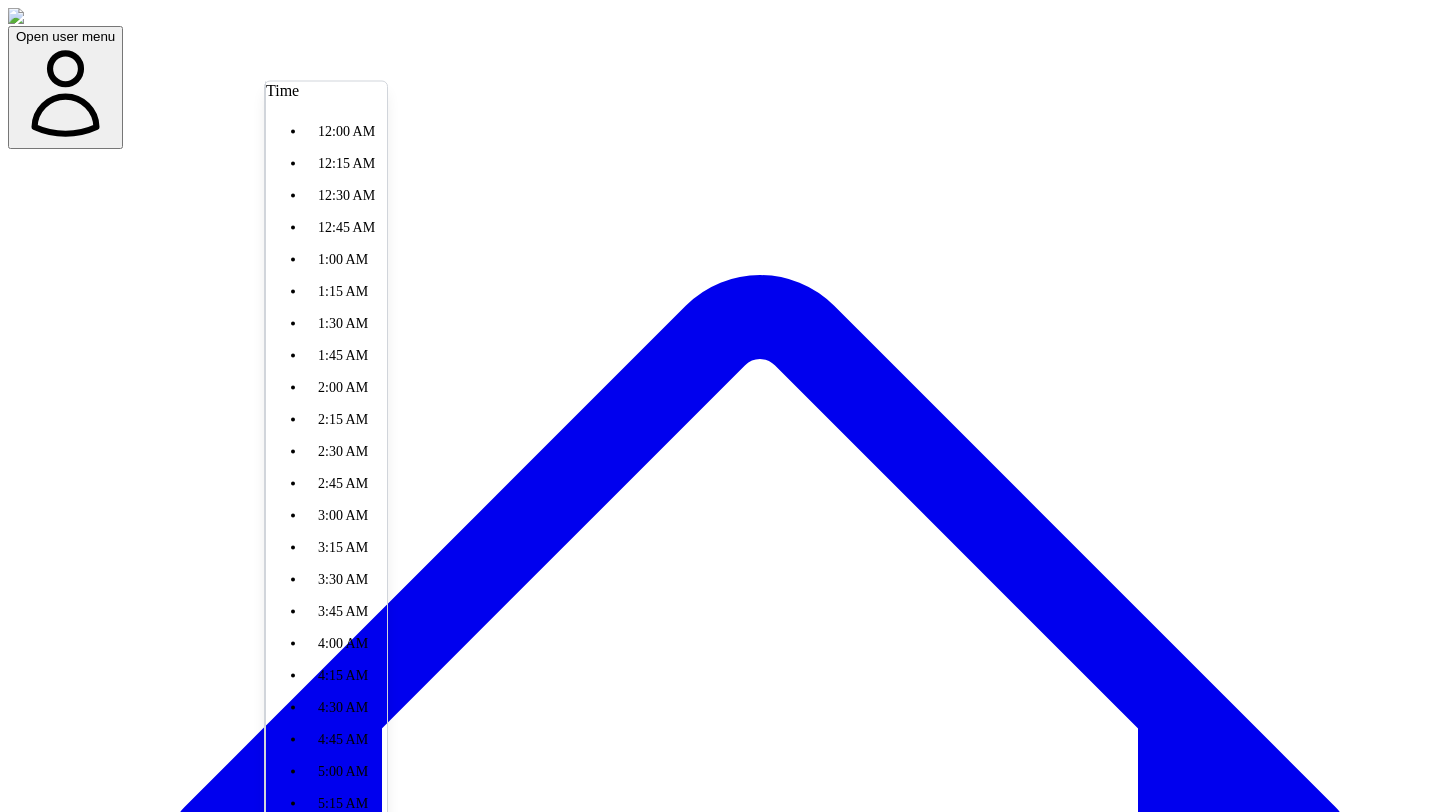 scroll, scrollTop: 1440, scrollLeft: 0, axis: vertical 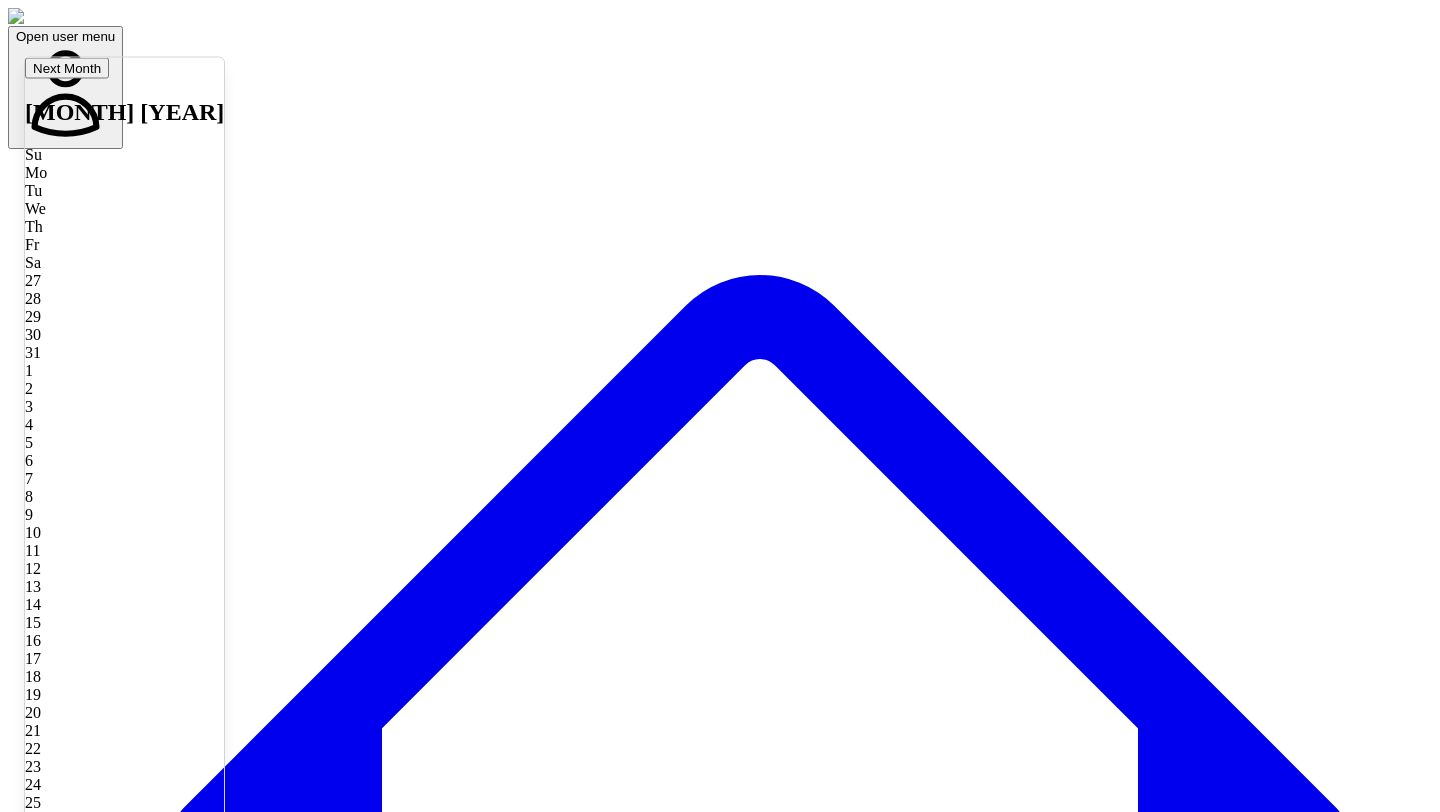 click on "Time" at bounding box center [24, 11763] 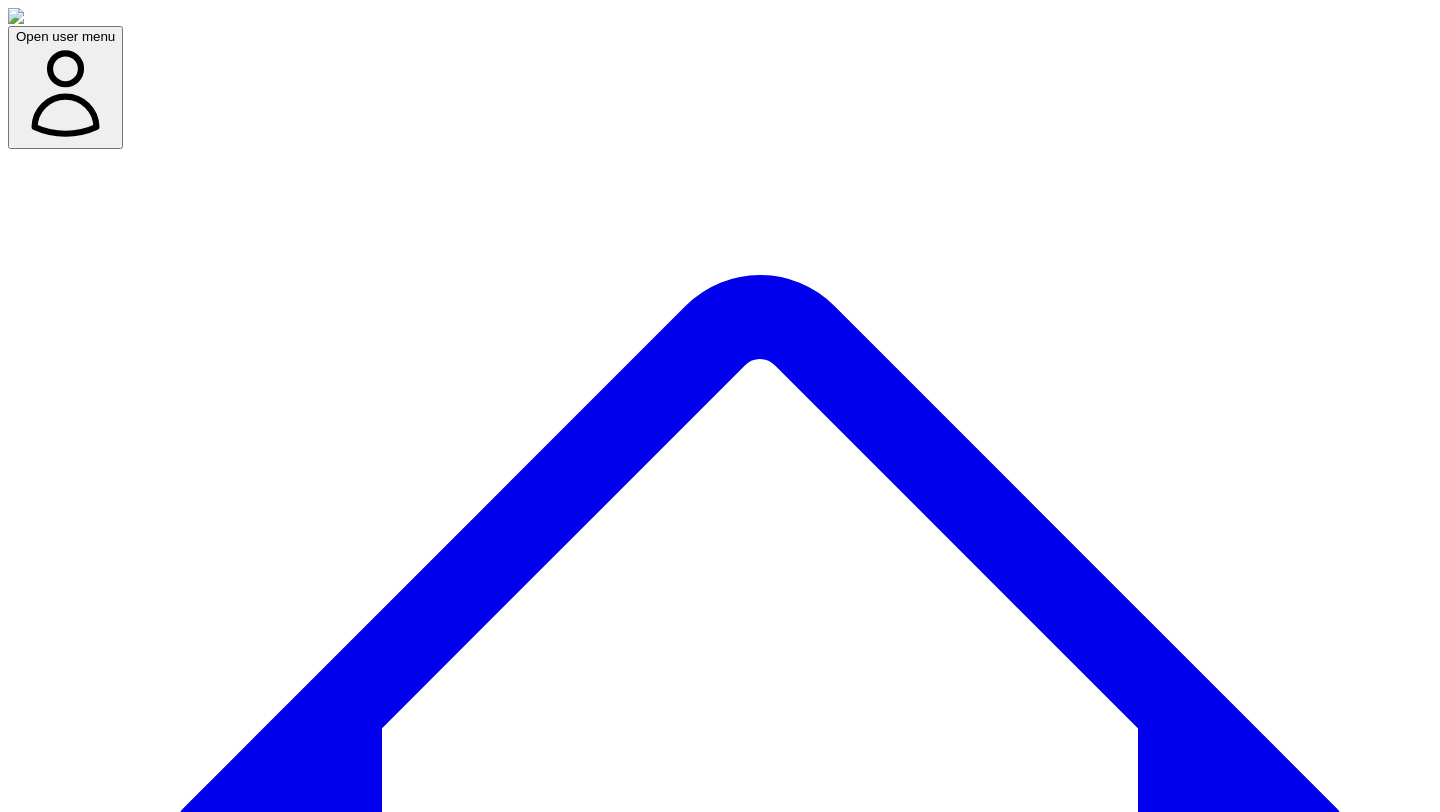 click at bounding box center (79, 11745) 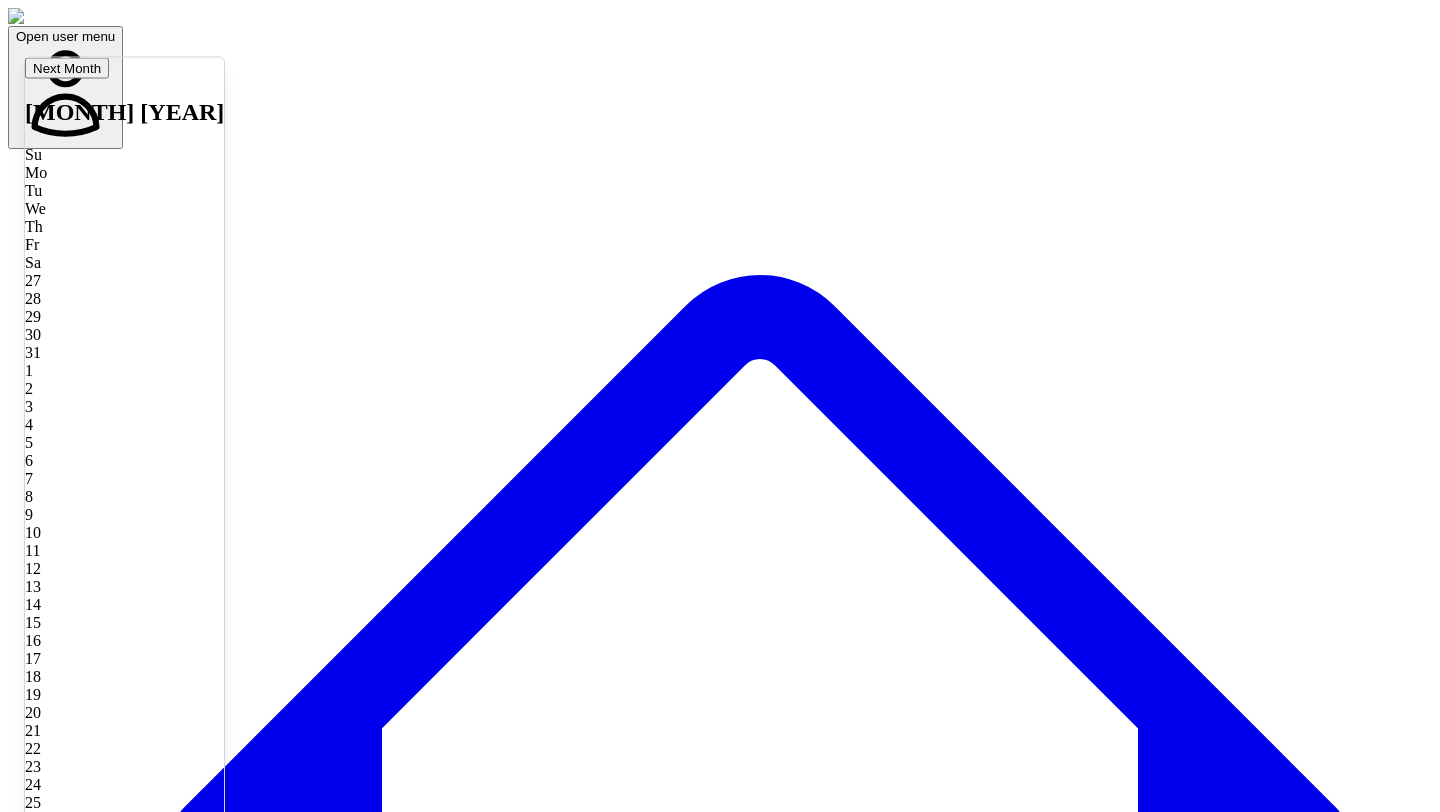 click on "Time" at bounding box center [720, 11774] 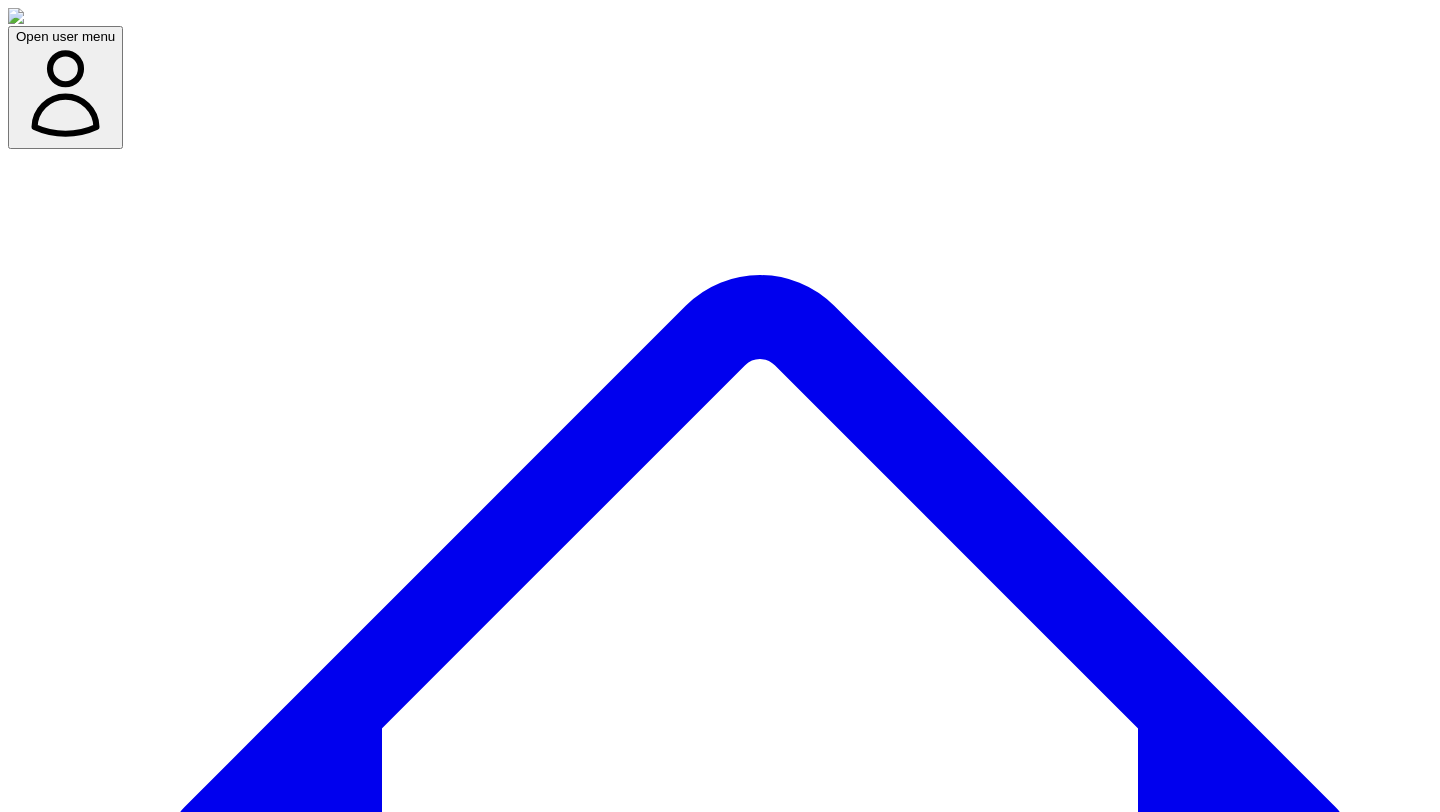 click at bounding box center (79, 11784) 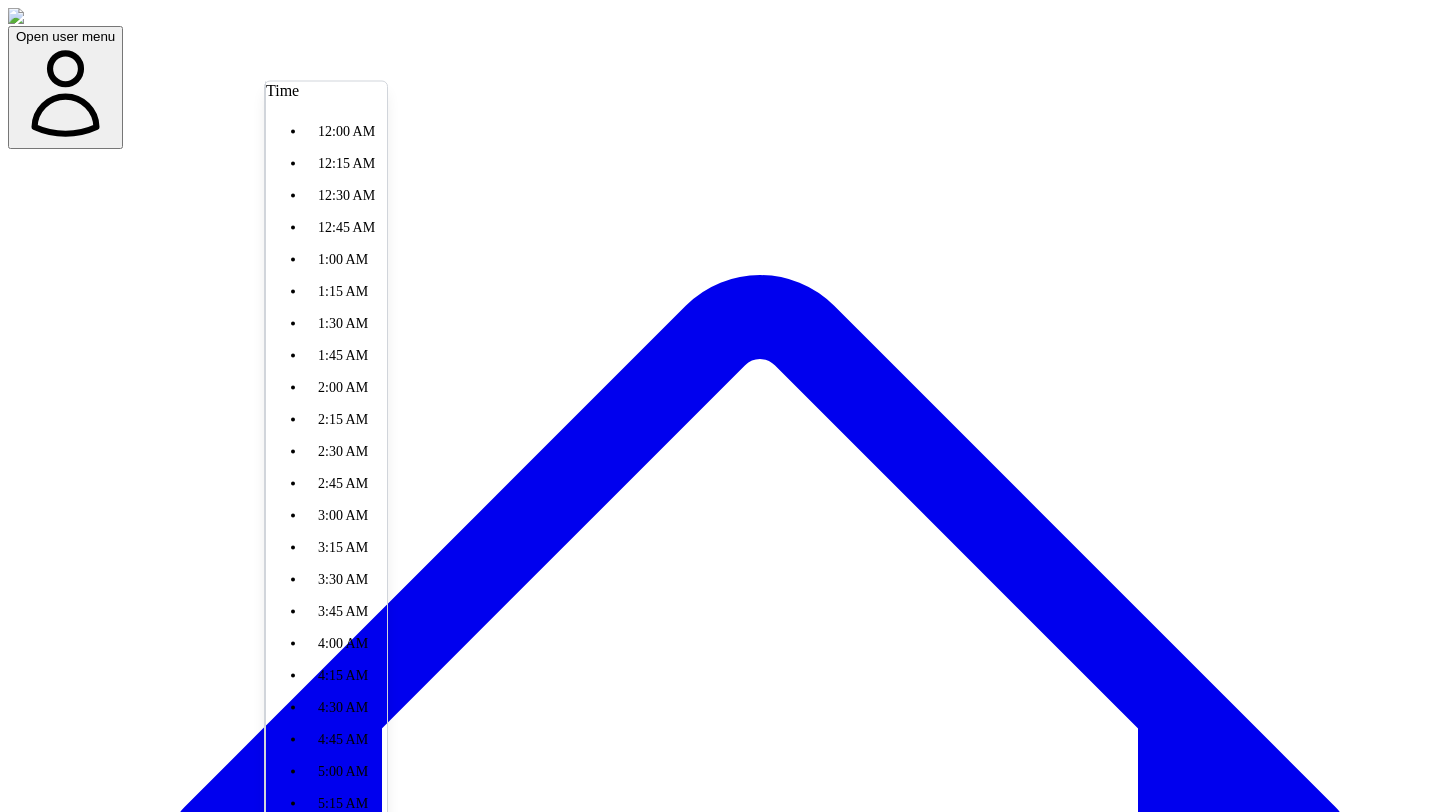 scroll, scrollTop: 1440, scrollLeft: 0, axis: vertical 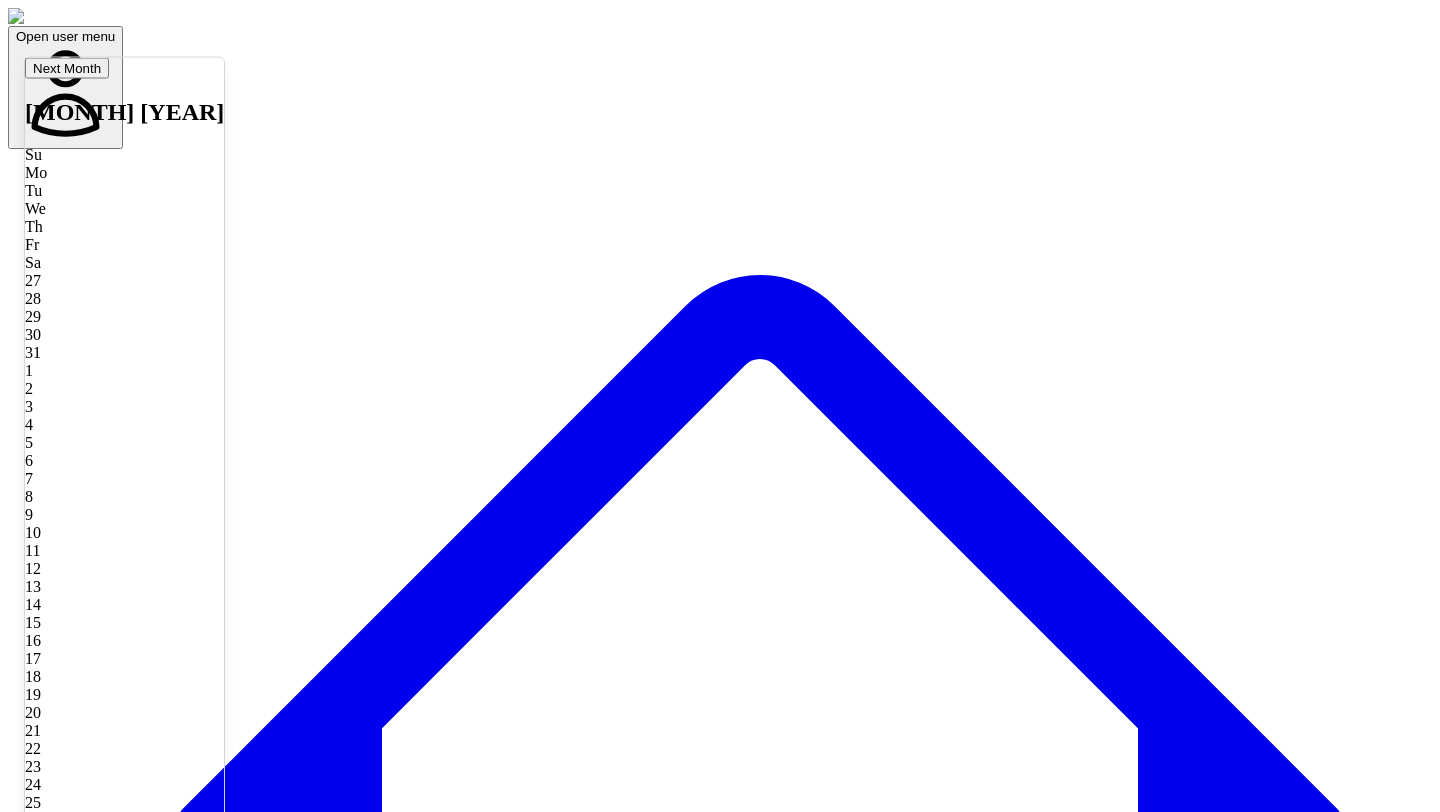 click on "Time" at bounding box center [24, 11763] 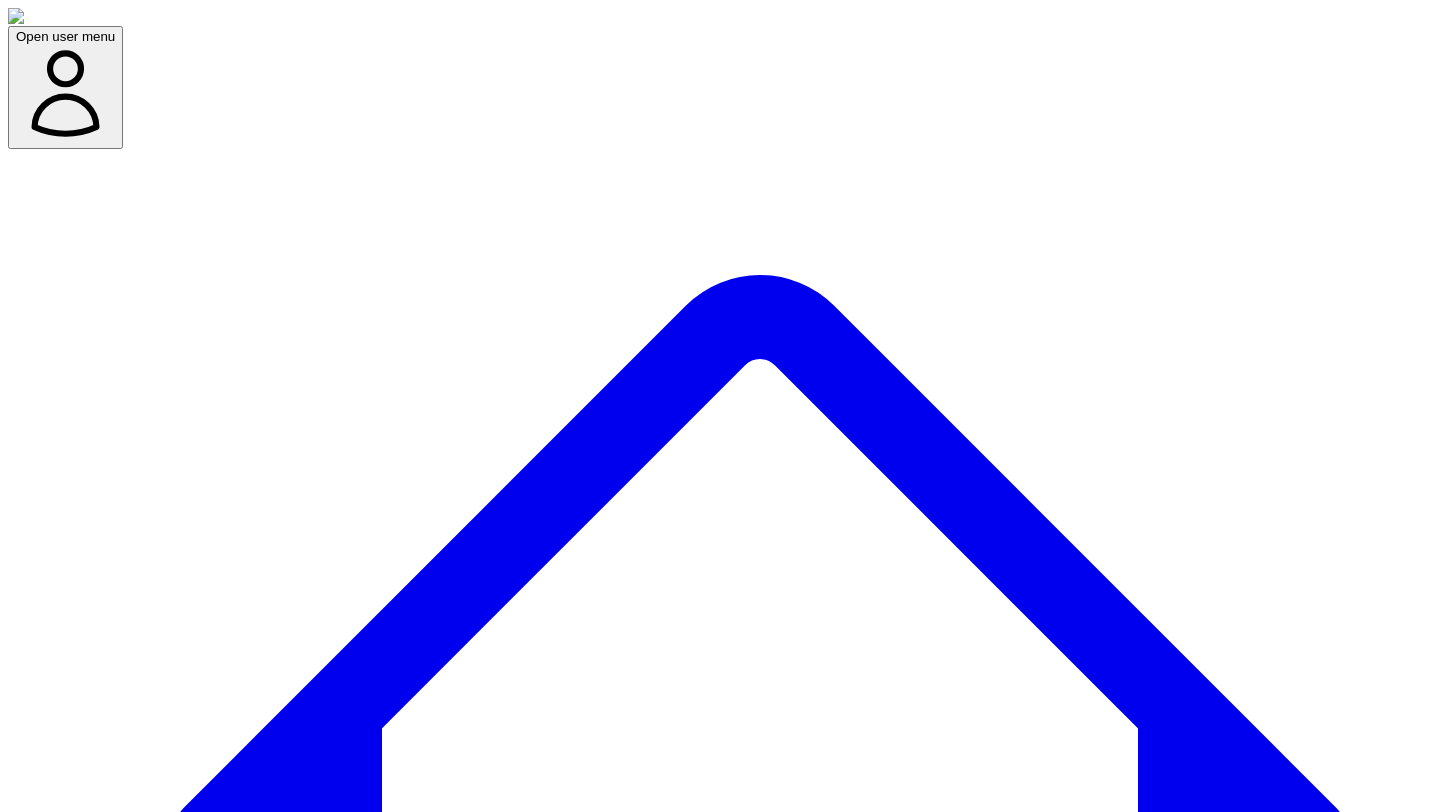 click at bounding box center (79, 11784) 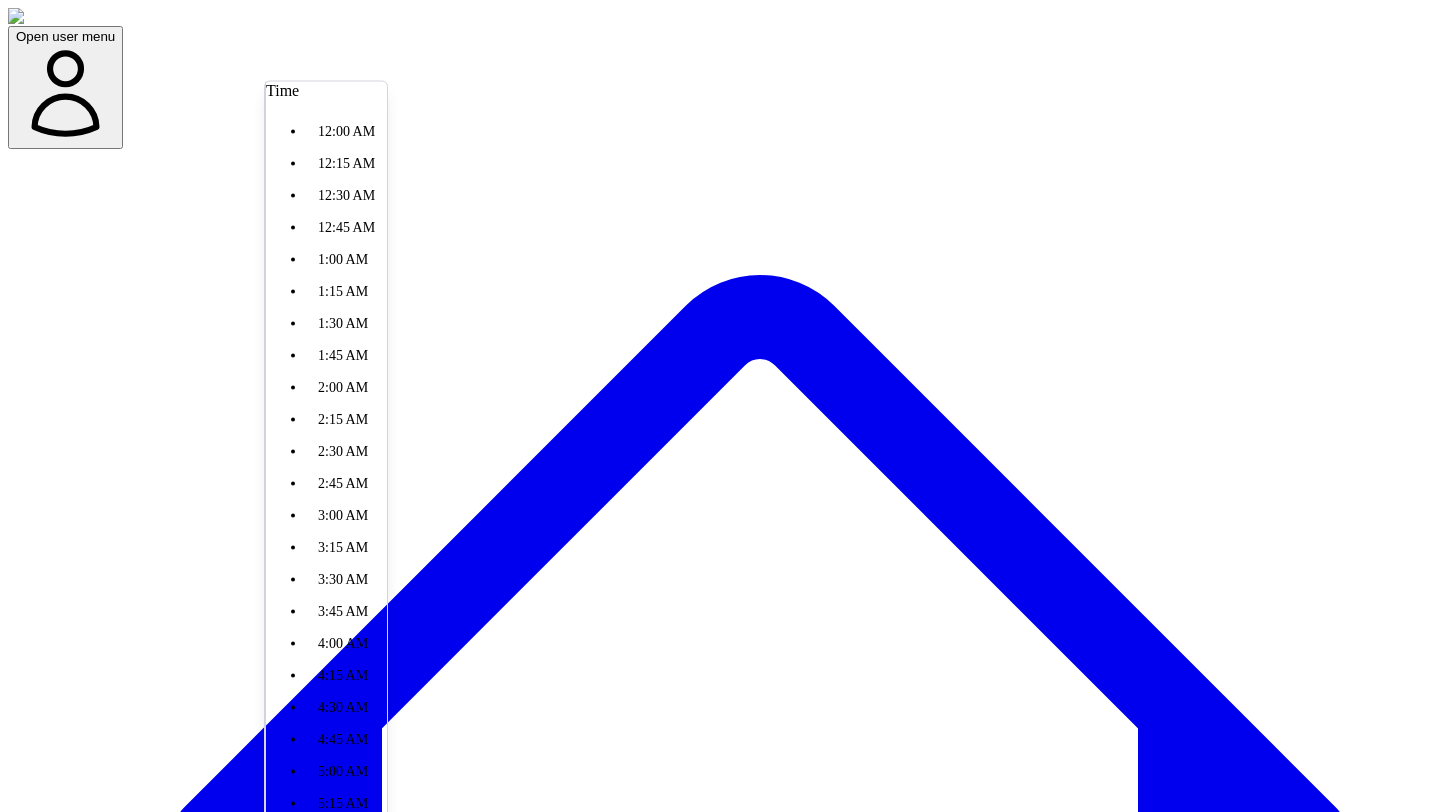 scroll, scrollTop: 1440, scrollLeft: 0, axis: vertical 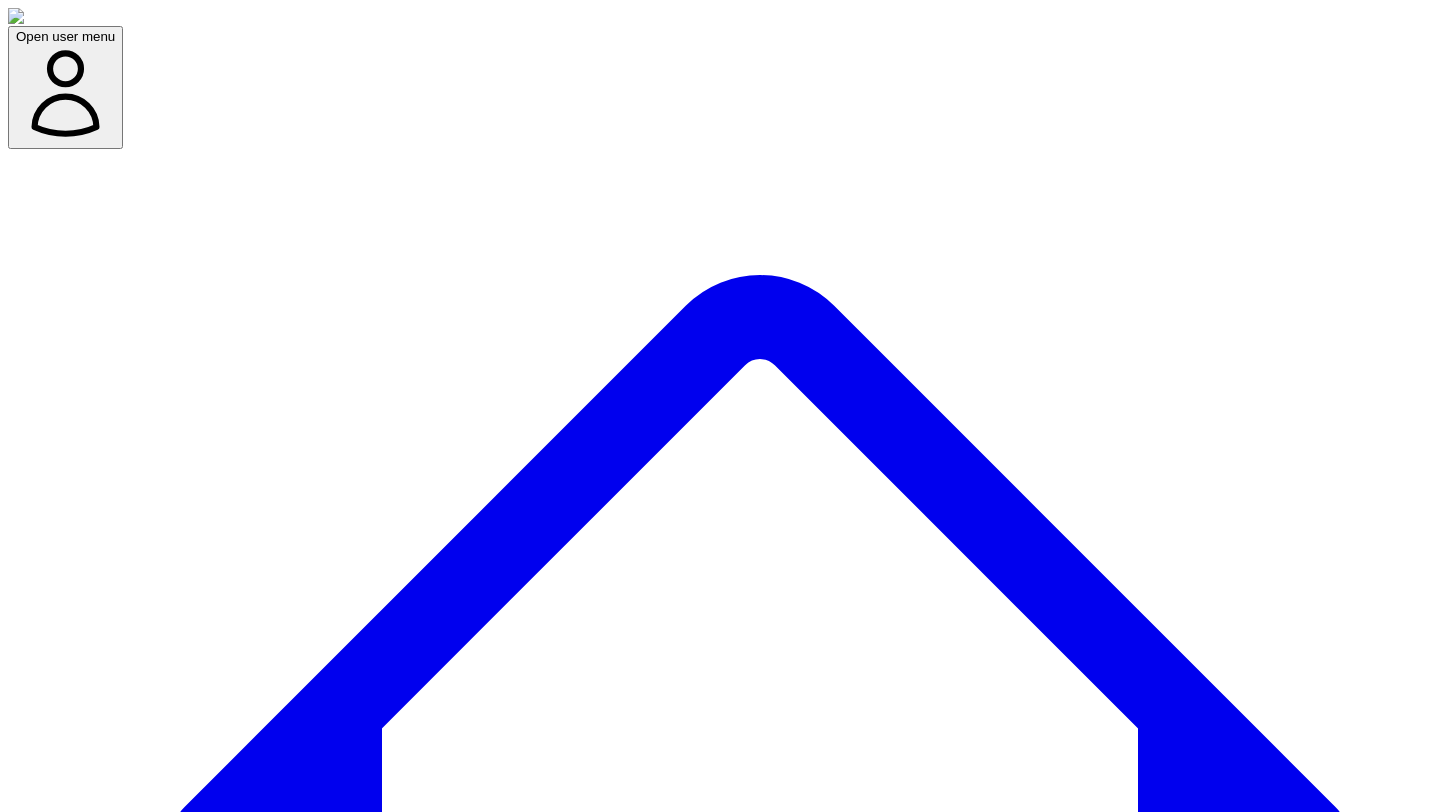 click at bounding box center [79, 11745] 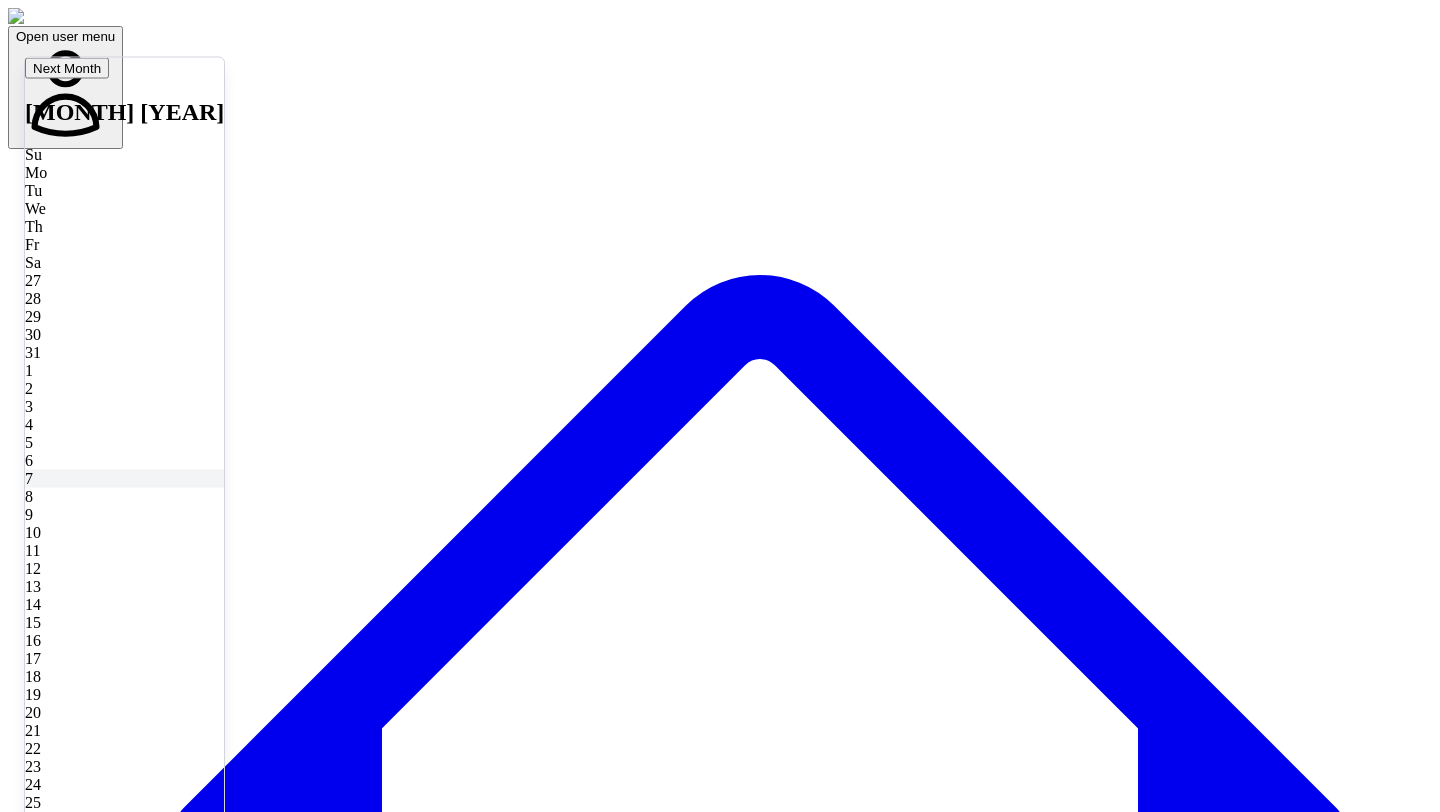 click on "7" at bounding box center [124, 478] 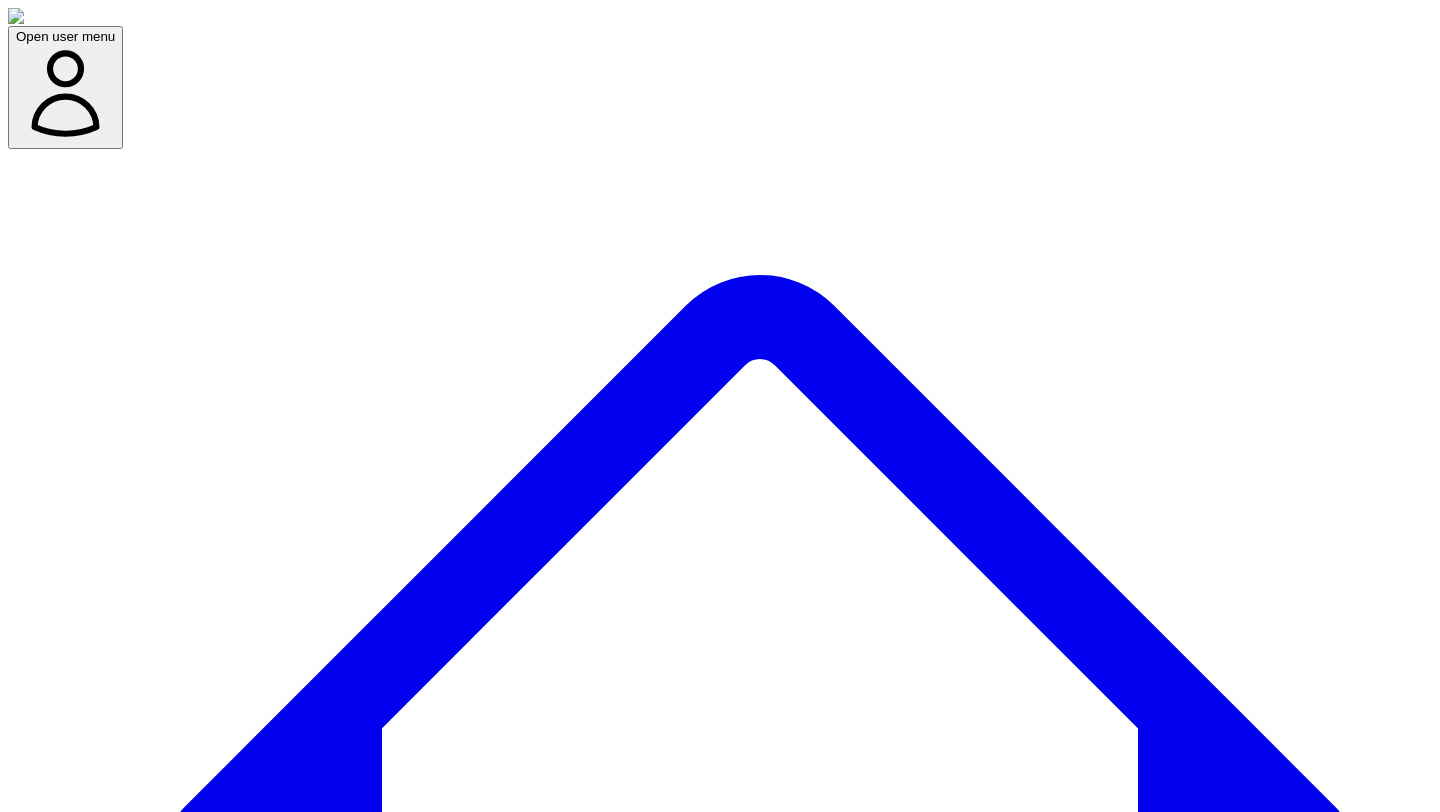 click at bounding box center [79, 11784] 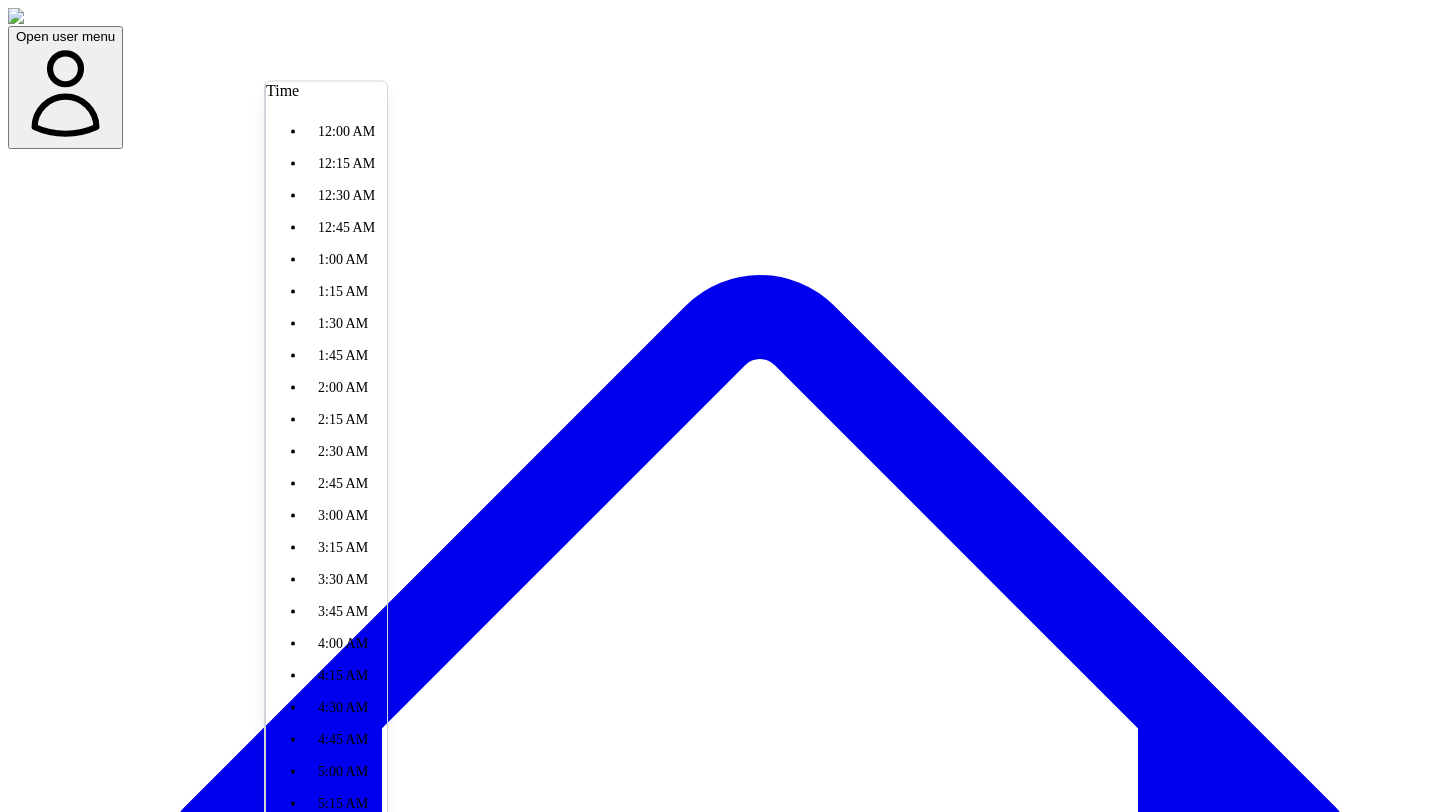 scroll, scrollTop: 1729, scrollLeft: 0, axis: vertical 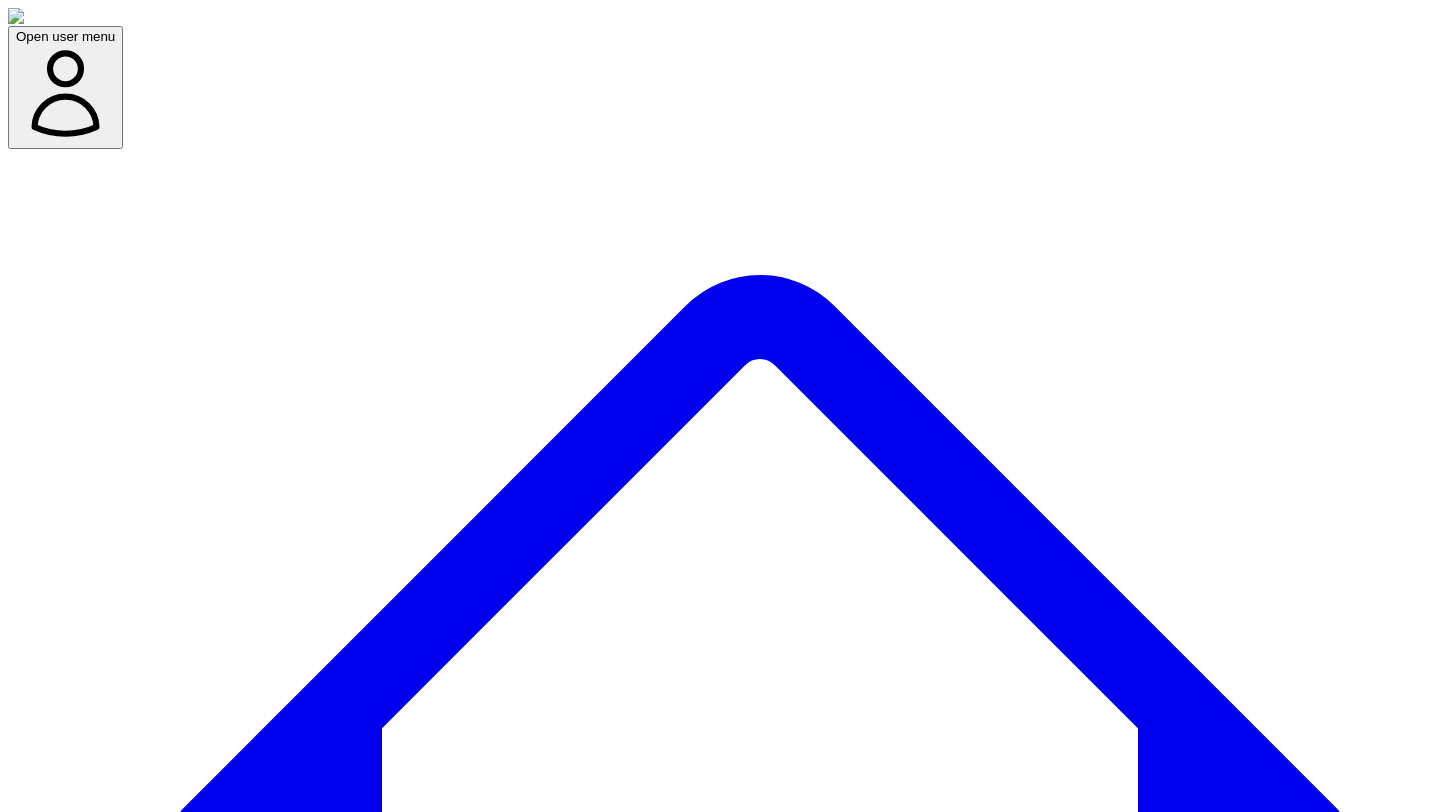 click on "Confirm Schedule" at bounding box center (69, 11804) 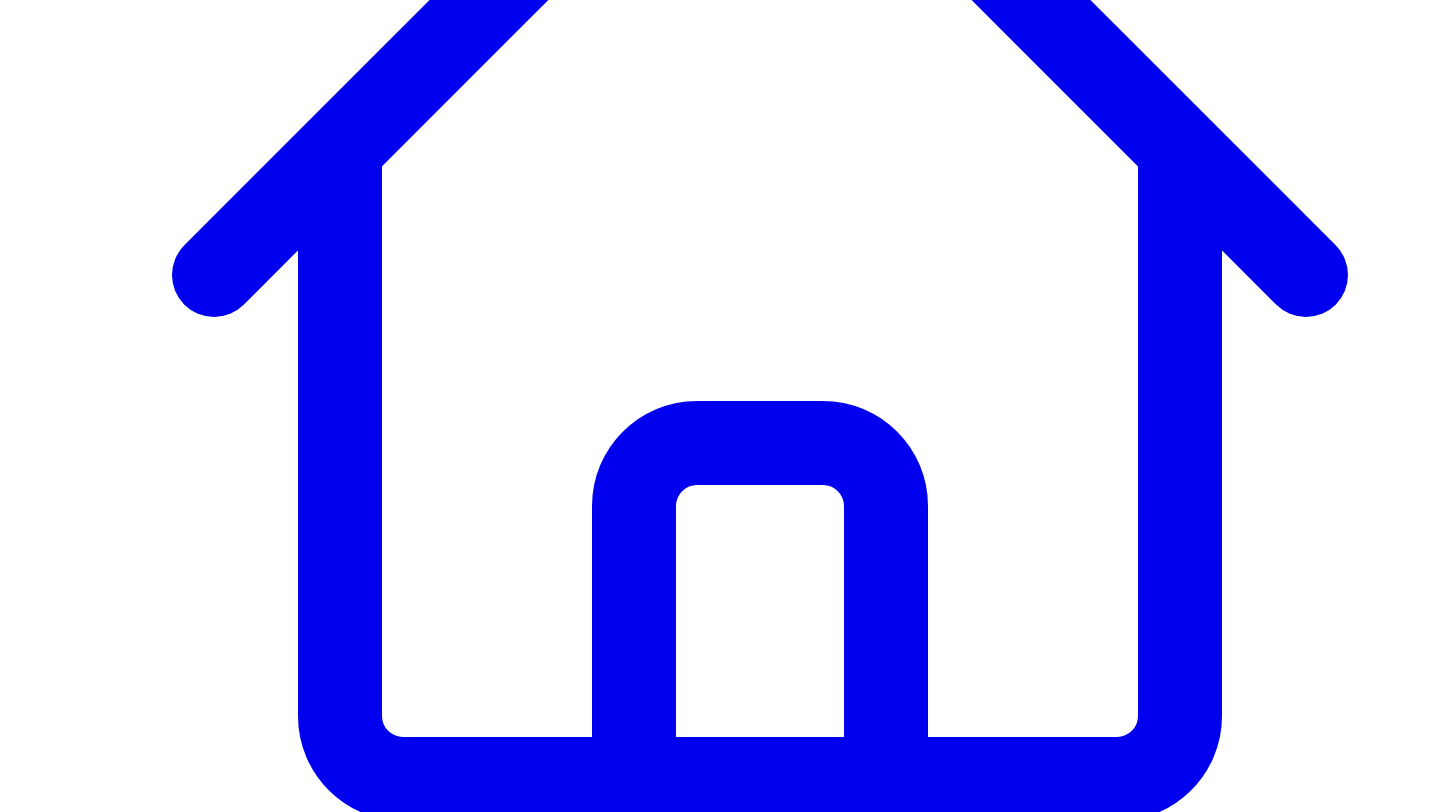 scroll, scrollTop: 558, scrollLeft: 0, axis: vertical 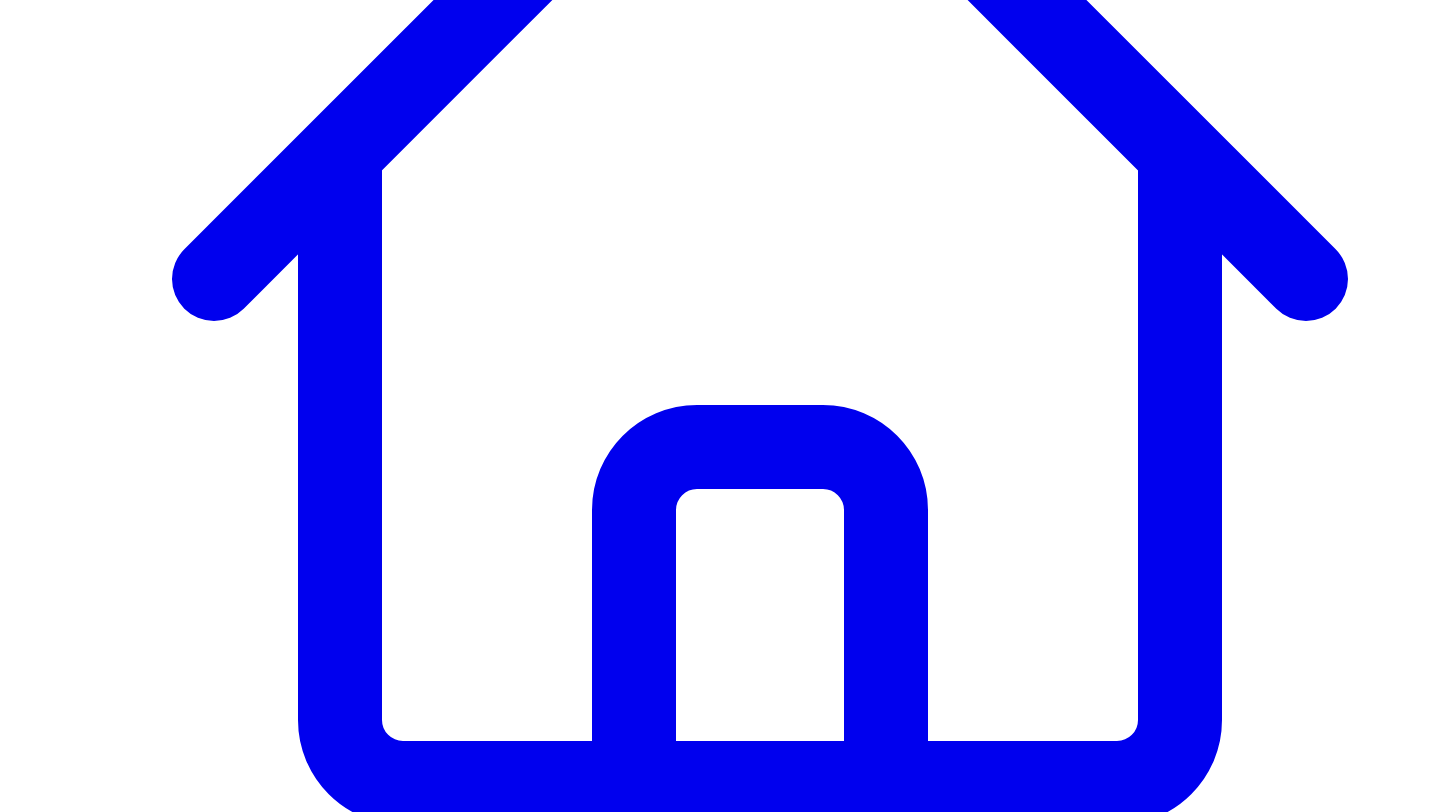 click on "Cancel" at bounding box center [61, 7654] 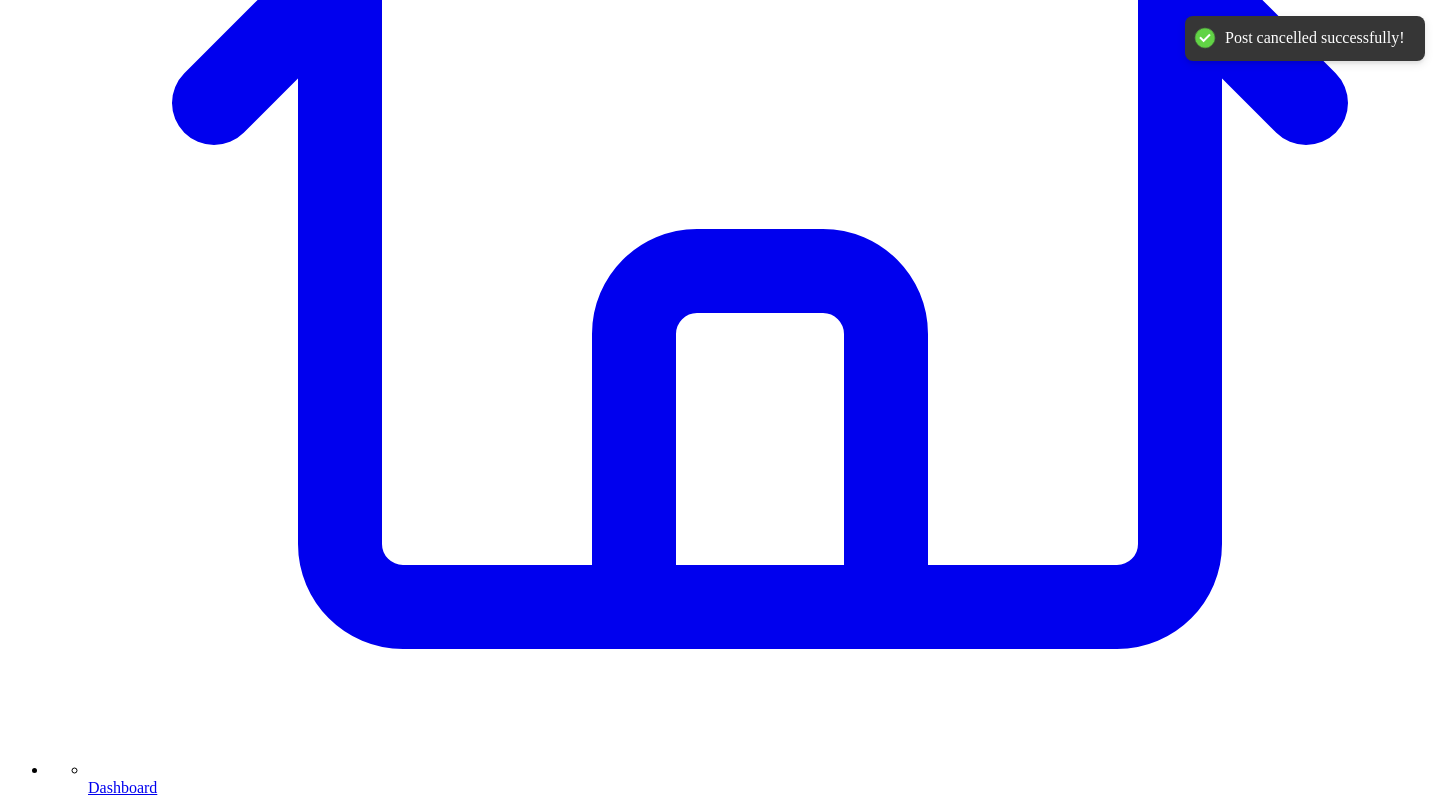 scroll, scrollTop: 736, scrollLeft: 0, axis: vertical 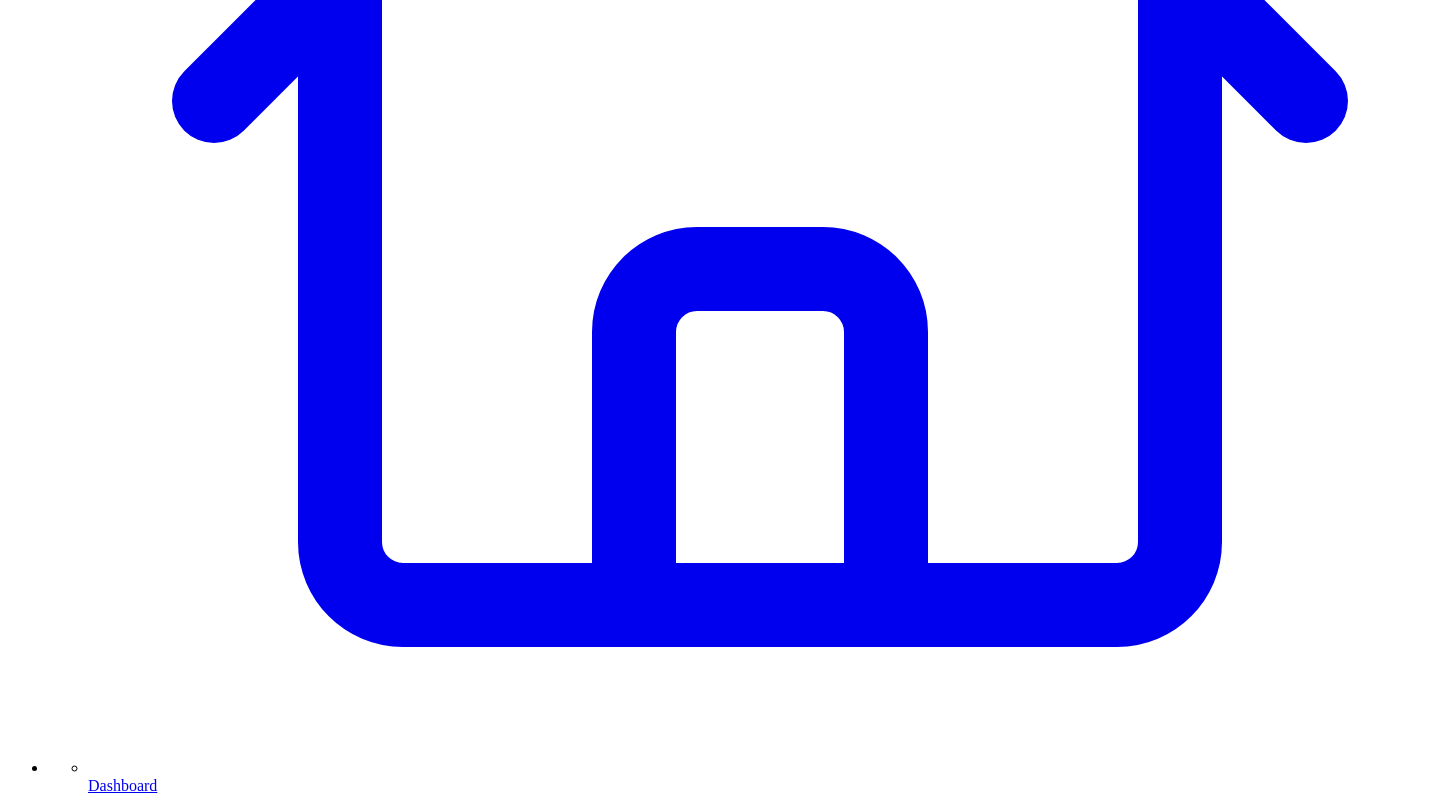 type 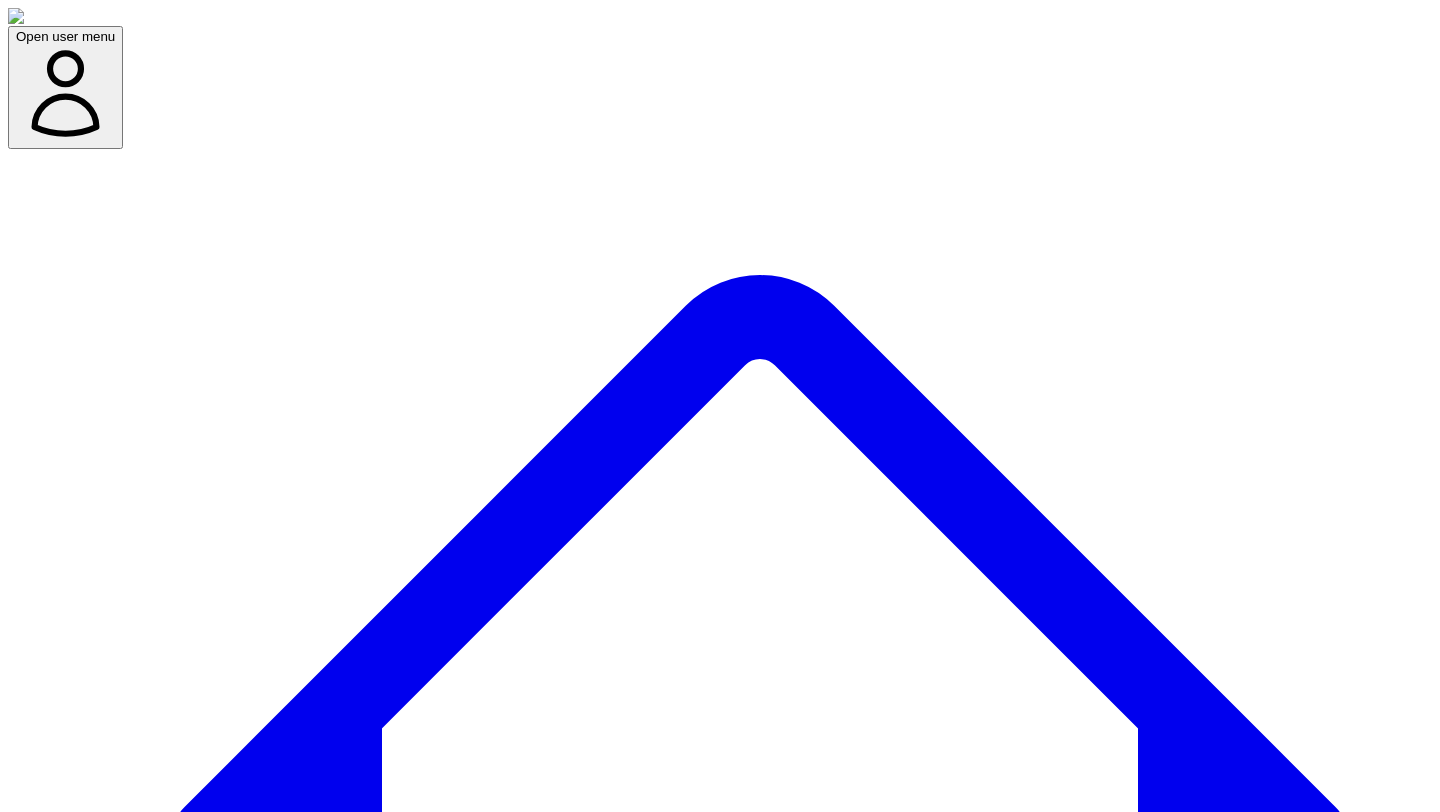 select on "*" 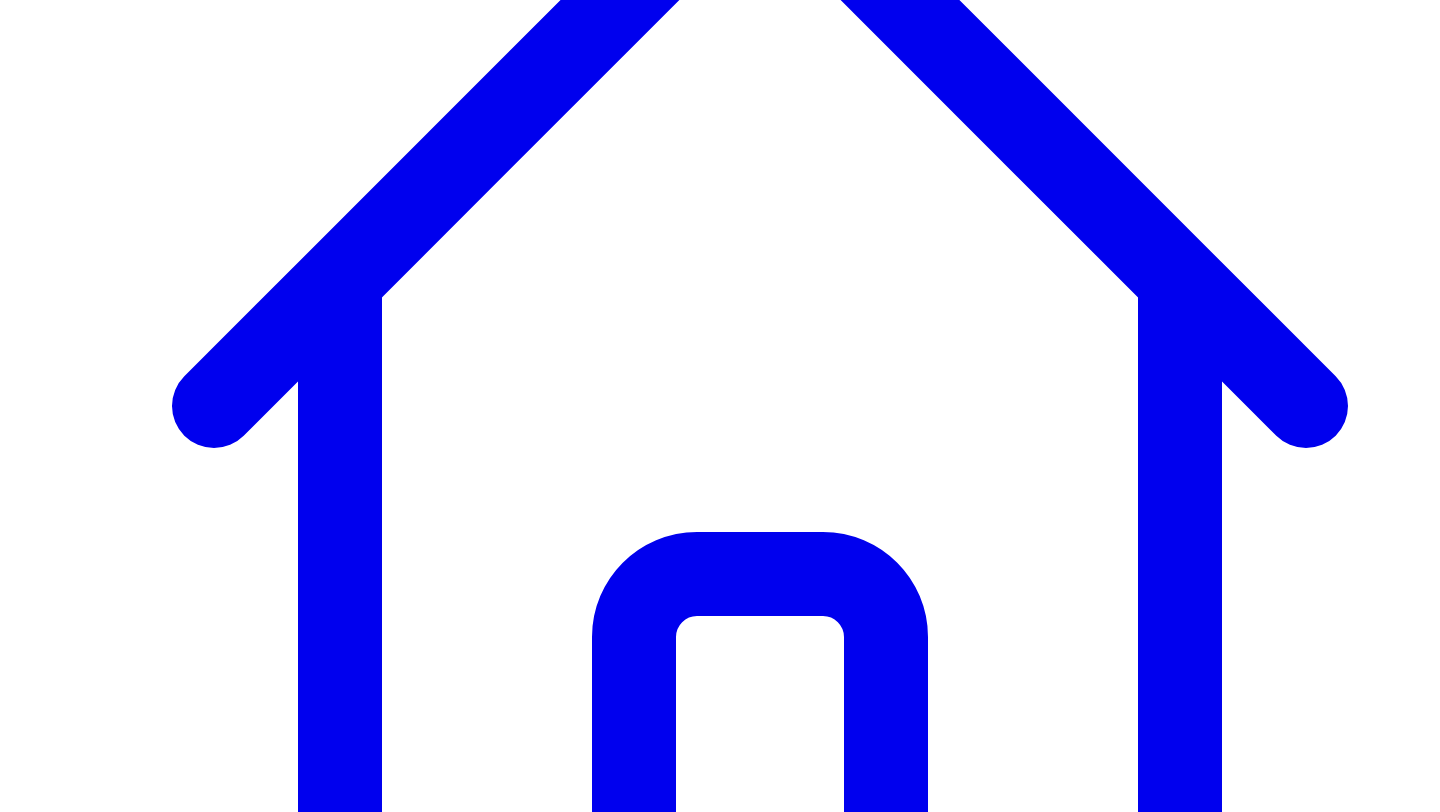 scroll, scrollTop: 439, scrollLeft: 0, axis: vertical 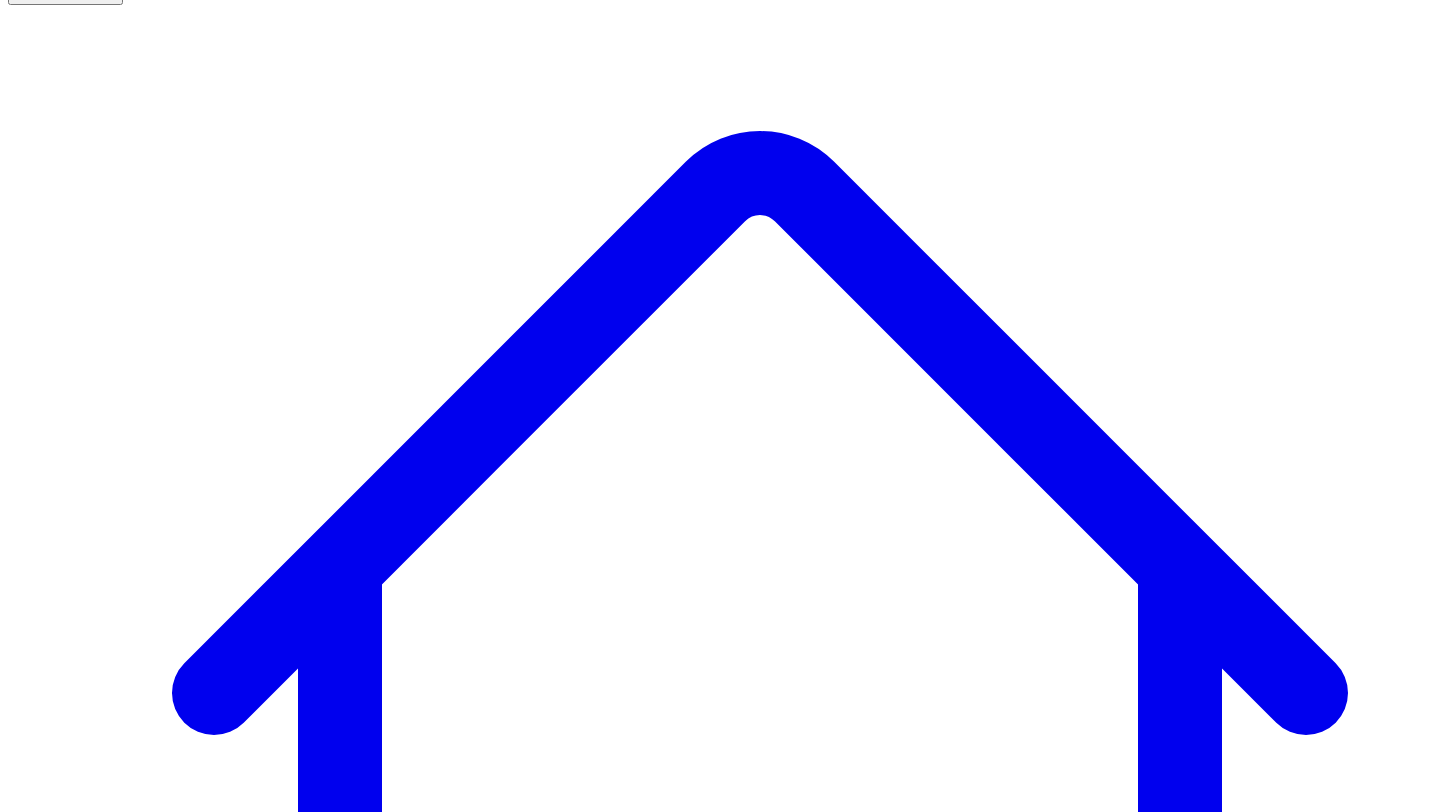 click on "Social Posts" at bounding box center (249, 7553) 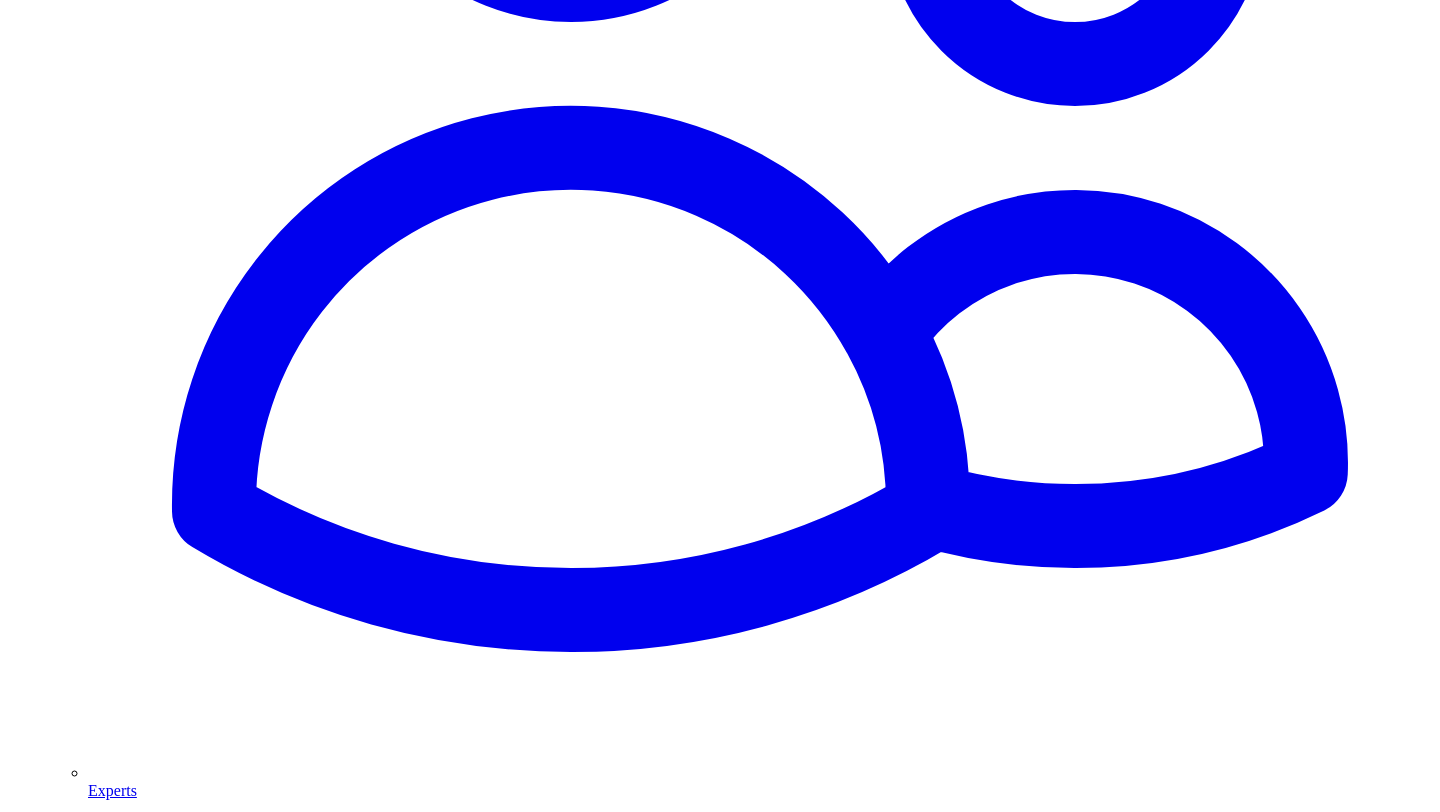 scroll, scrollTop: 2047, scrollLeft: 0, axis: vertical 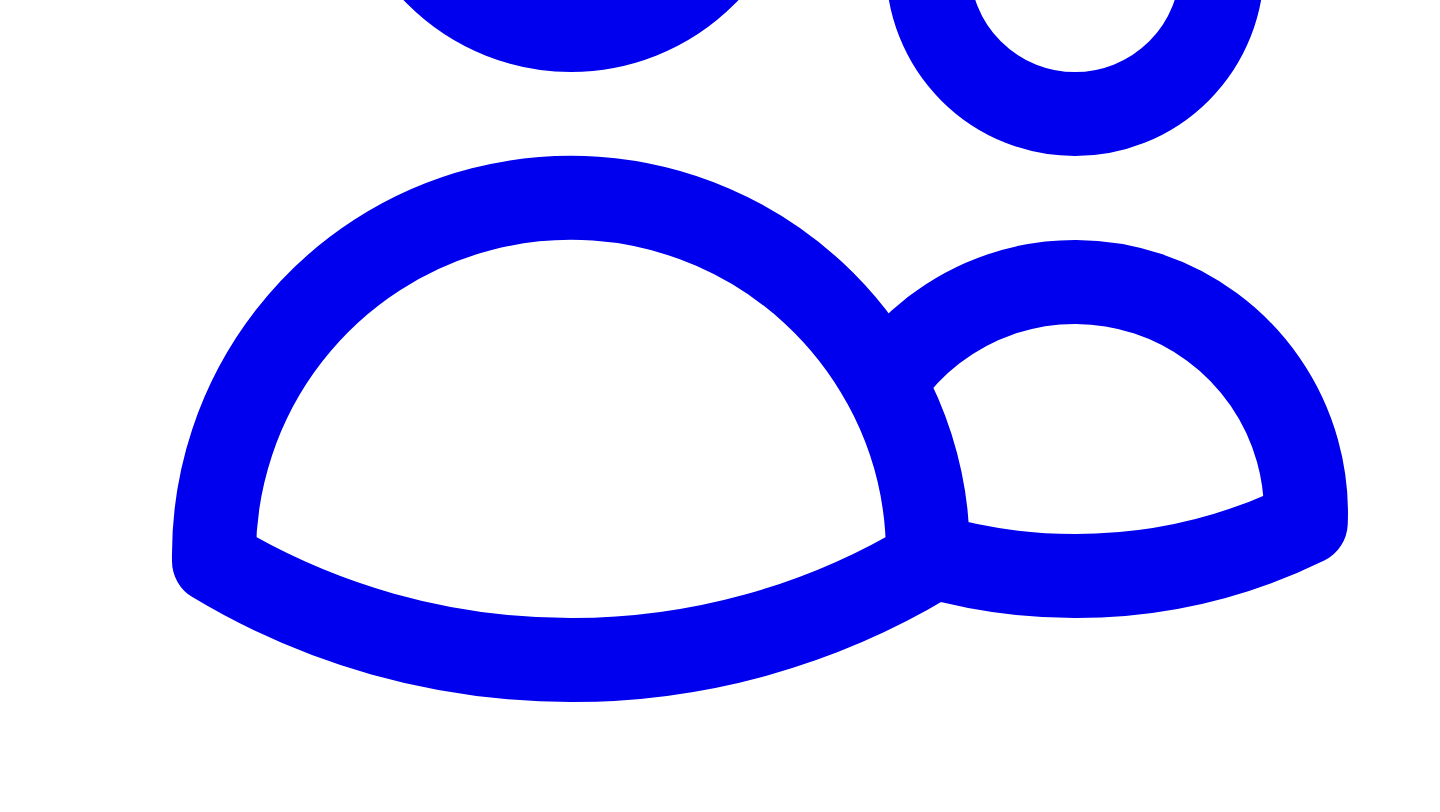 click on "Share on LinkedIn" at bounding box center [94, 6561] 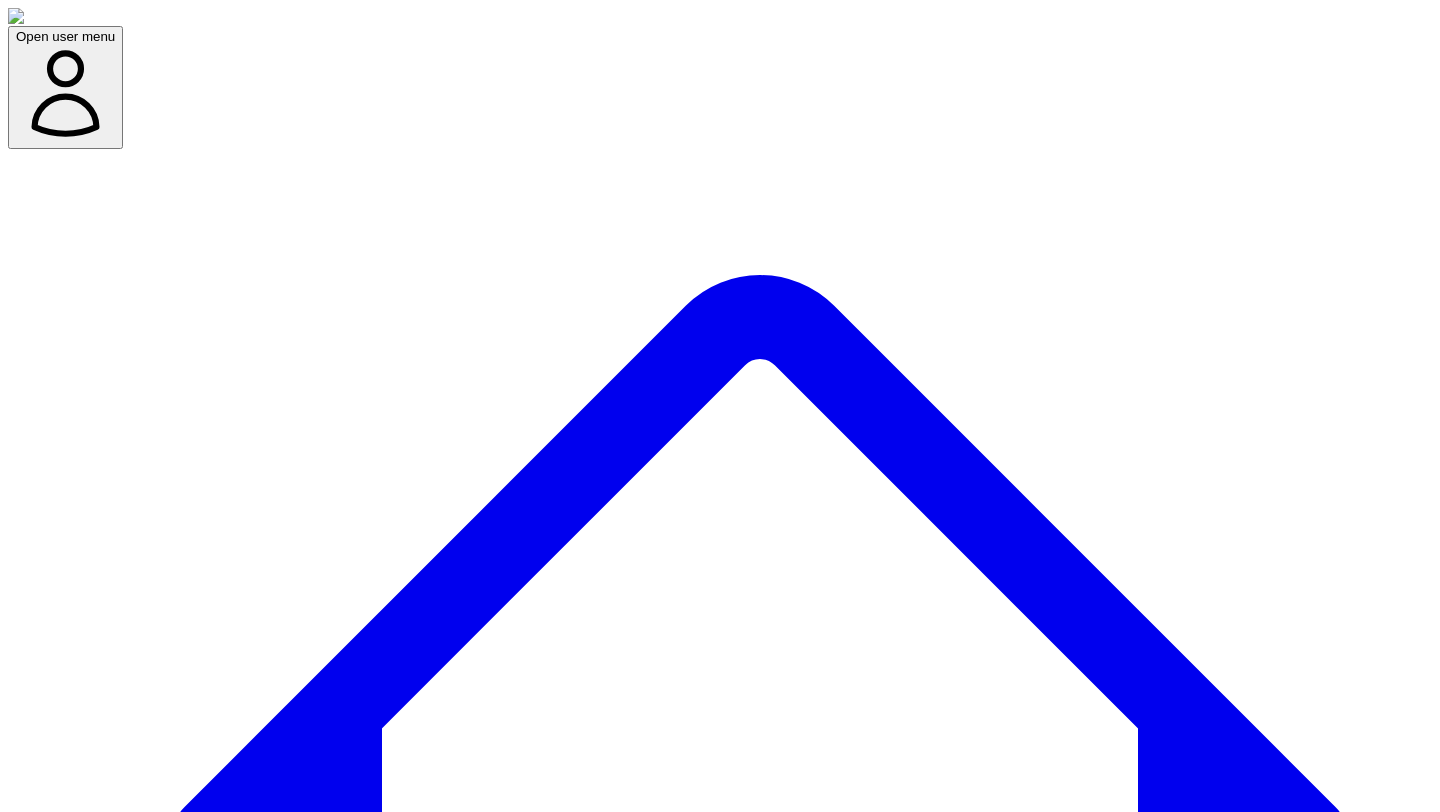click at bounding box center (79, 11763) 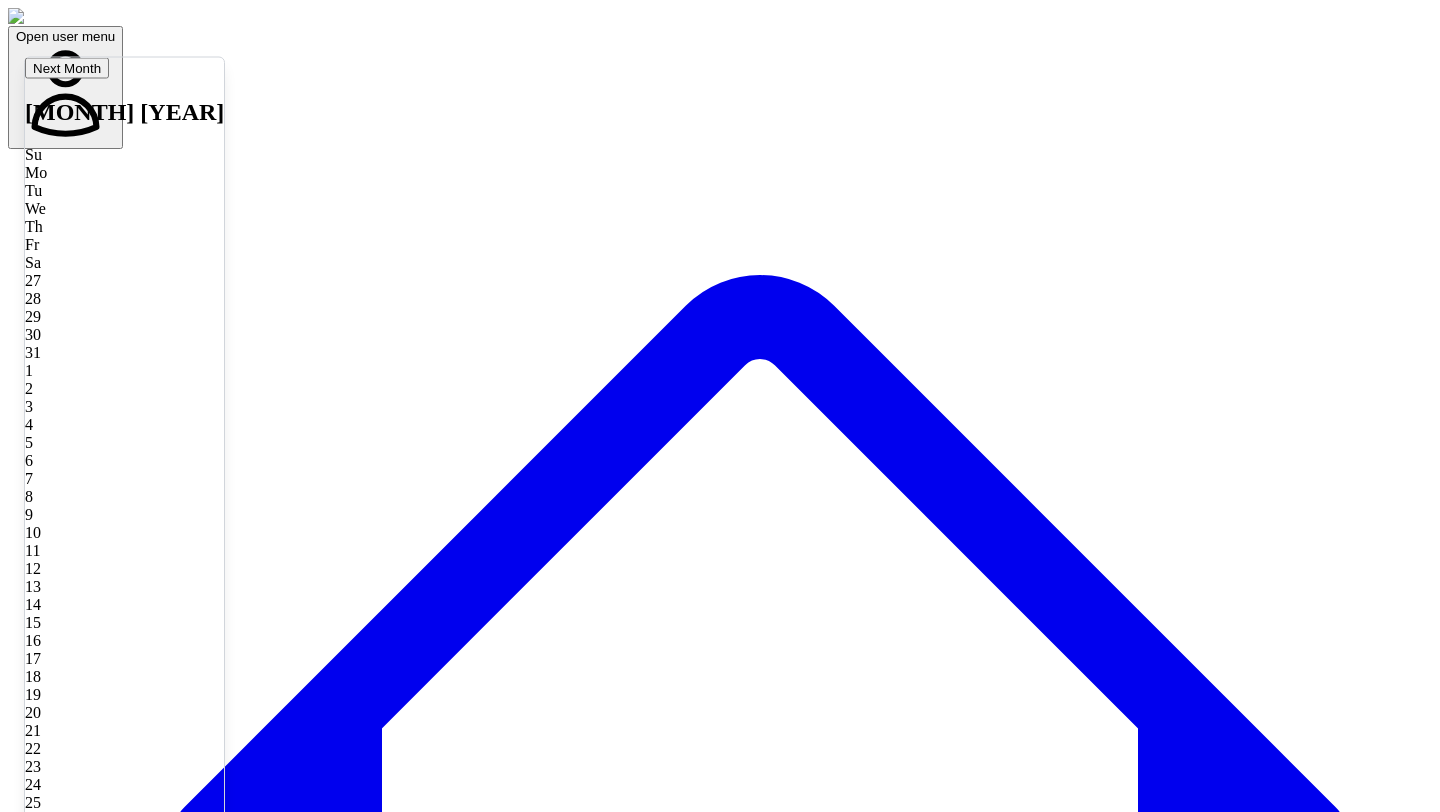 click on "28" at bounding box center (124, 856) 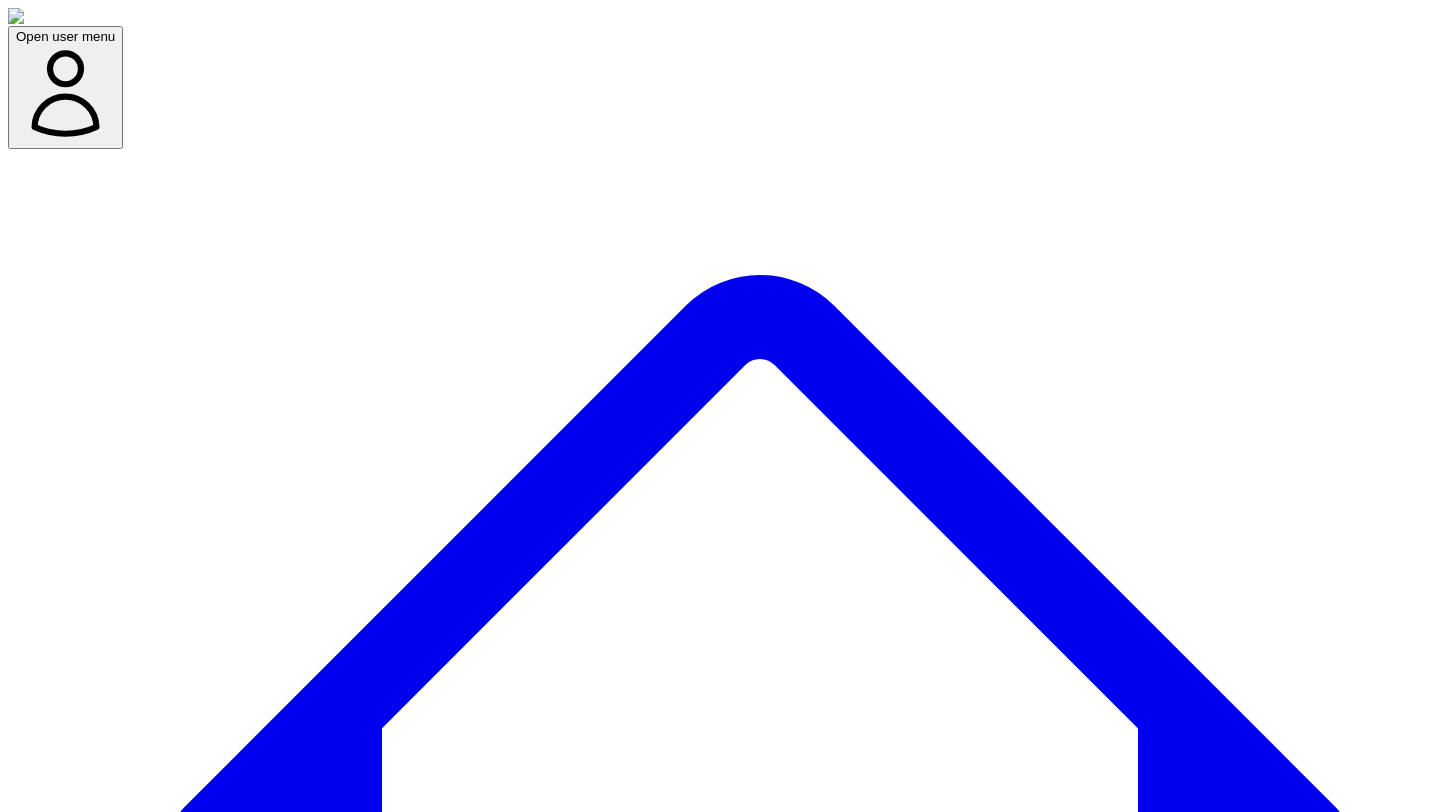 click at bounding box center (79, 11802) 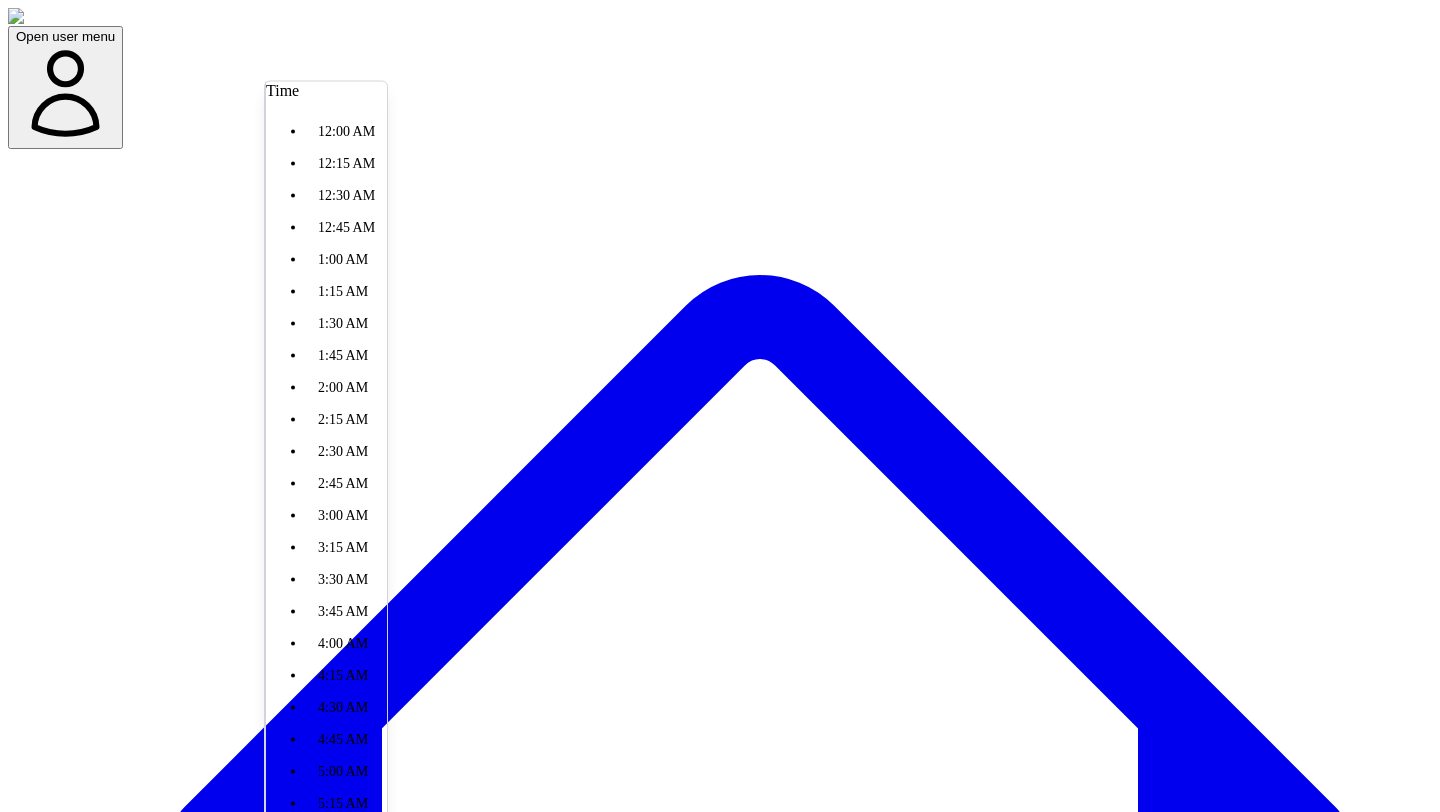 scroll, scrollTop: 1470, scrollLeft: 0, axis: vertical 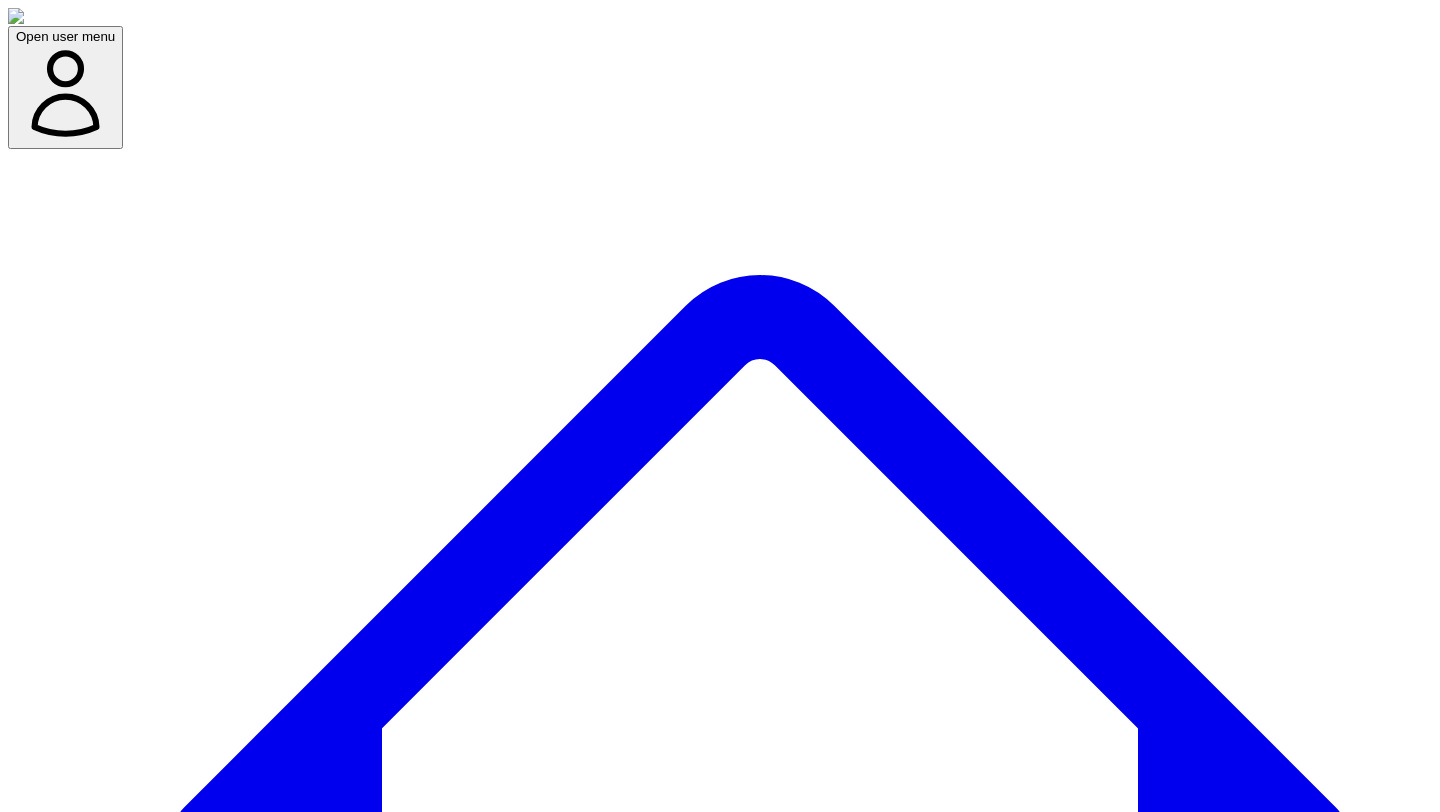 click on "**********" at bounding box center [720, 11753] 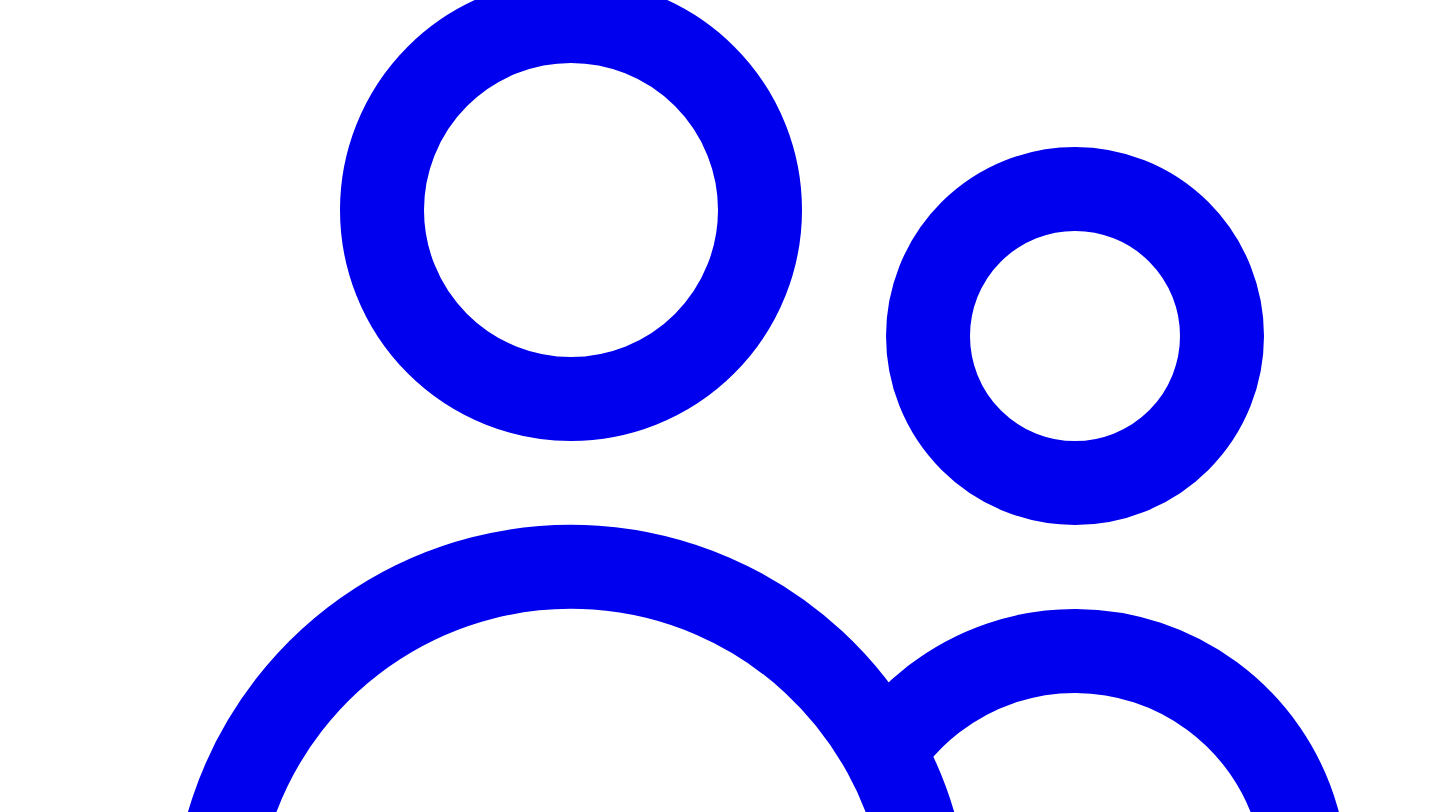 scroll, scrollTop: 1686, scrollLeft: 0, axis: vertical 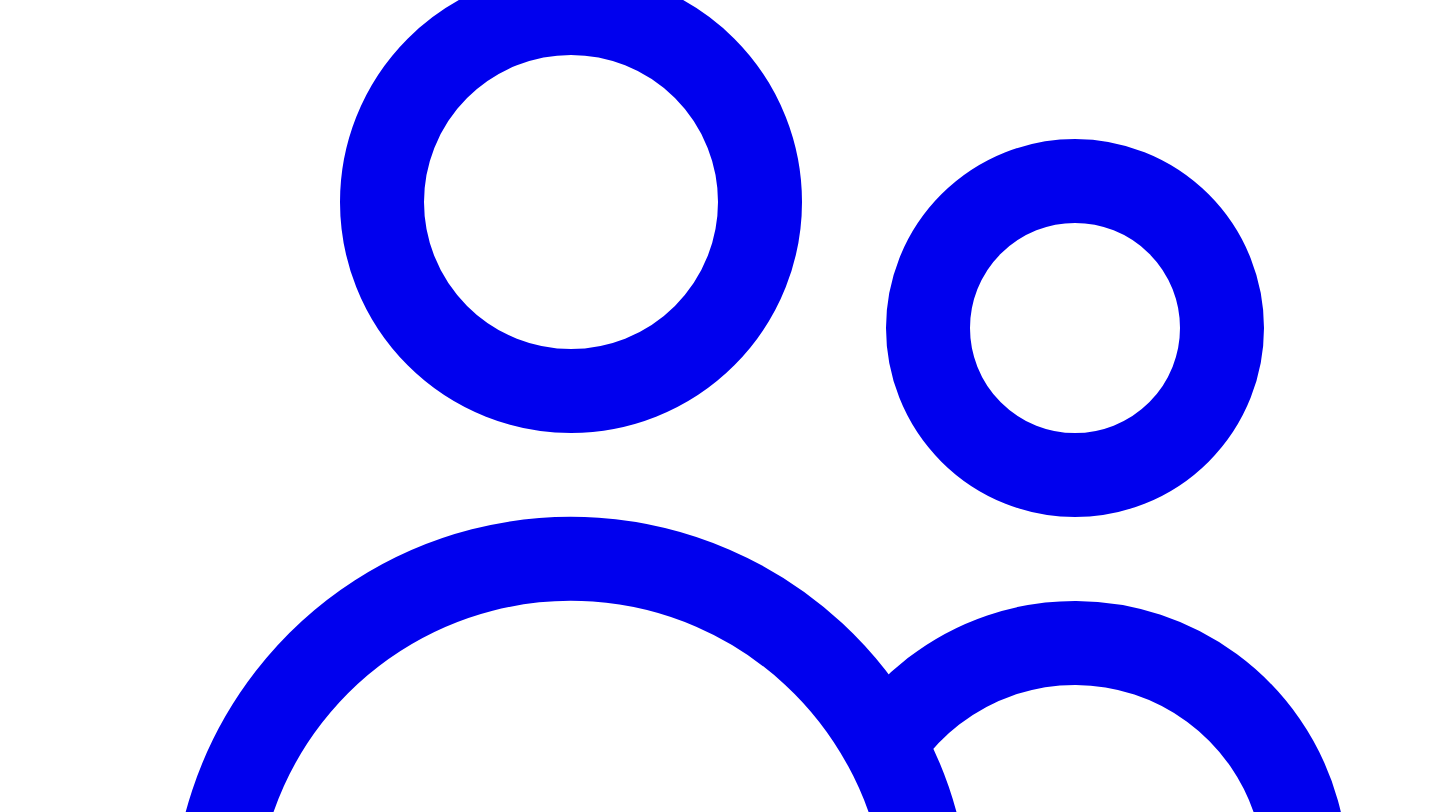 click 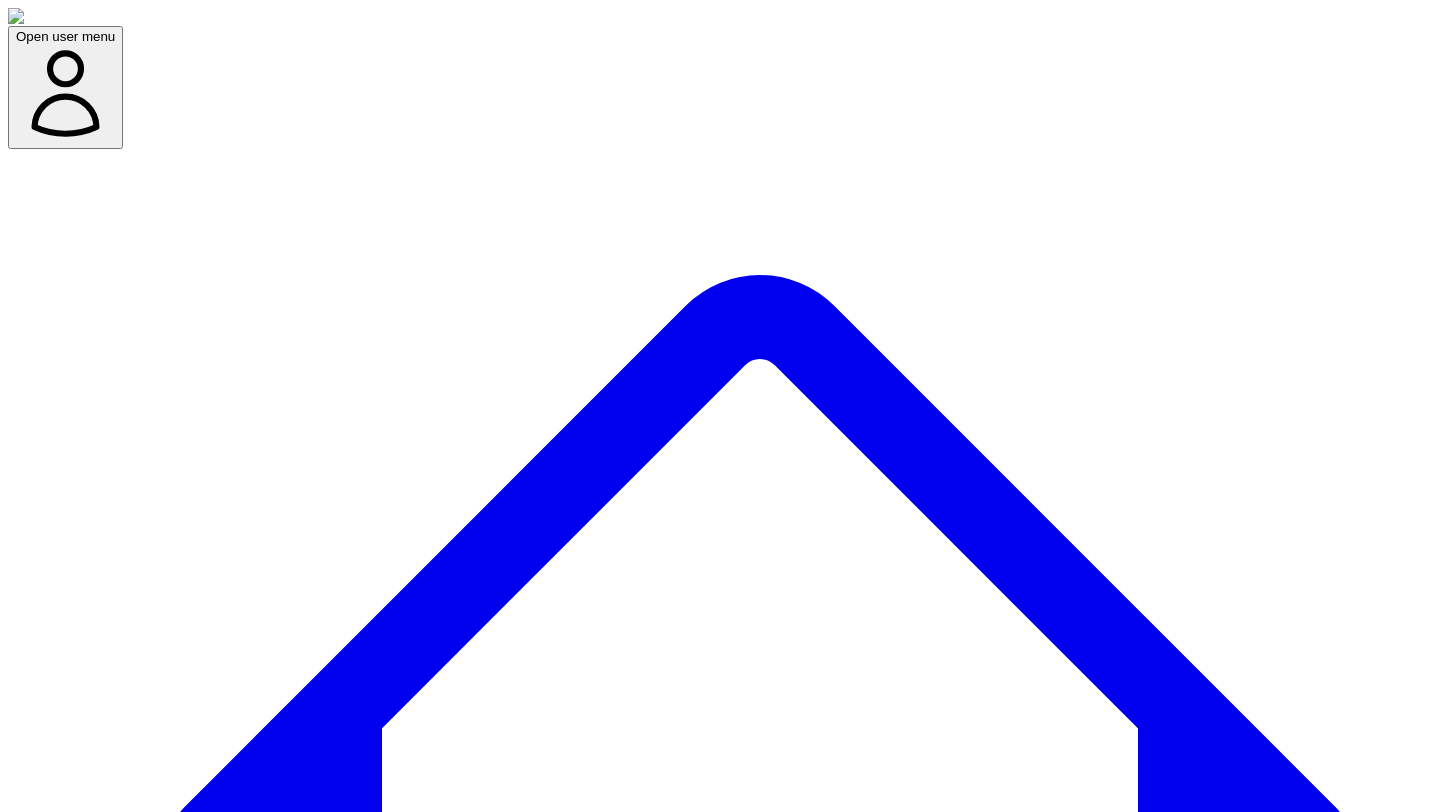 scroll, scrollTop: 144, scrollLeft: 0, axis: vertical 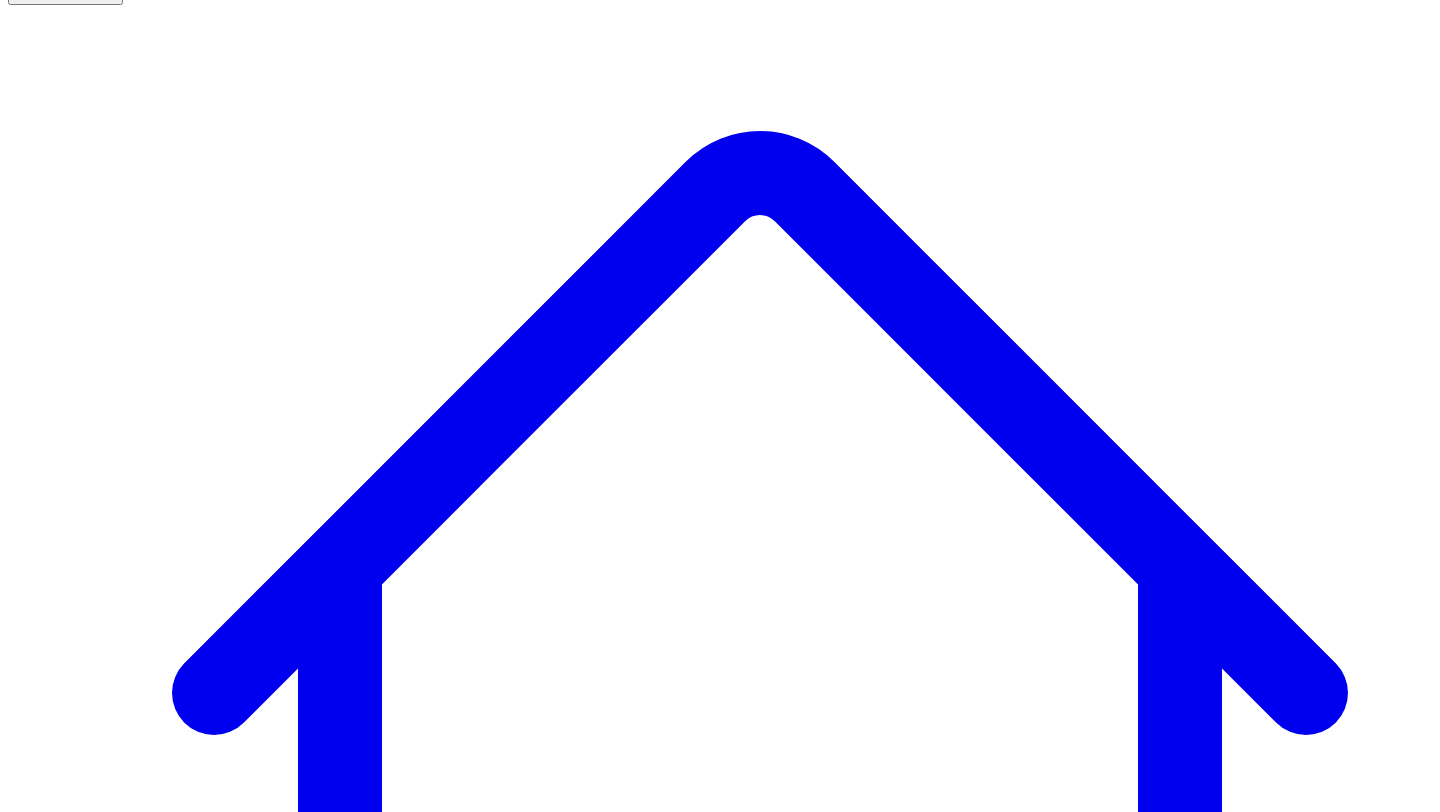 click on "@ [FIRST] [LAST] 10  post s" at bounding box center [91, 7607] 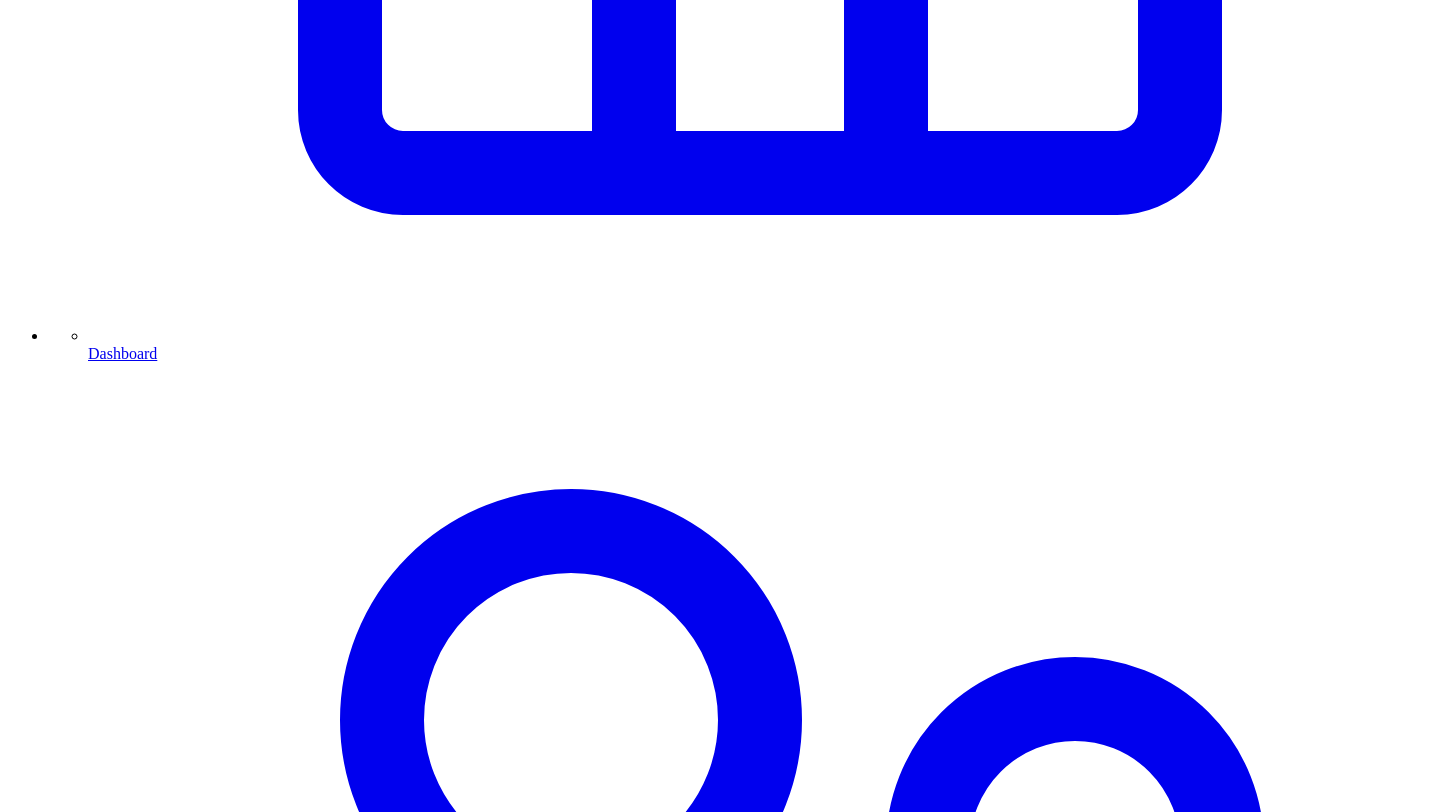 scroll, scrollTop: 1000, scrollLeft: 0, axis: vertical 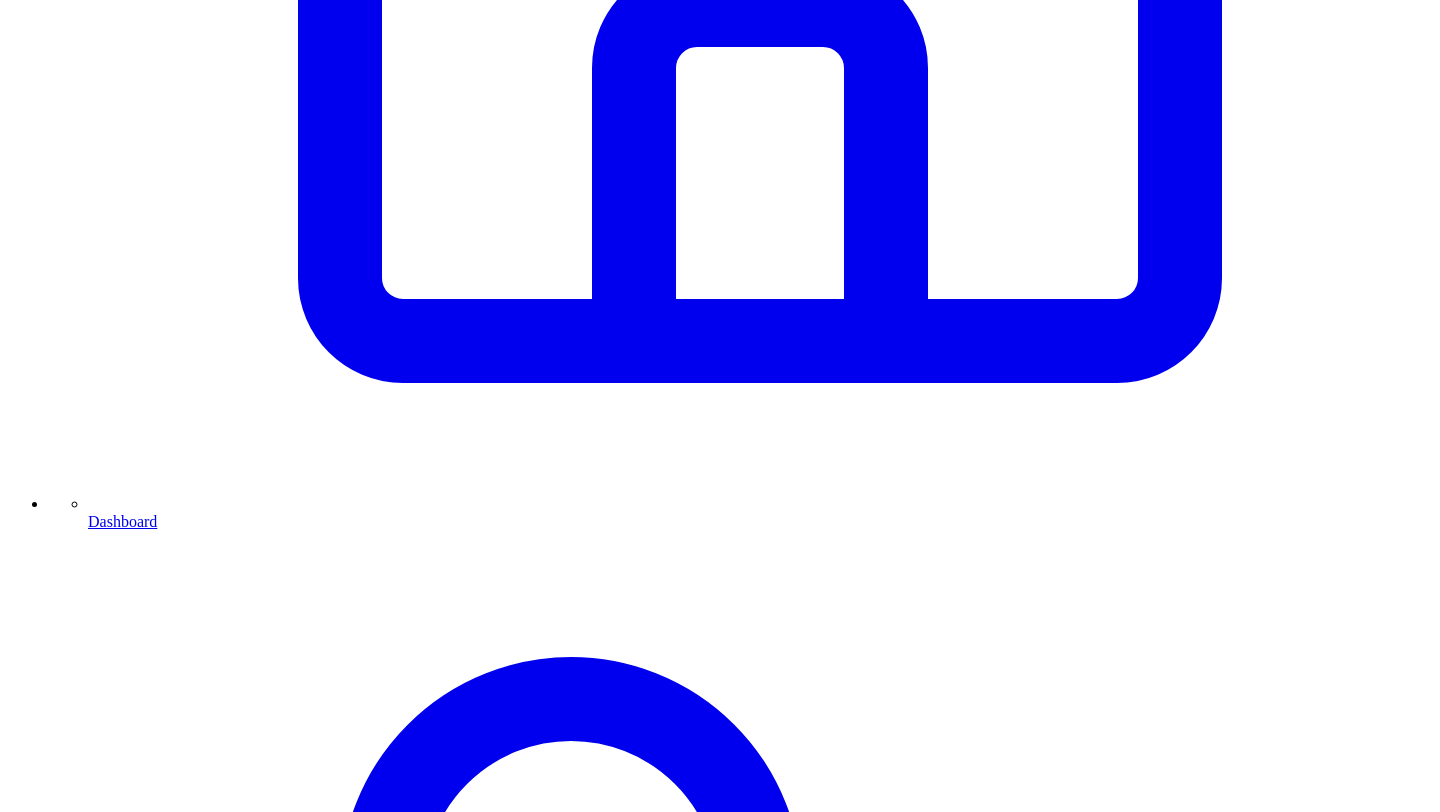 click on "Share on LinkedIn" at bounding box center [94, 7206] 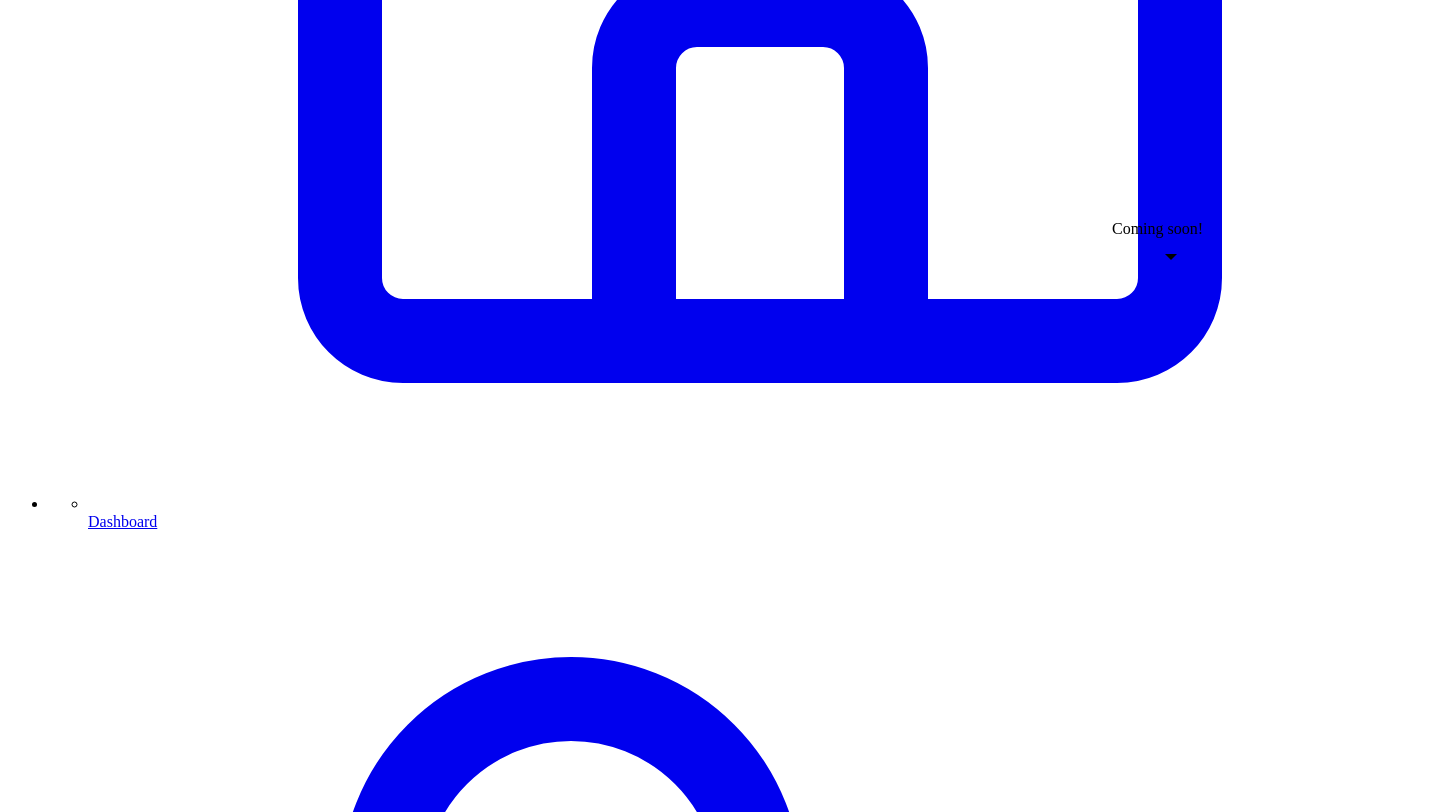 type 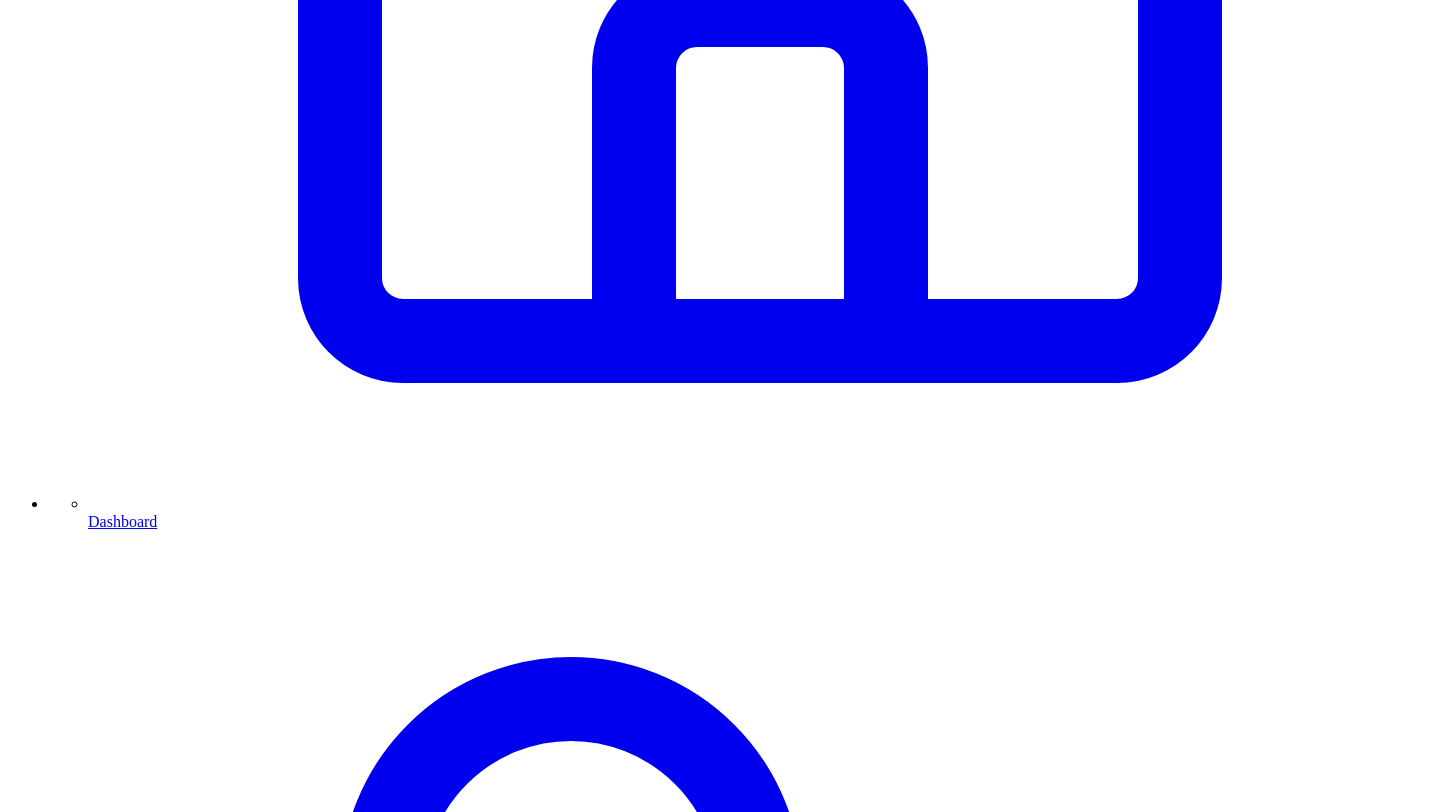 click on "Share on LinkedIn" at bounding box center (94, 7212) 